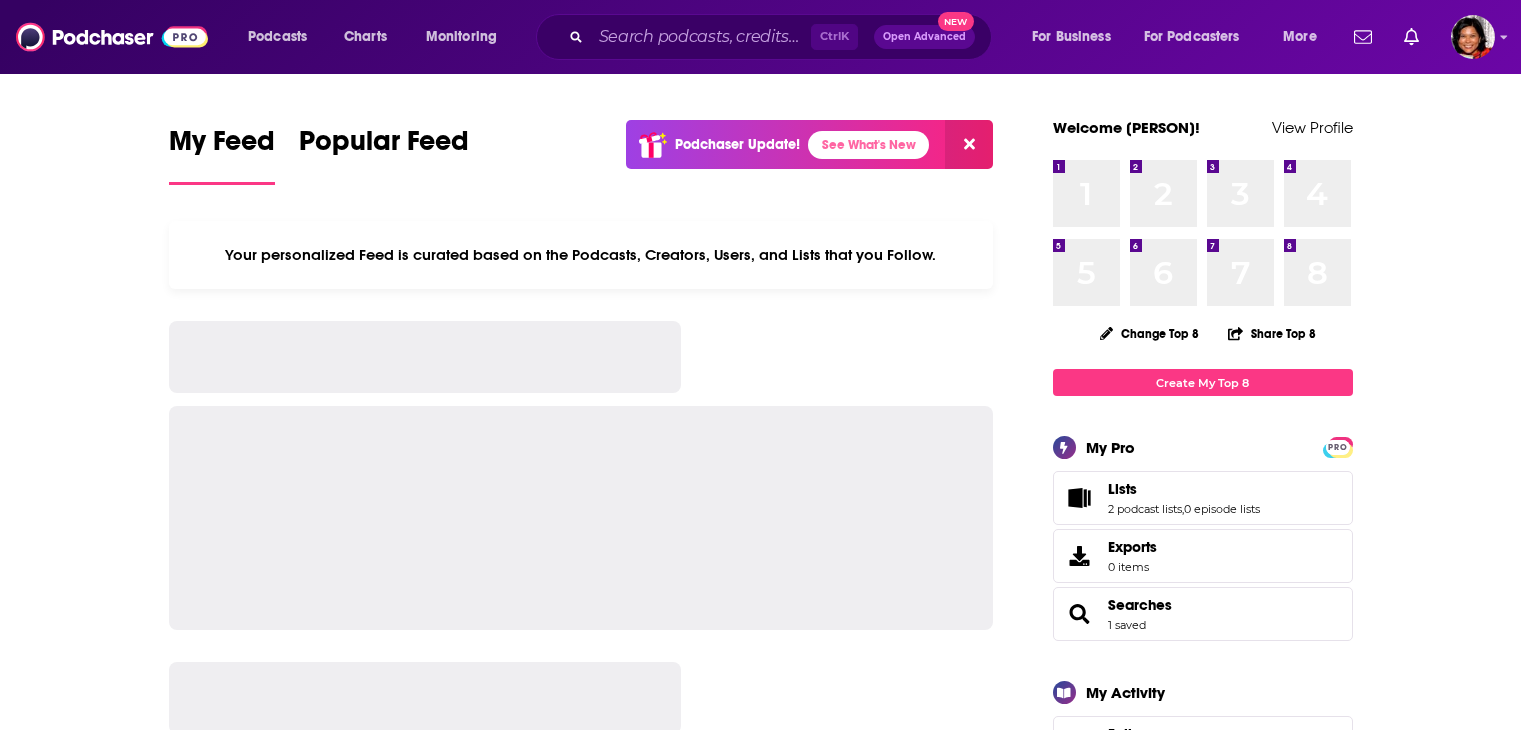 scroll, scrollTop: 0, scrollLeft: 0, axis: both 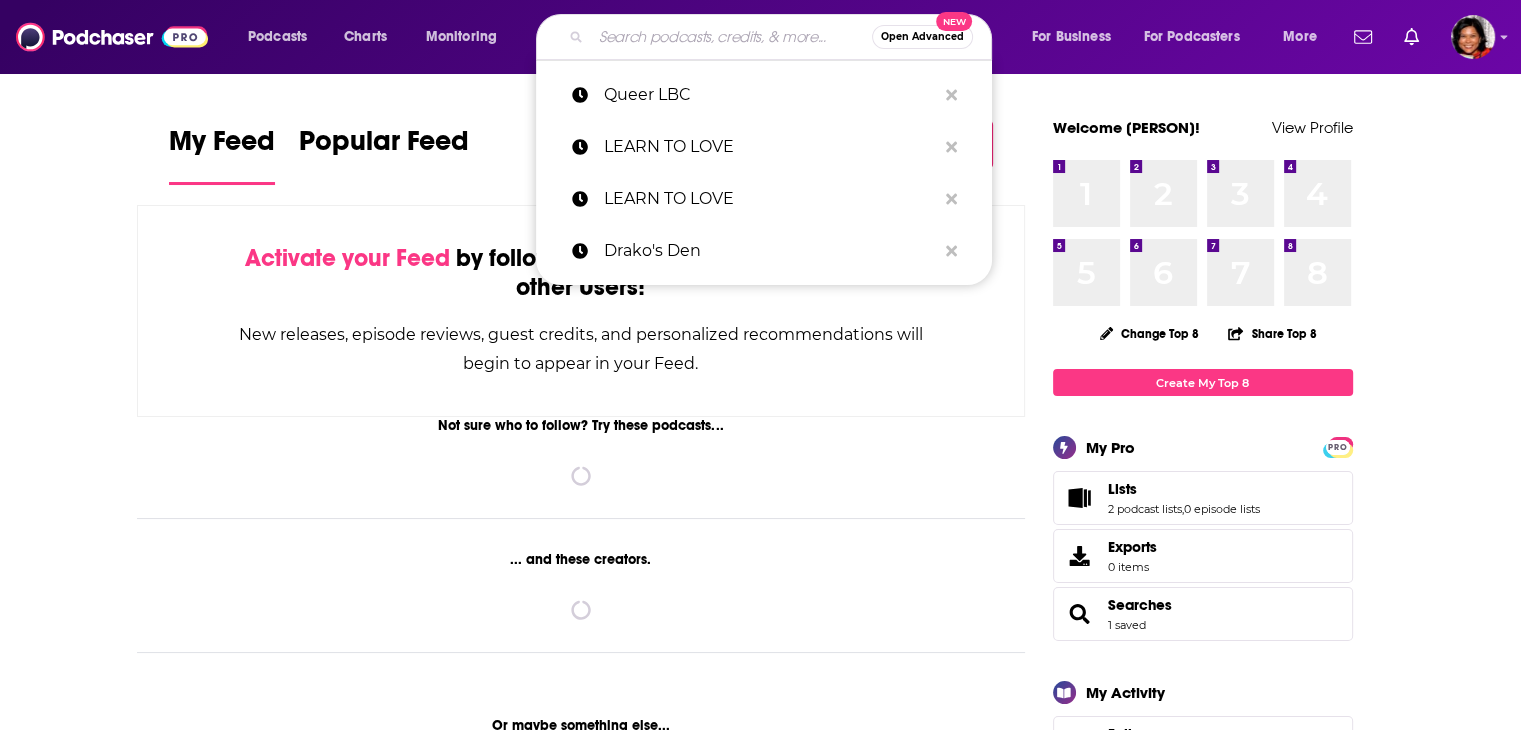 click at bounding box center (731, 37) 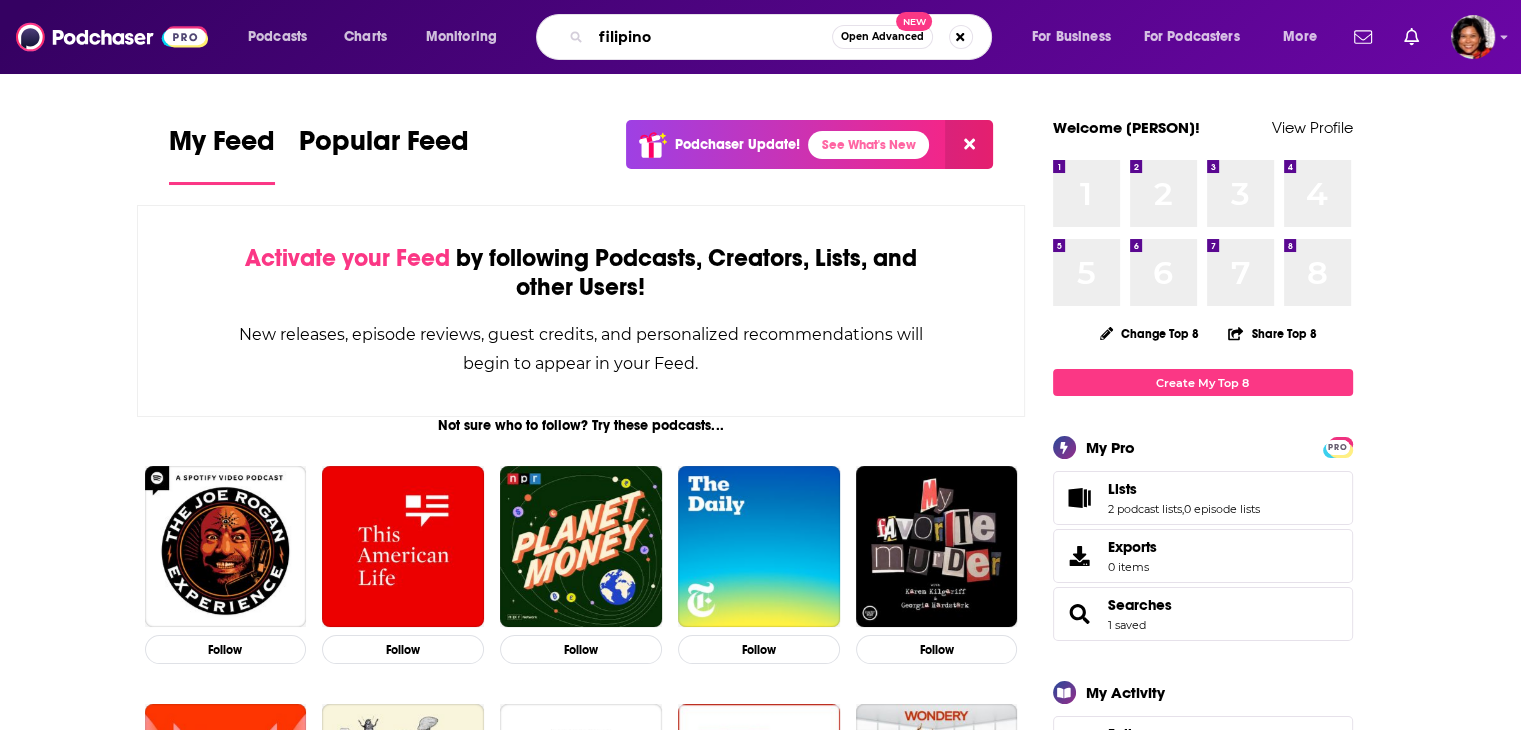 type on "filipino" 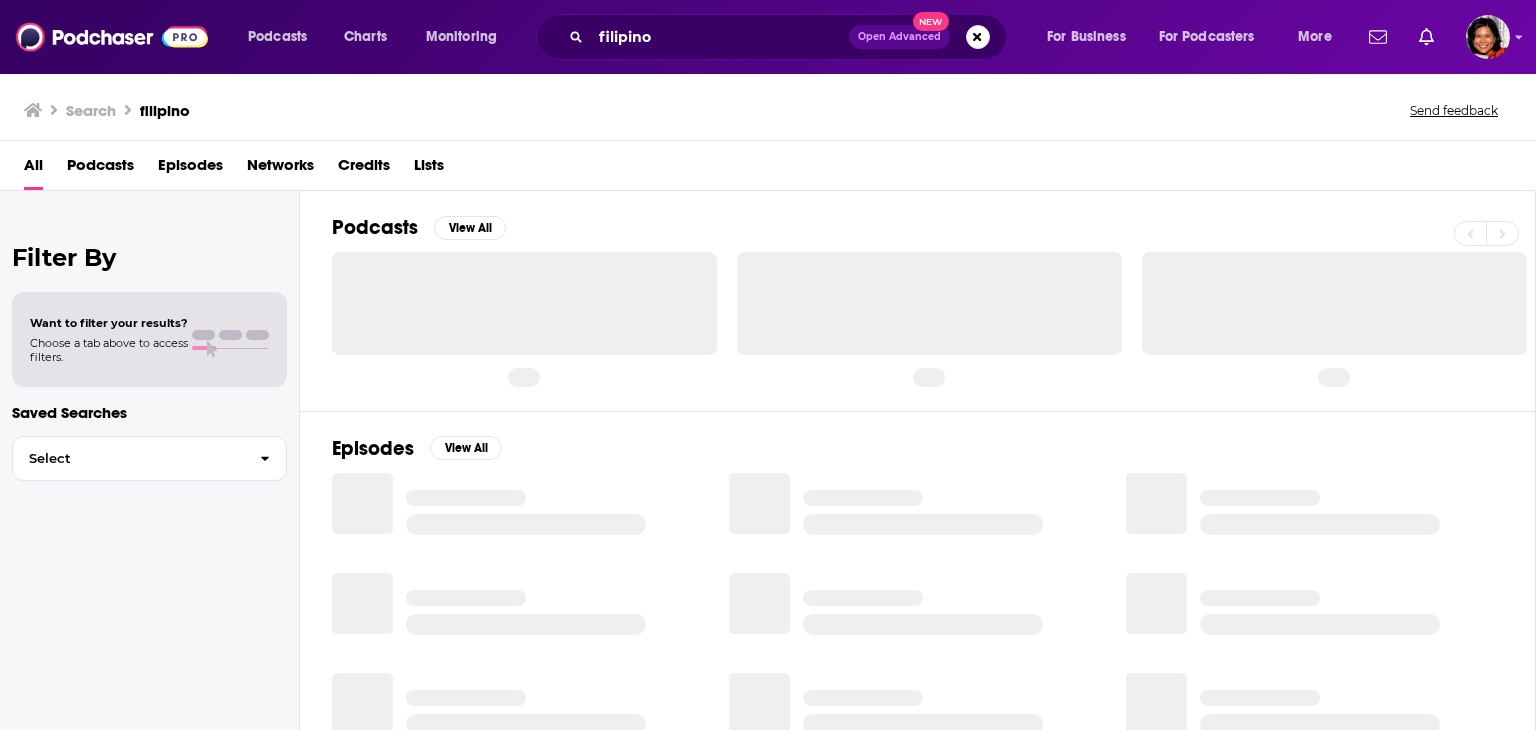 click on "Podcasts" at bounding box center [100, 169] 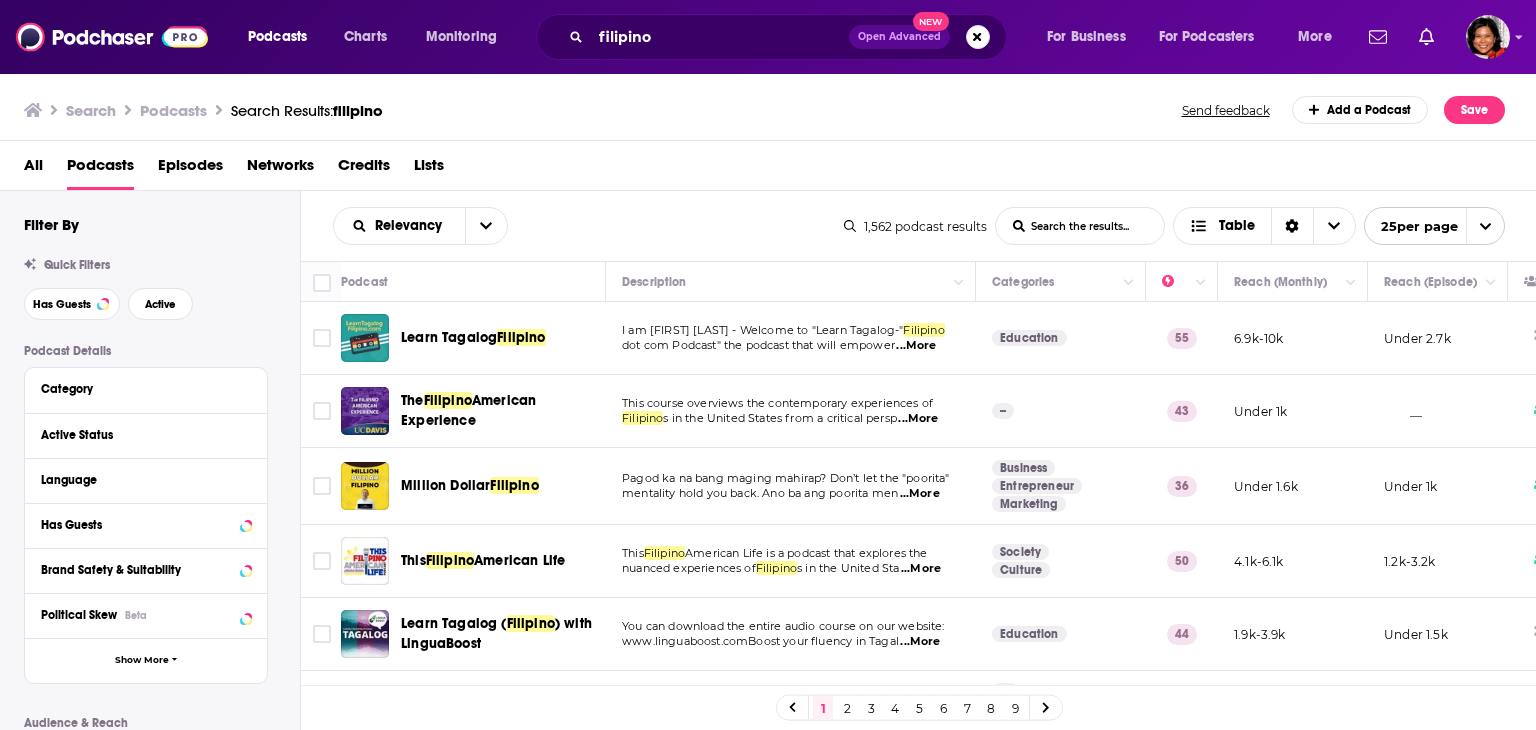 click on "...More" at bounding box center [918, 419] 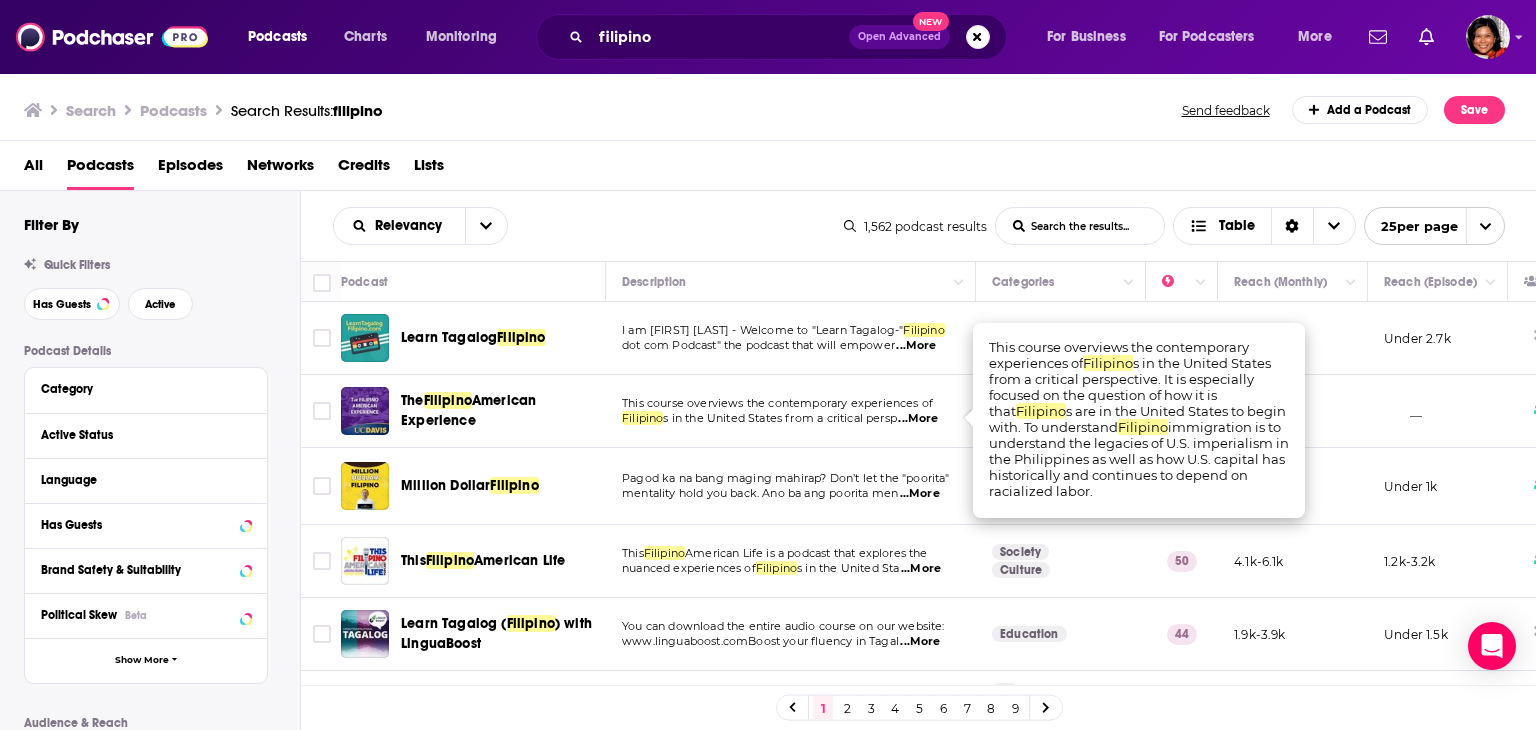 click on "s in the United States from a critical persp" at bounding box center [780, 418] 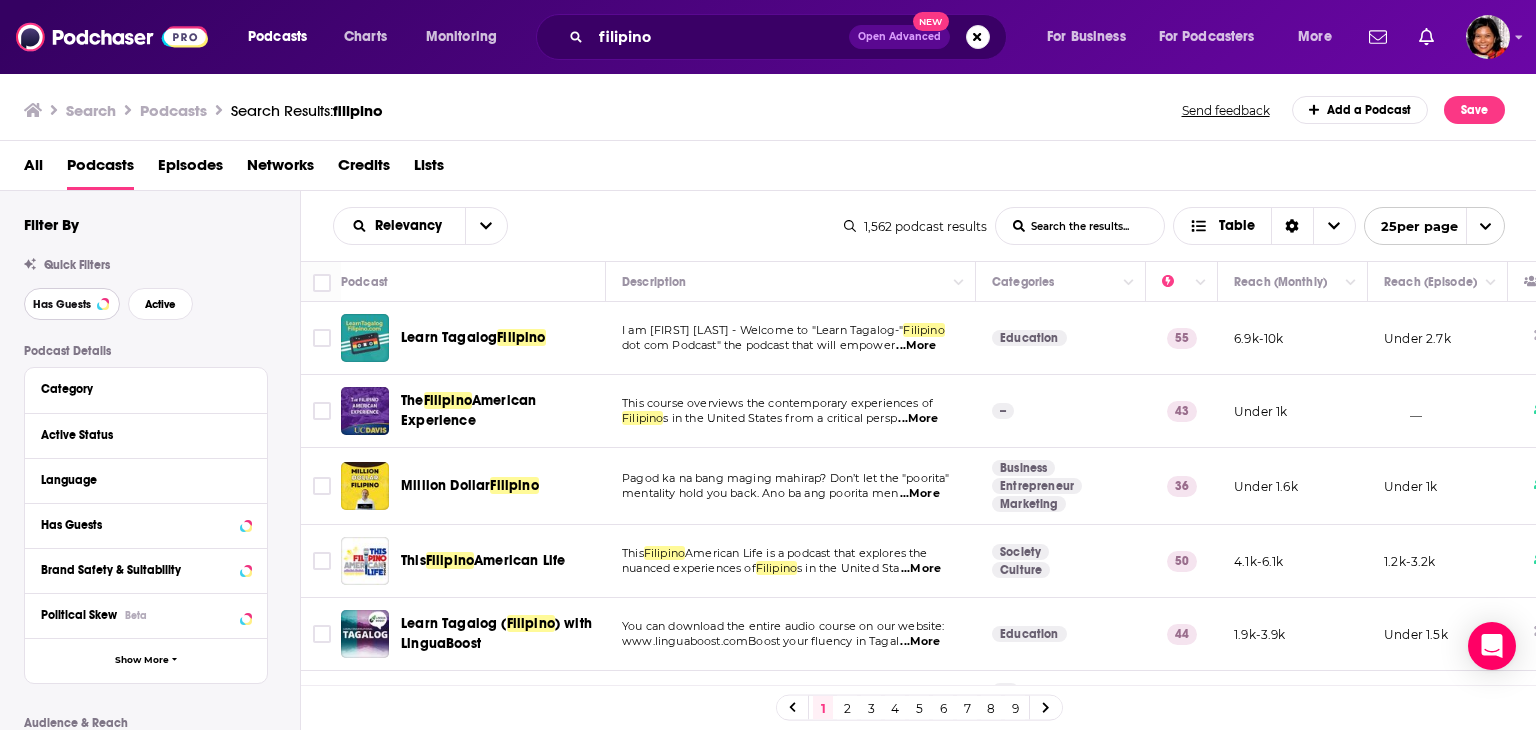 click on "Has Guests" at bounding box center (62, 304) 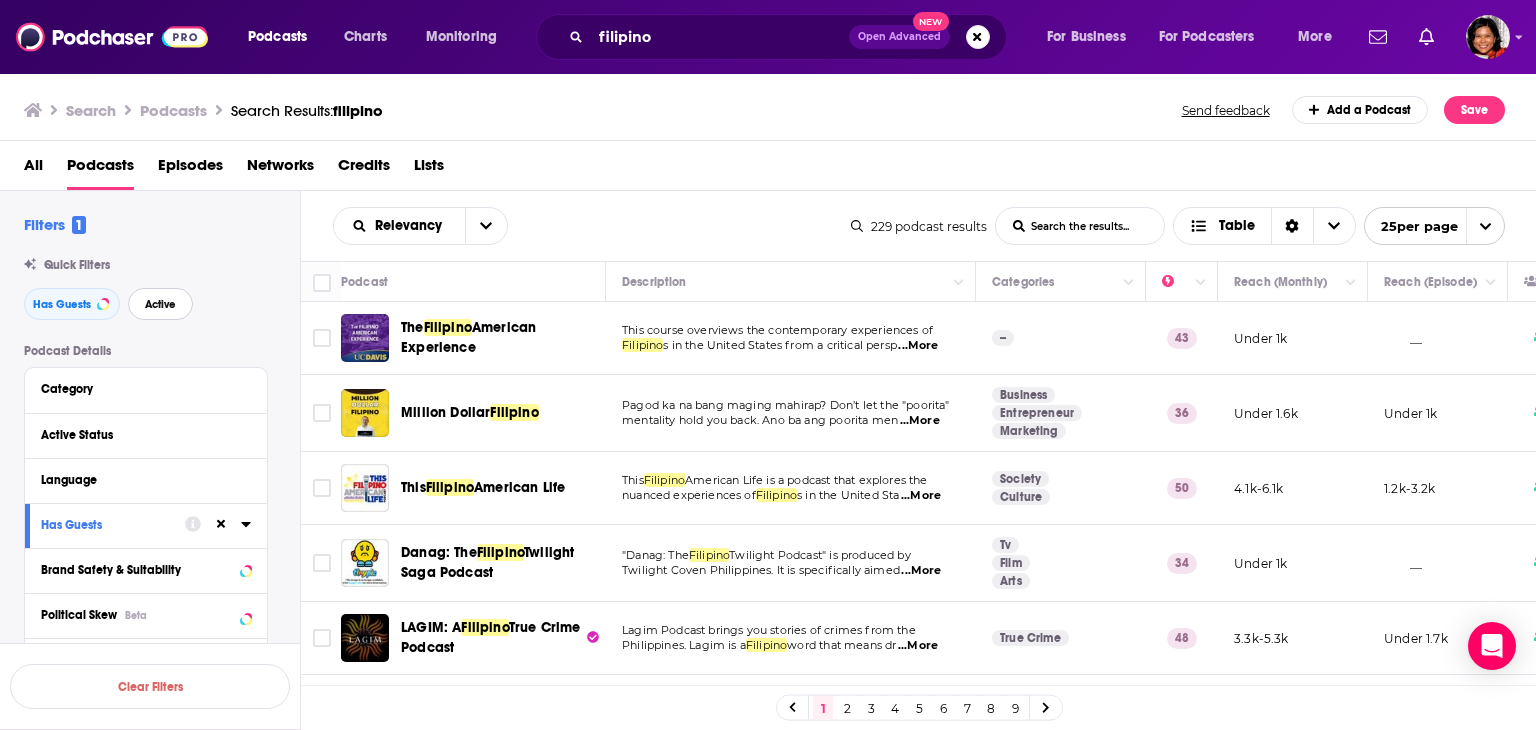 click on "Active" at bounding box center (160, 304) 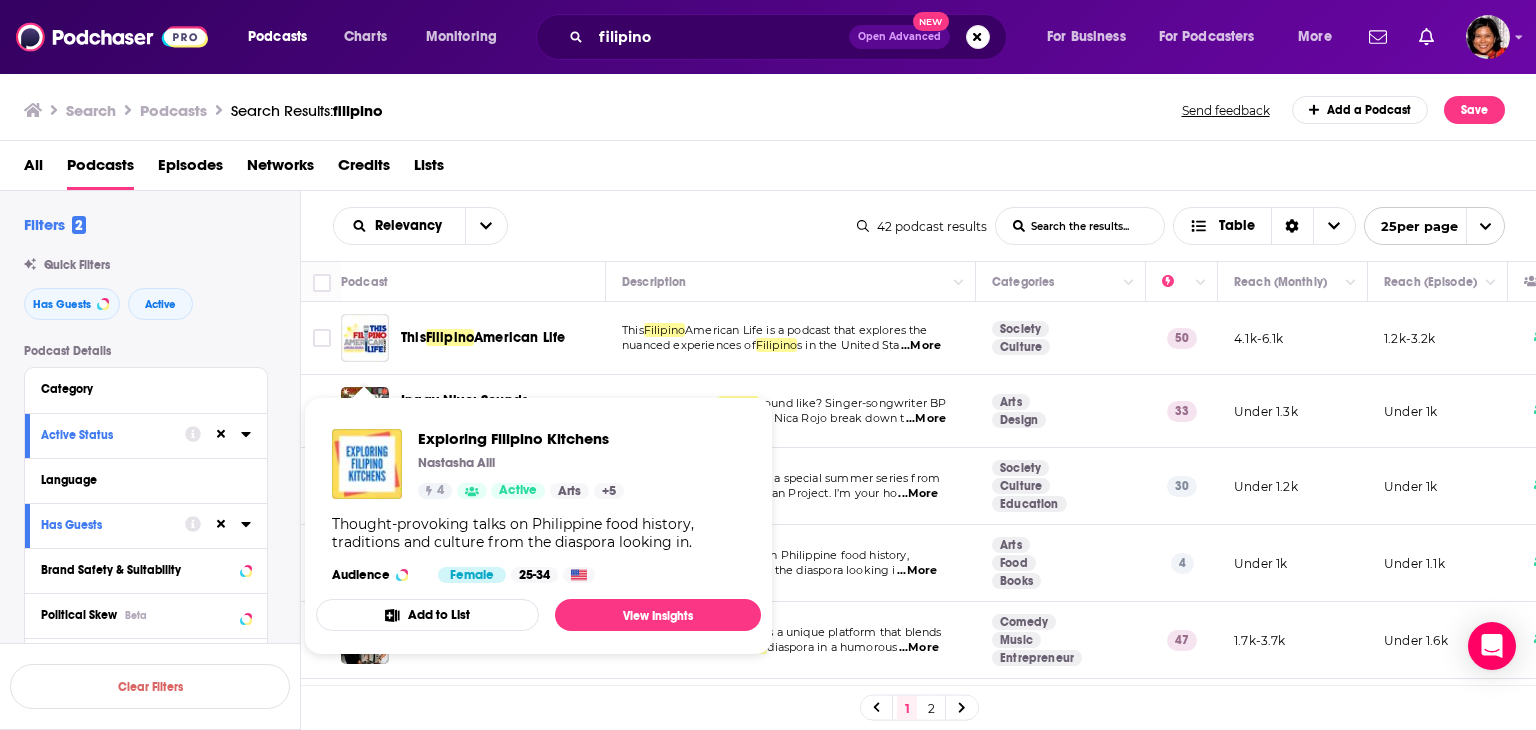 click on "All Podcasts Episodes Networks Credits Lists" at bounding box center [772, 169] 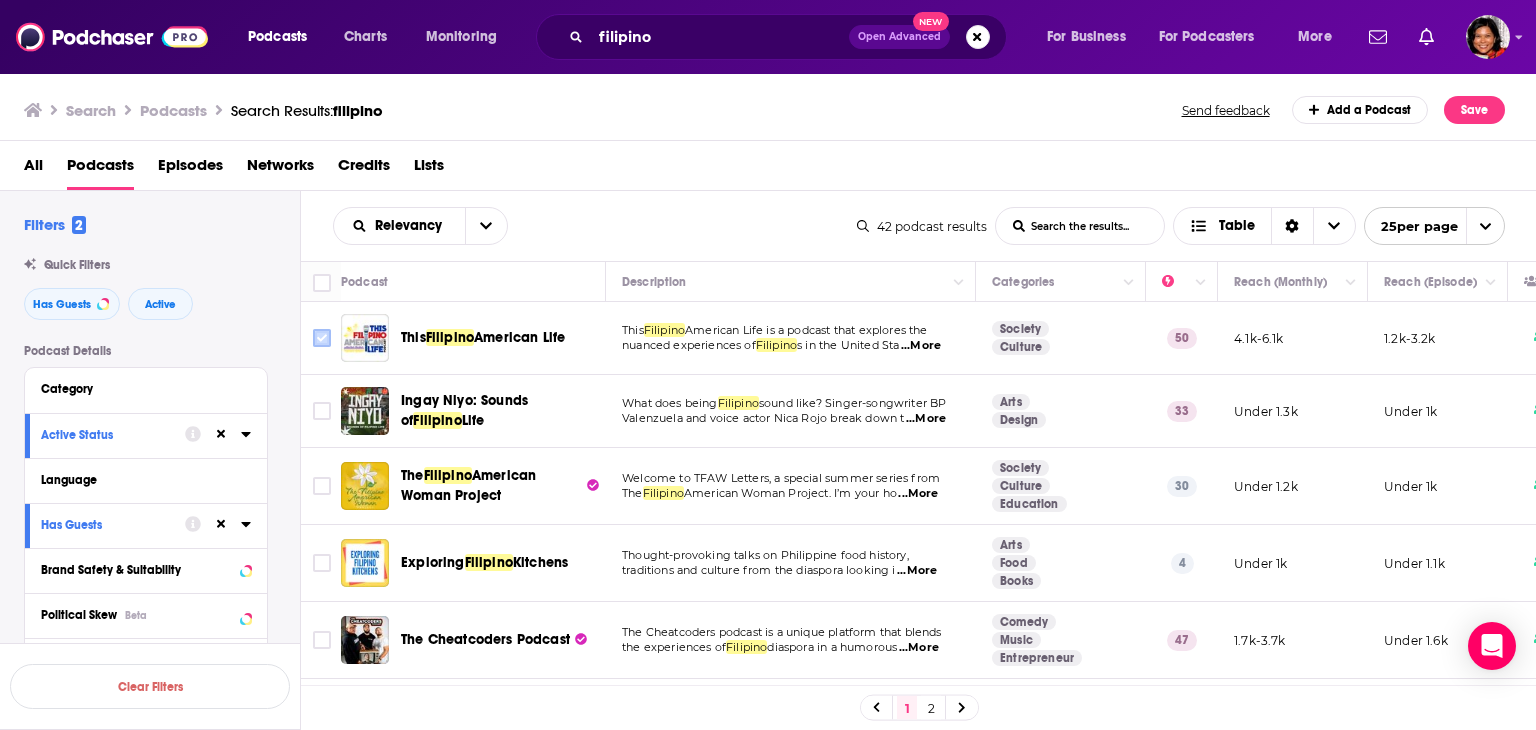 click at bounding box center (322, 338) 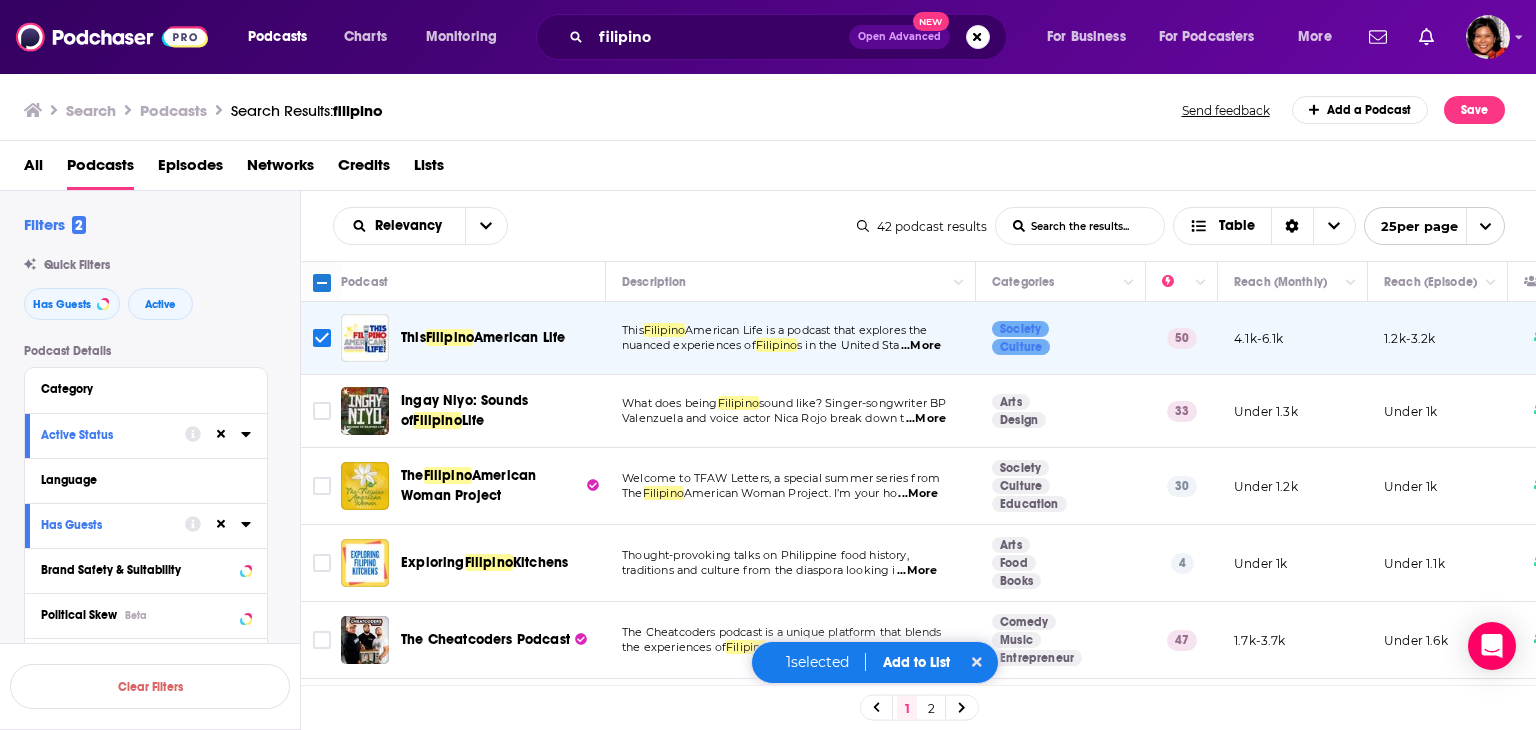 click on "...More" at bounding box center [918, 494] 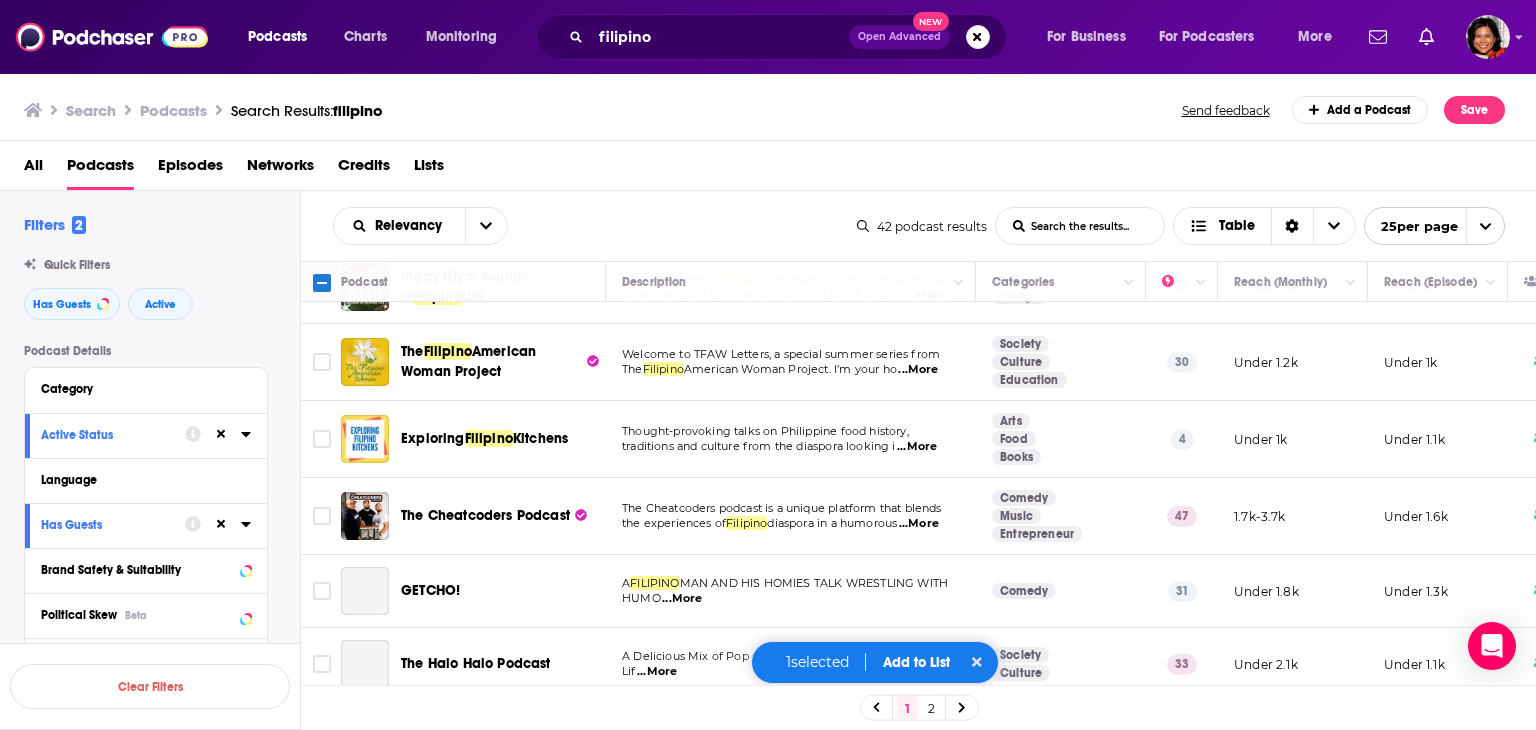 scroll, scrollTop: 140, scrollLeft: 0, axis: vertical 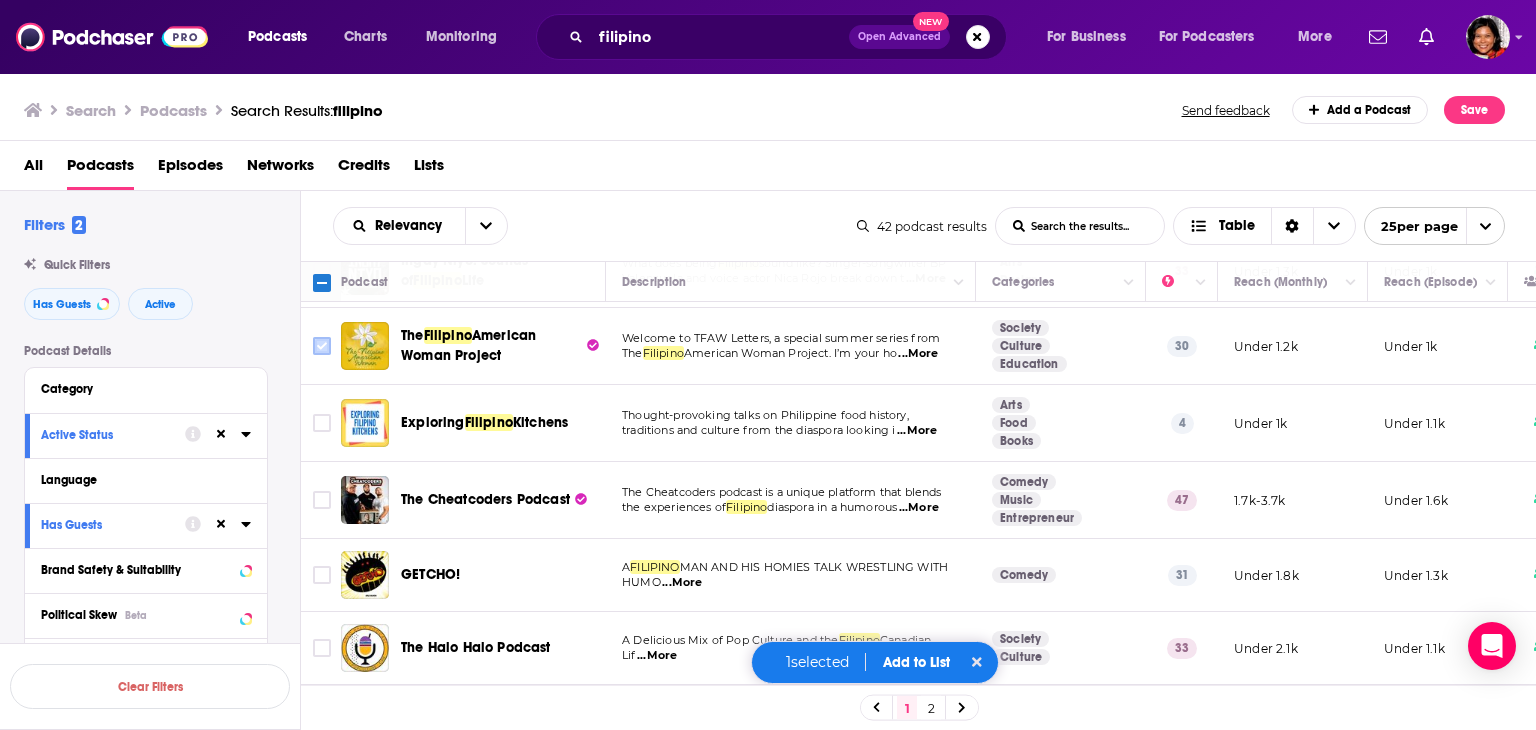 click at bounding box center (322, 346) 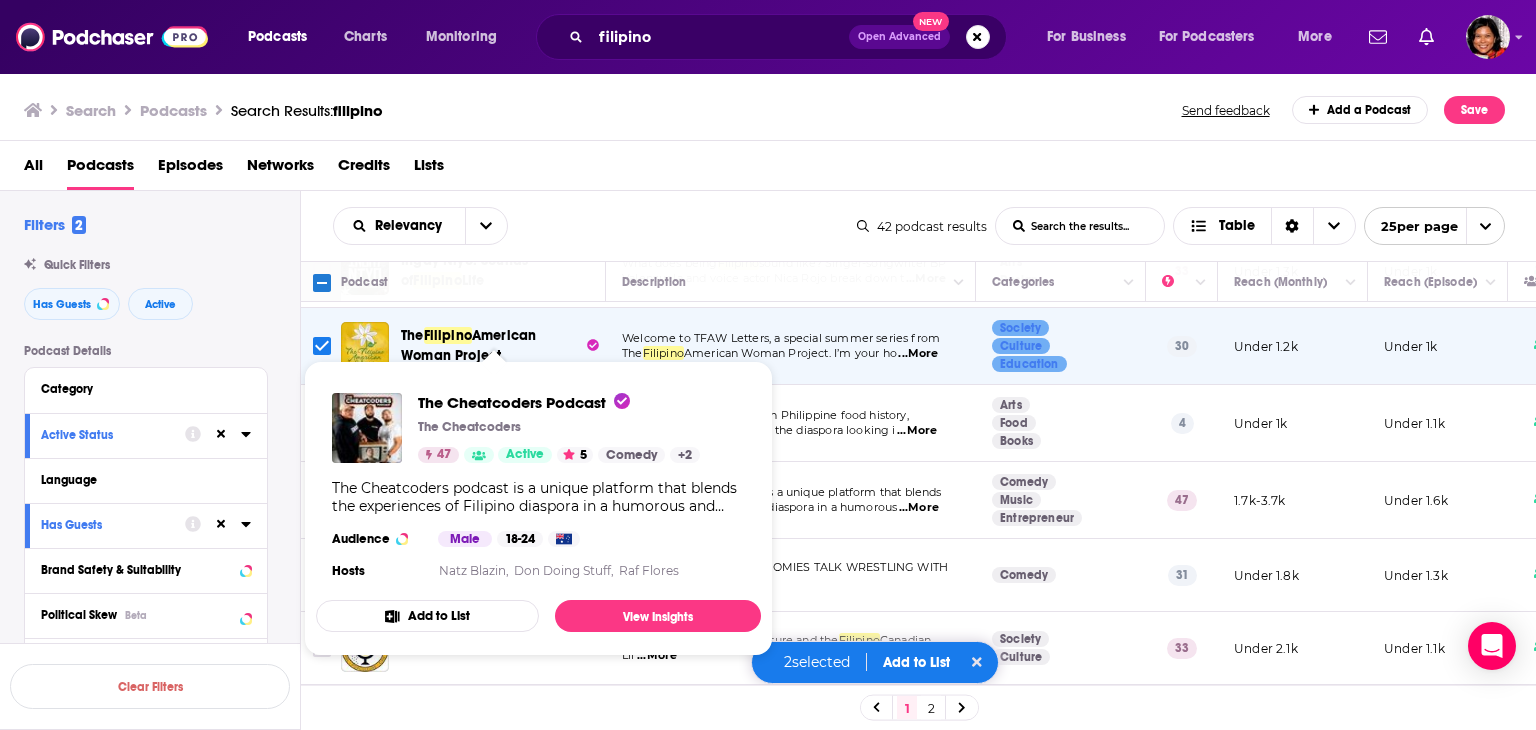 click on "Relevancy List Search Input Search the results... Table 42   podcast   results List Search Input Search the results... Table 25  per page" at bounding box center (919, 226) 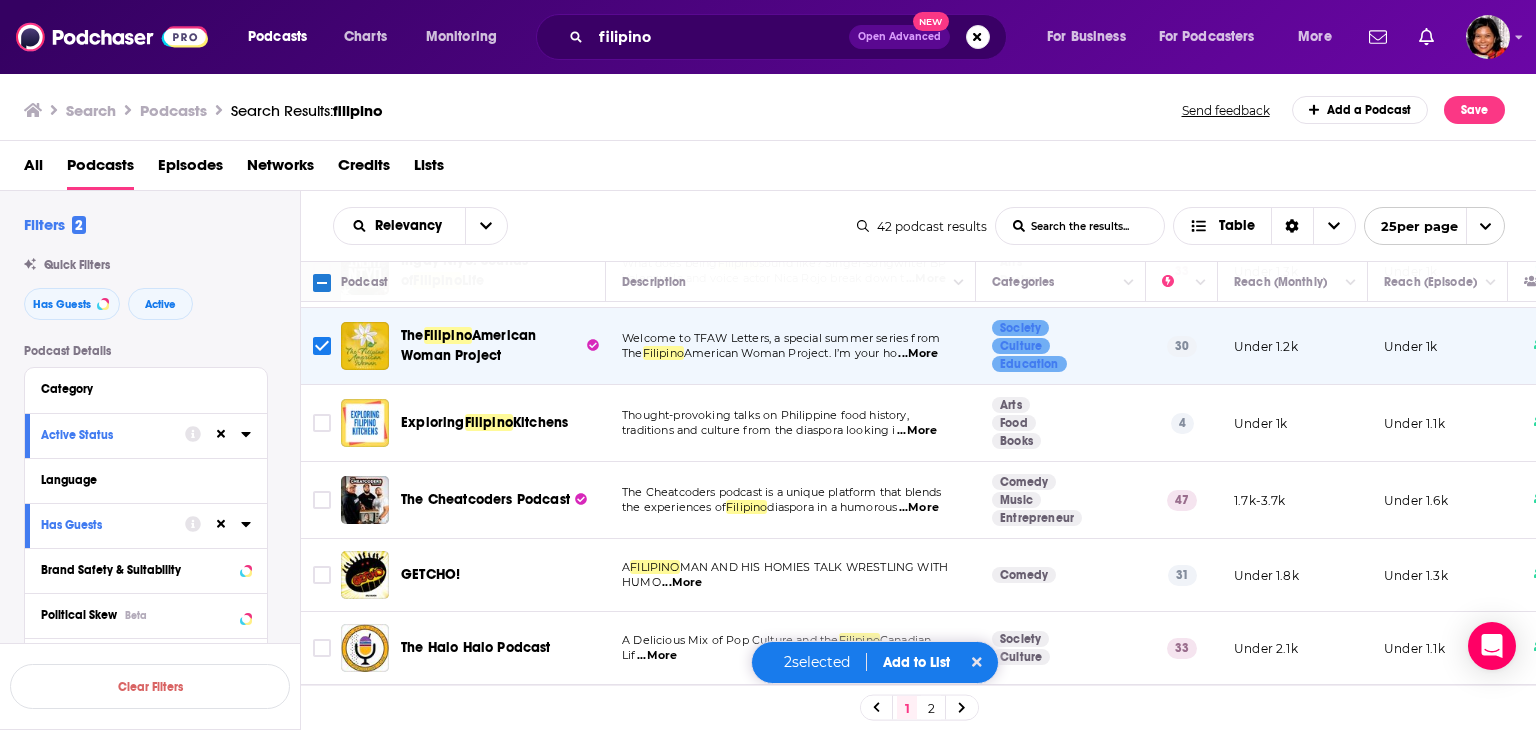 click on "...More" at bounding box center [919, 508] 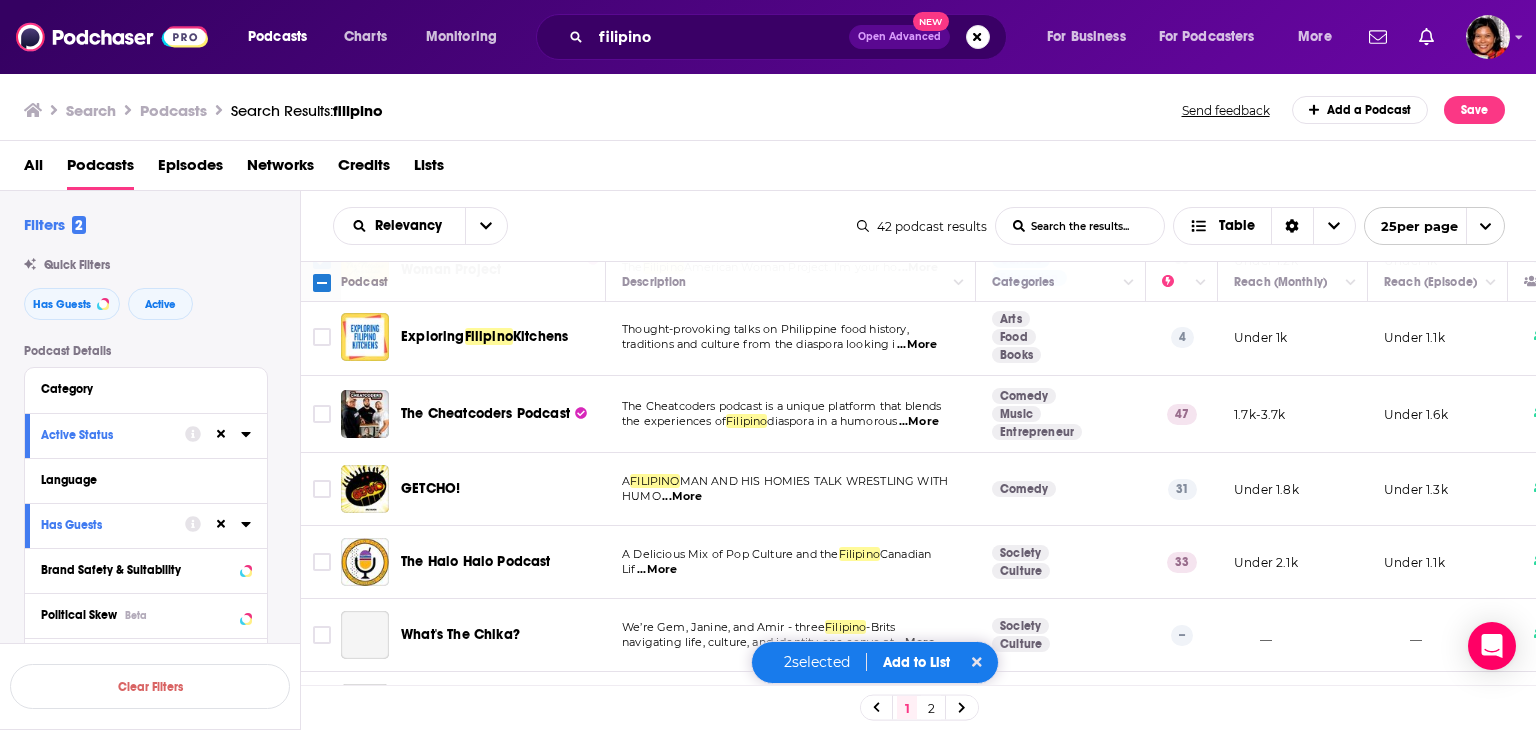 scroll, scrollTop: 235, scrollLeft: 0, axis: vertical 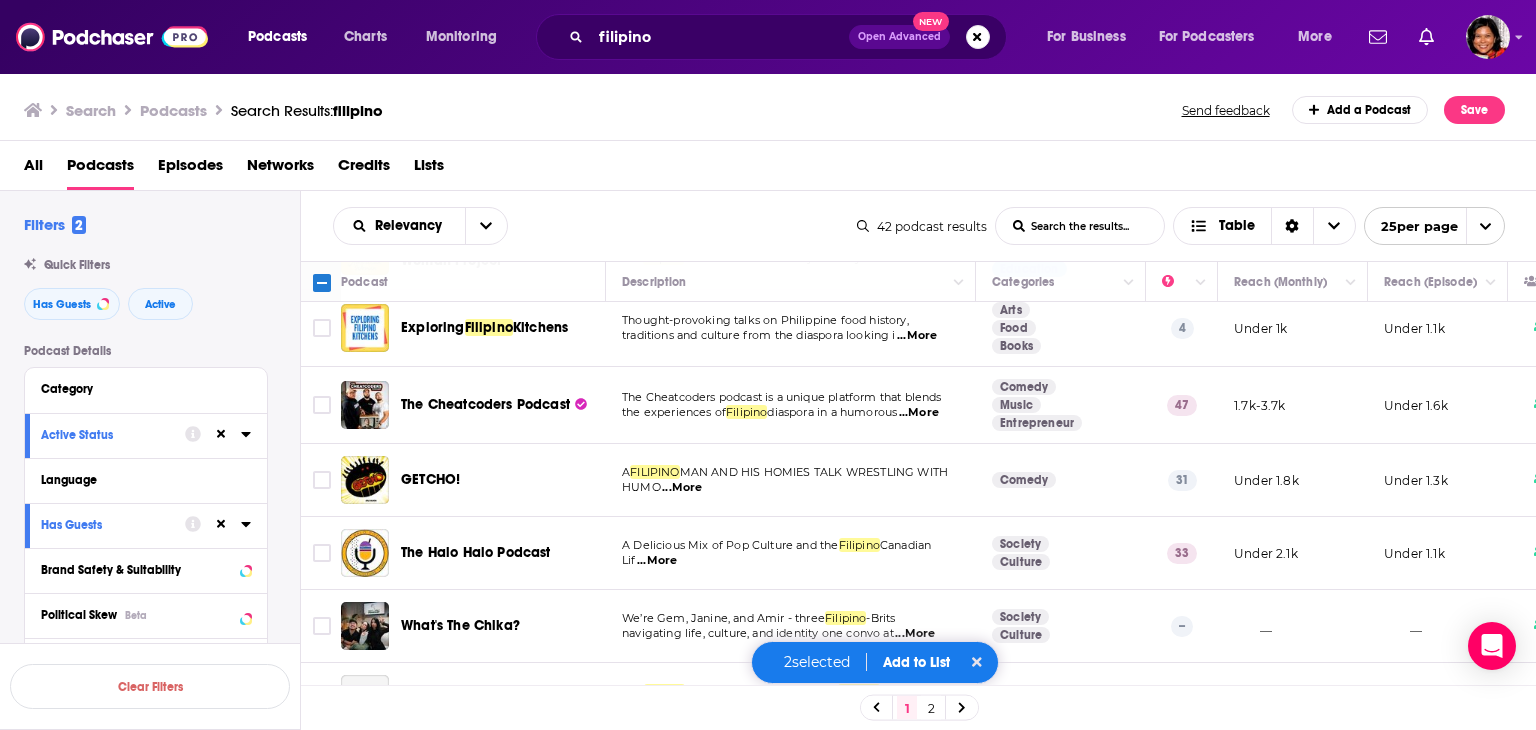 click on "...More" at bounding box center [657, 561] 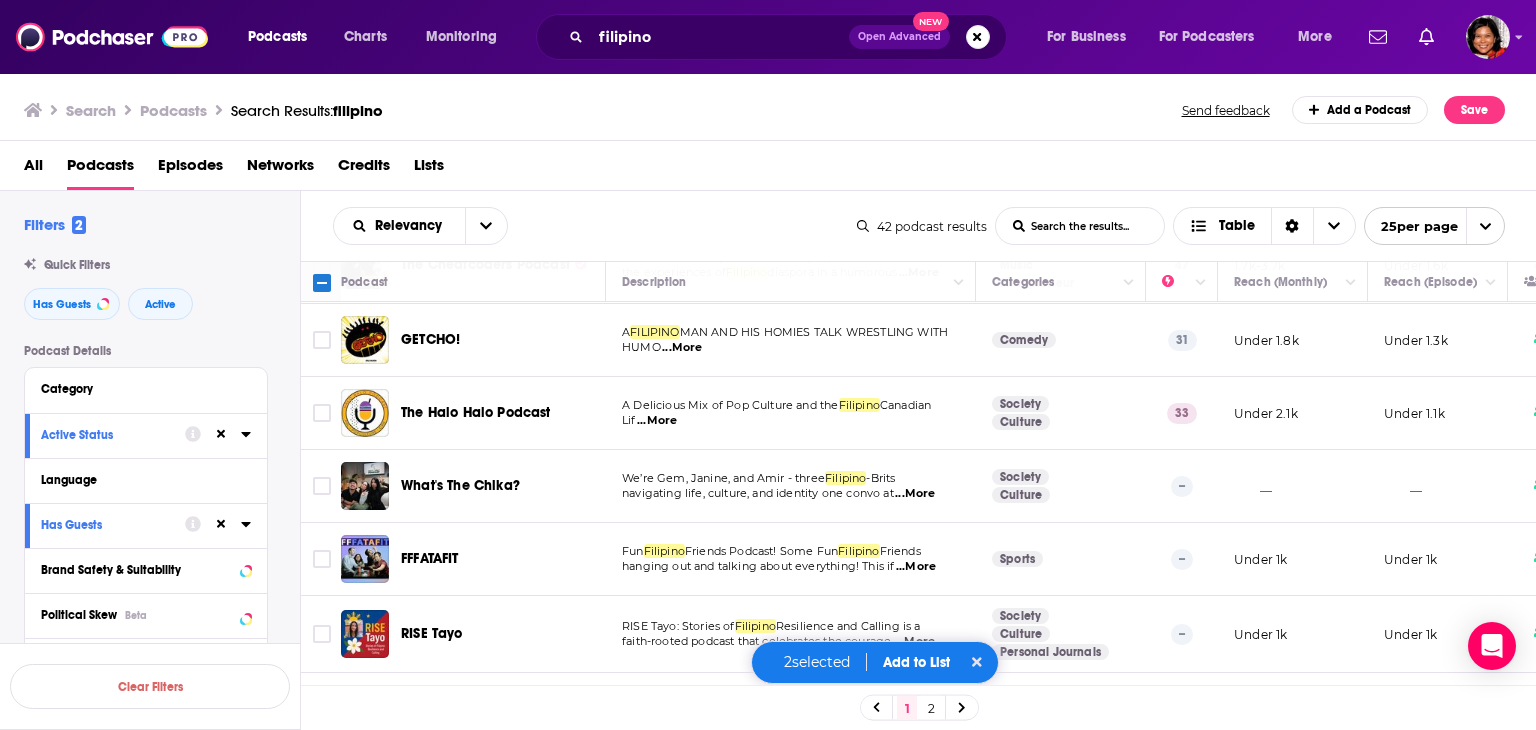 scroll, scrollTop: 396, scrollLeft: 0, axis: vertical 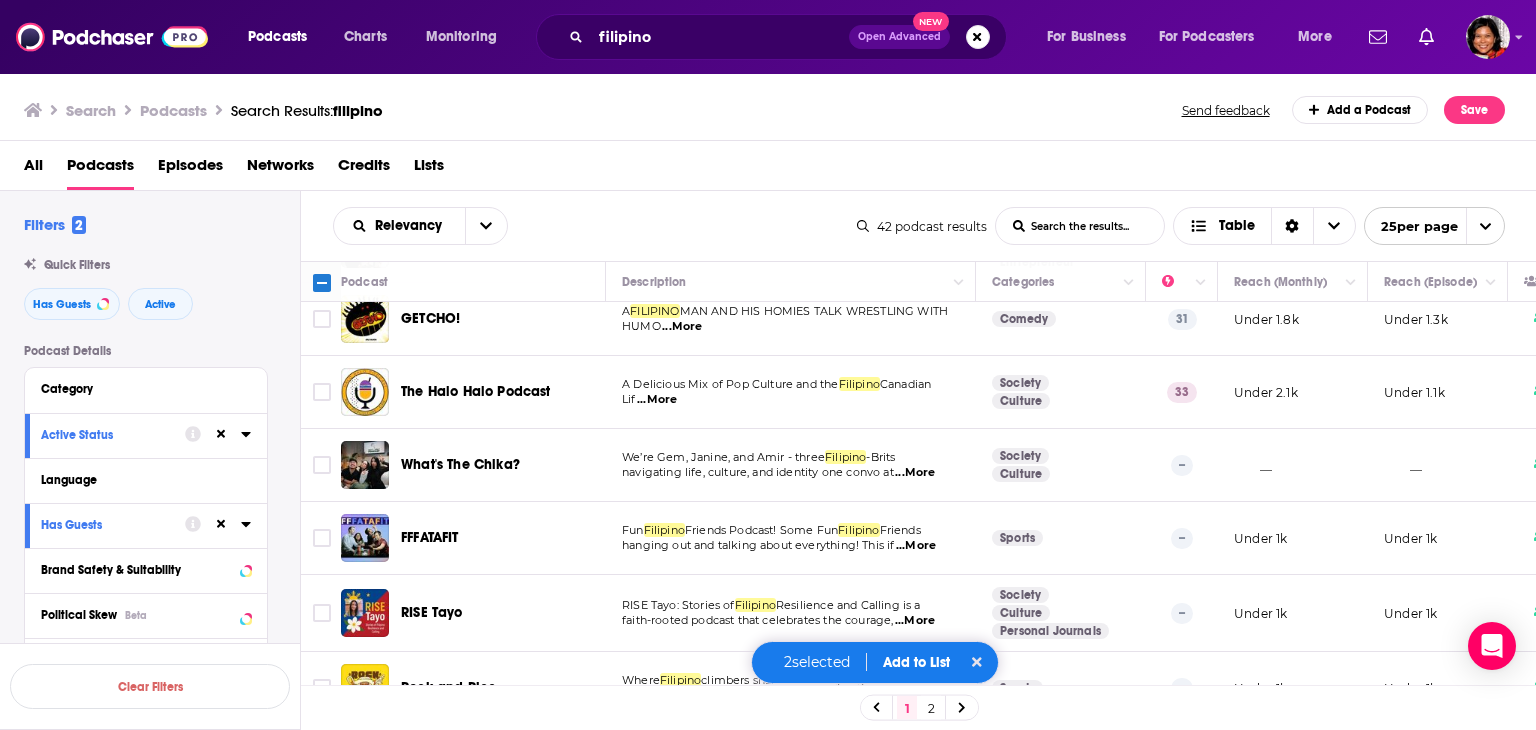 click on "...More" at bounding box center (916, 546) 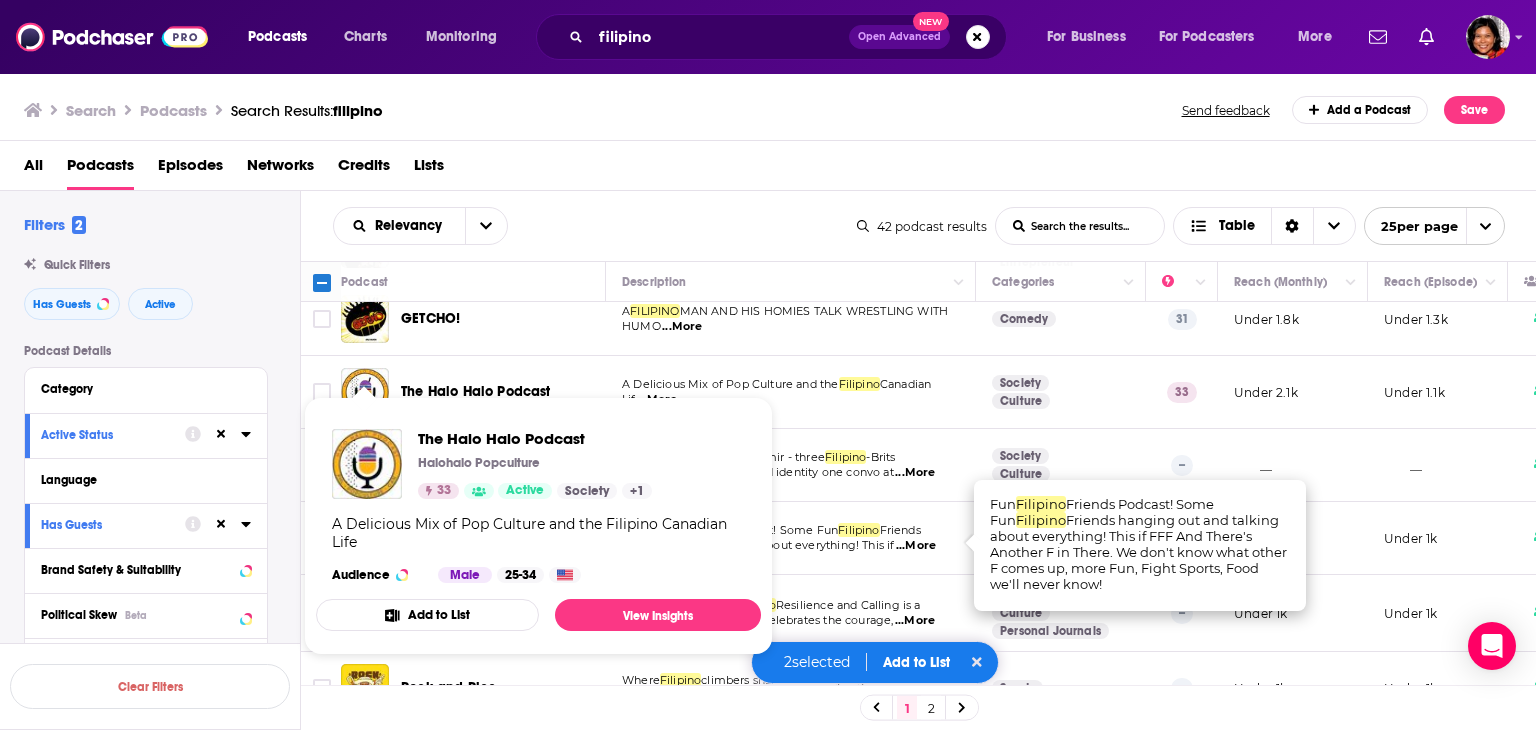 click on "The Halo Halo Podcast Halohalo Popculture [NUMBER] Active Society + [NUMBER] A Delicious Mix of Pop Culture and the Filipino Canadian Life Audience Male [AGE]-[AGE] Add to List View Insights" at bounding box center [538, 526] 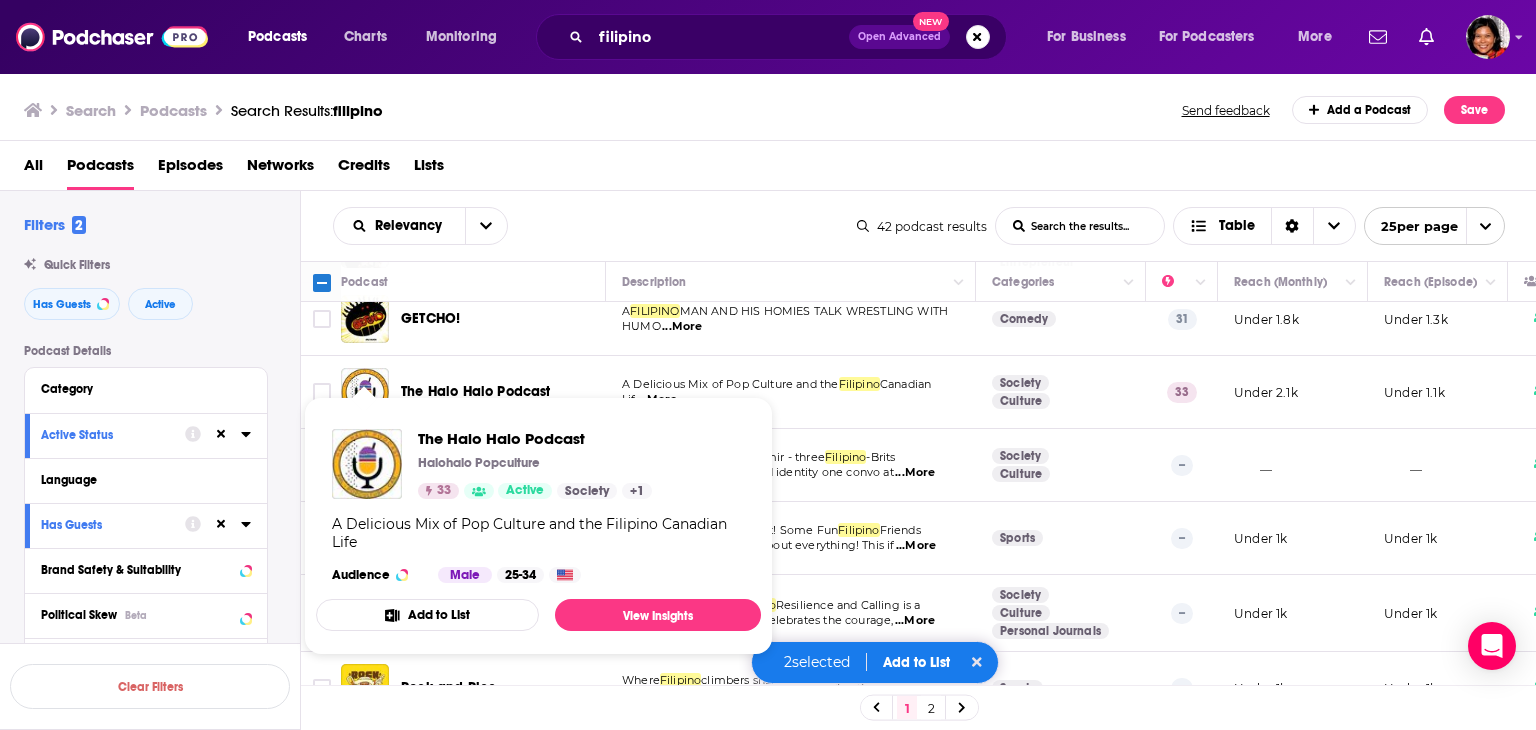 click on "All Podcasts Episodes Networks Credits Lists" at bounding box center (772, 169) 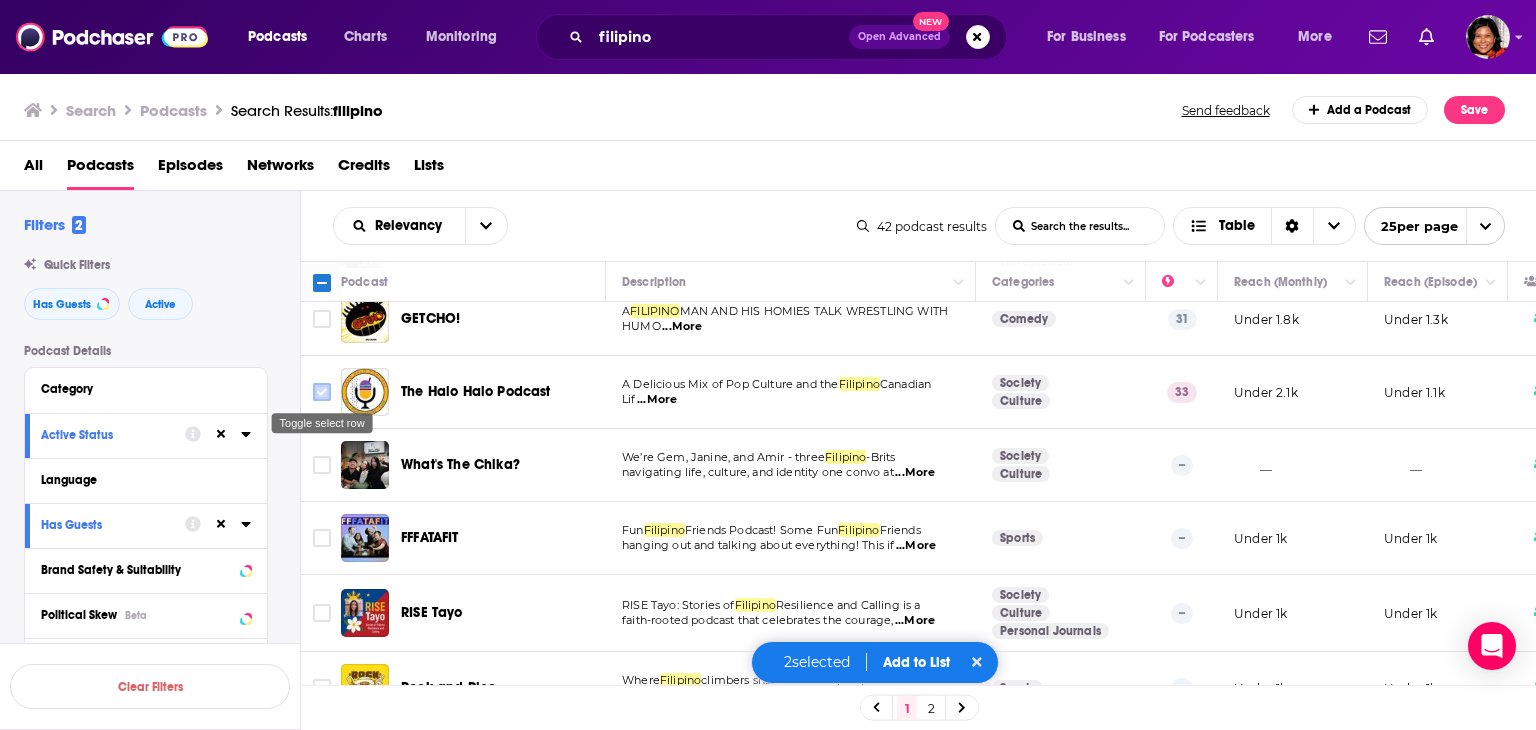 click at bounding box center [322, 392] 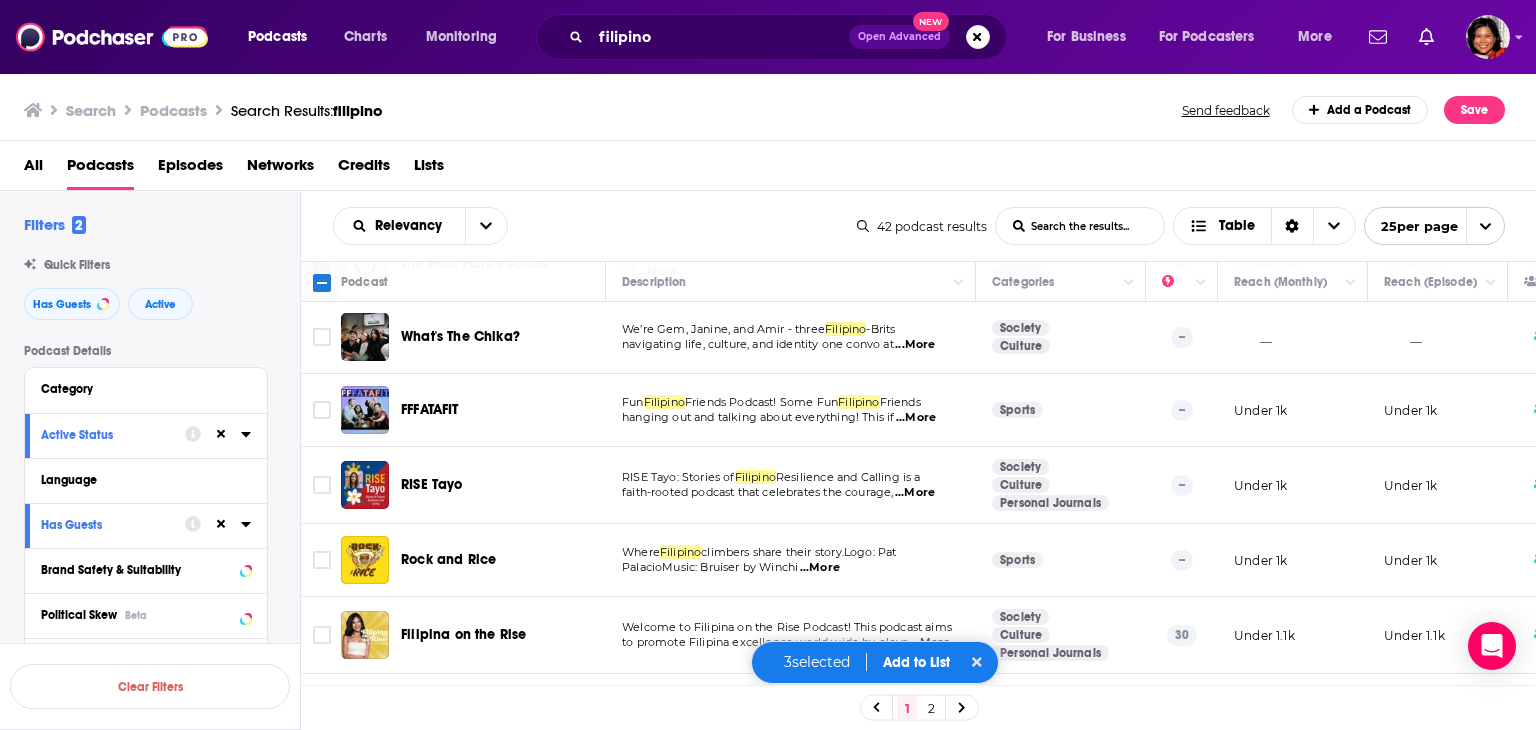 scroll, scrollTop: 532, scrollLeft: 0, axis: vertical 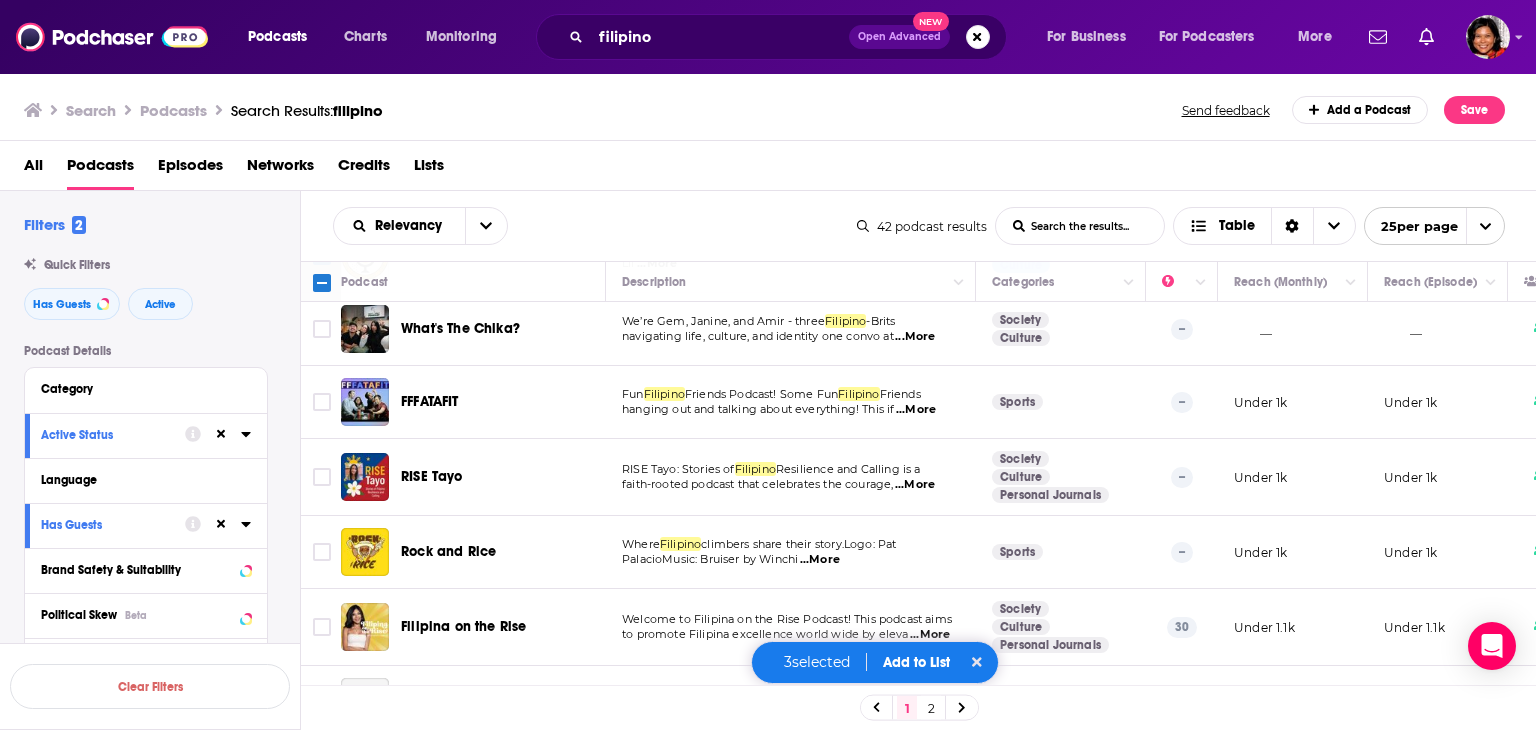 click on "...More" at bounding box center (915, 485) 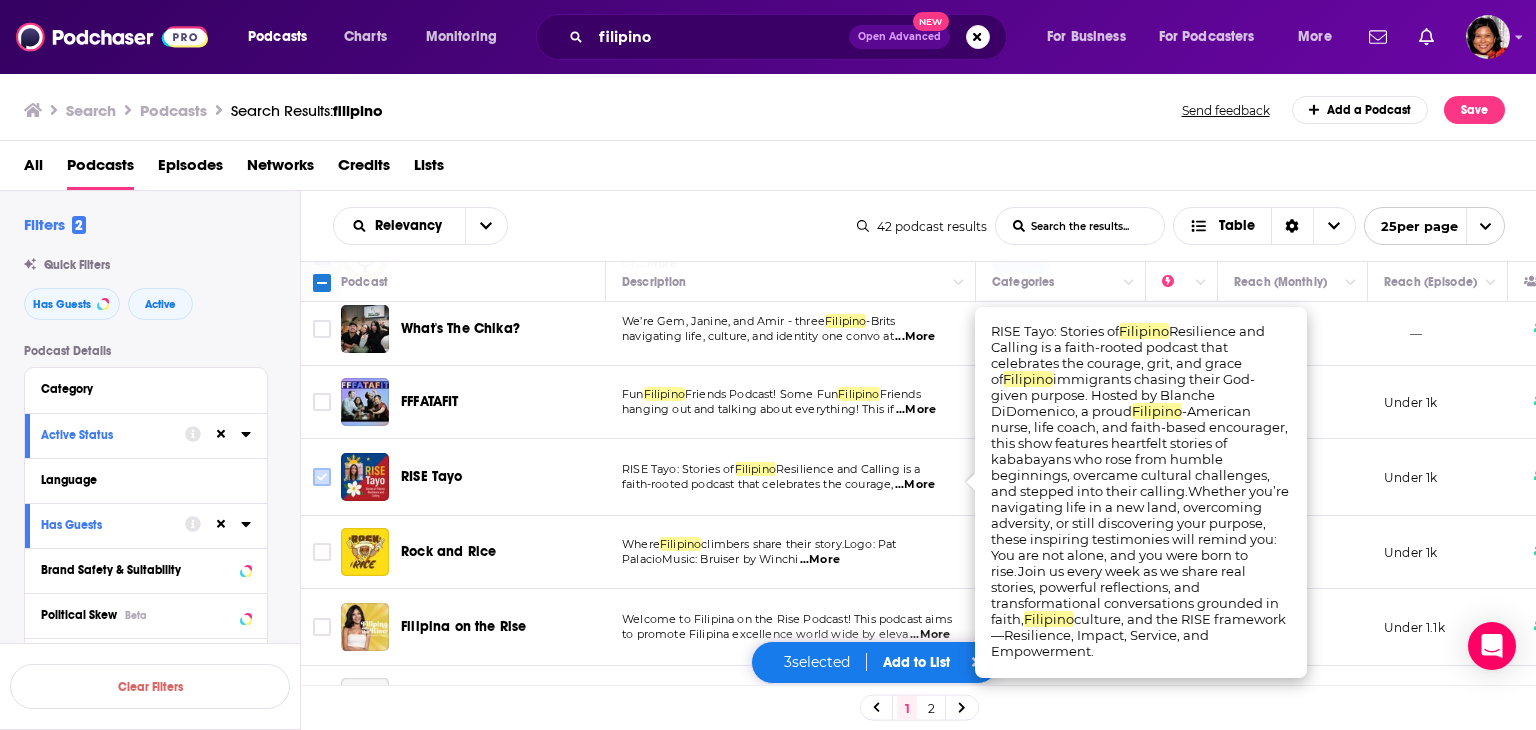 click at bounding box center [322, 477] 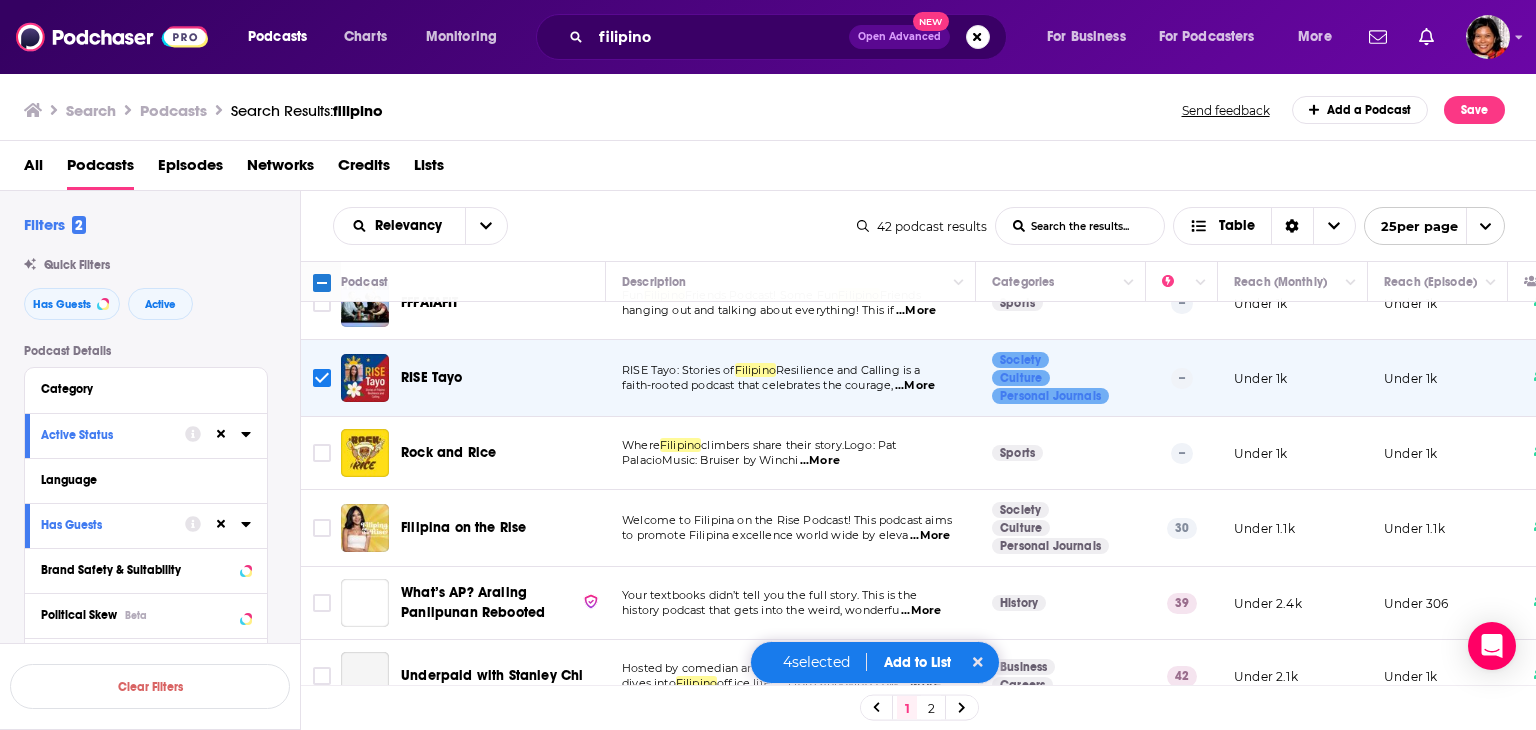 scroll, scrollTop: 648, scrollLeft: 0, axis: vertical 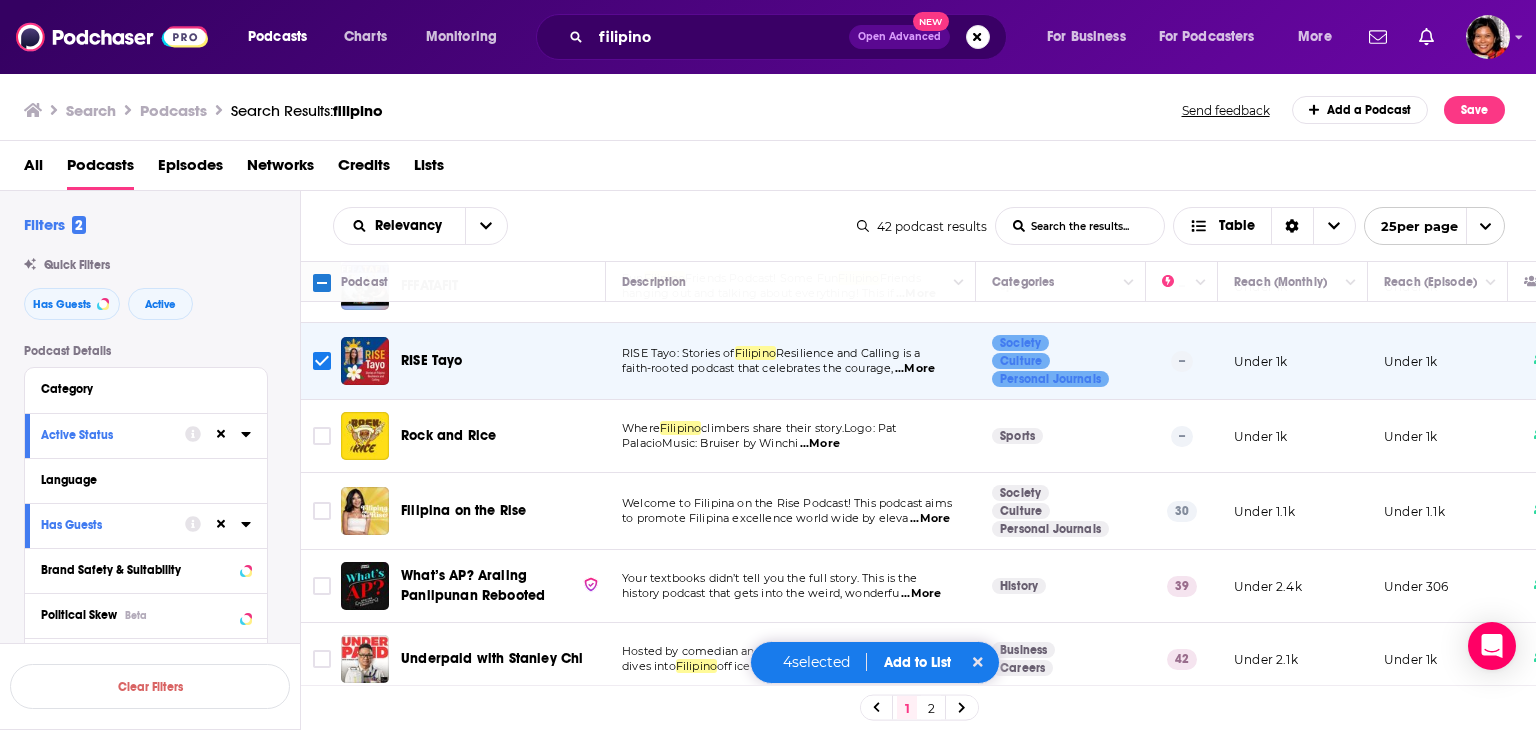 click on "...More" at bounding box center (930, 519) 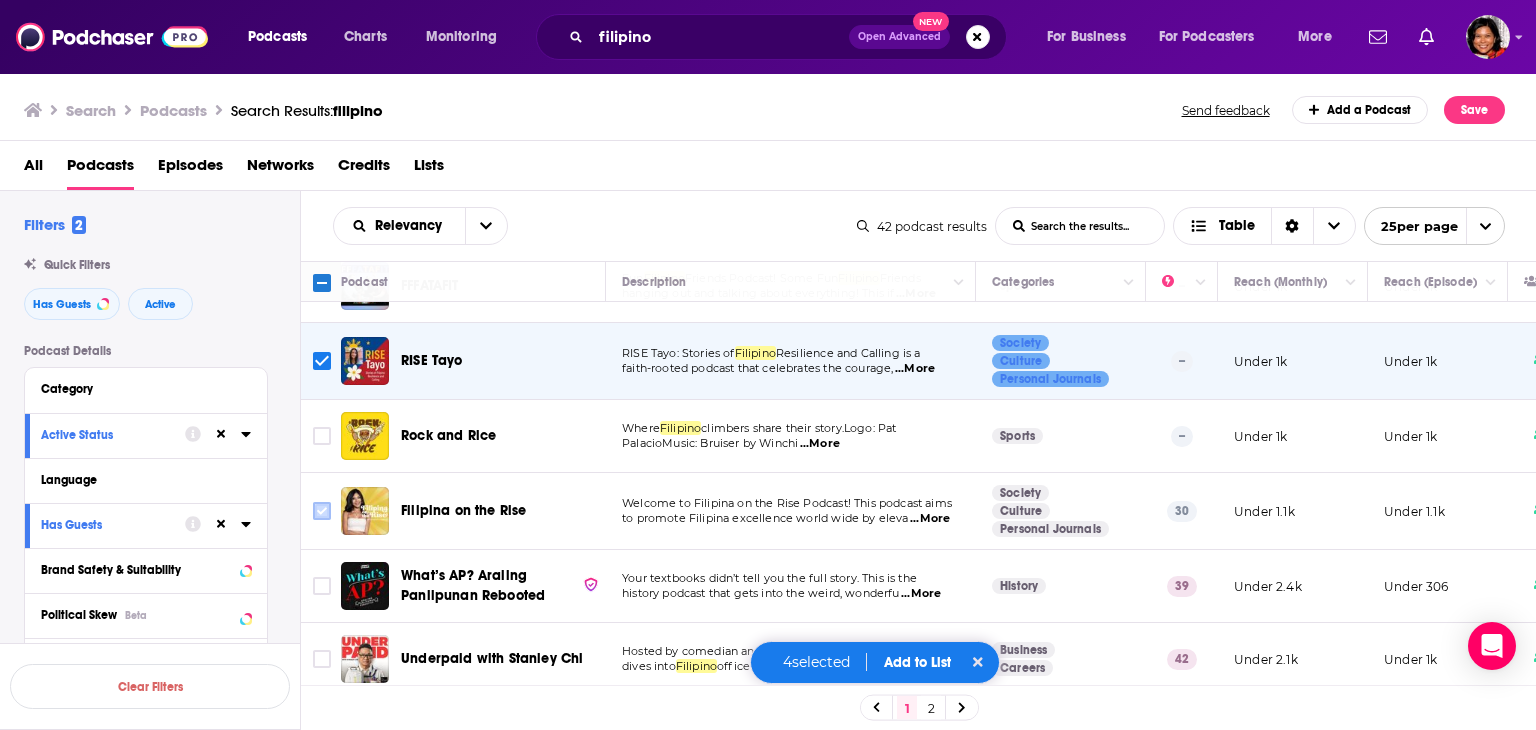 click at bounding box center (322, 511) 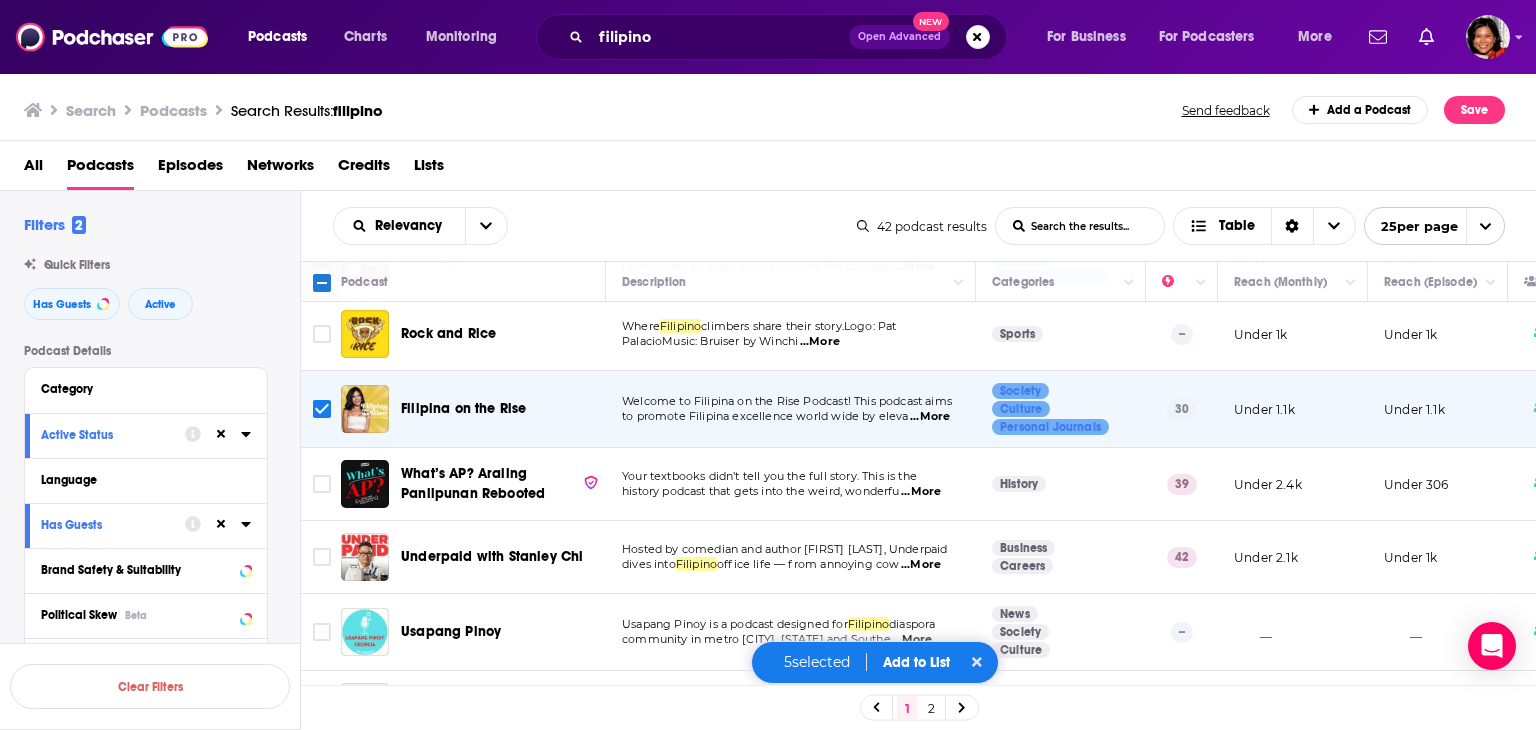 scroll, scrollTop: 755, scrollLeft: 0, axis: vertical 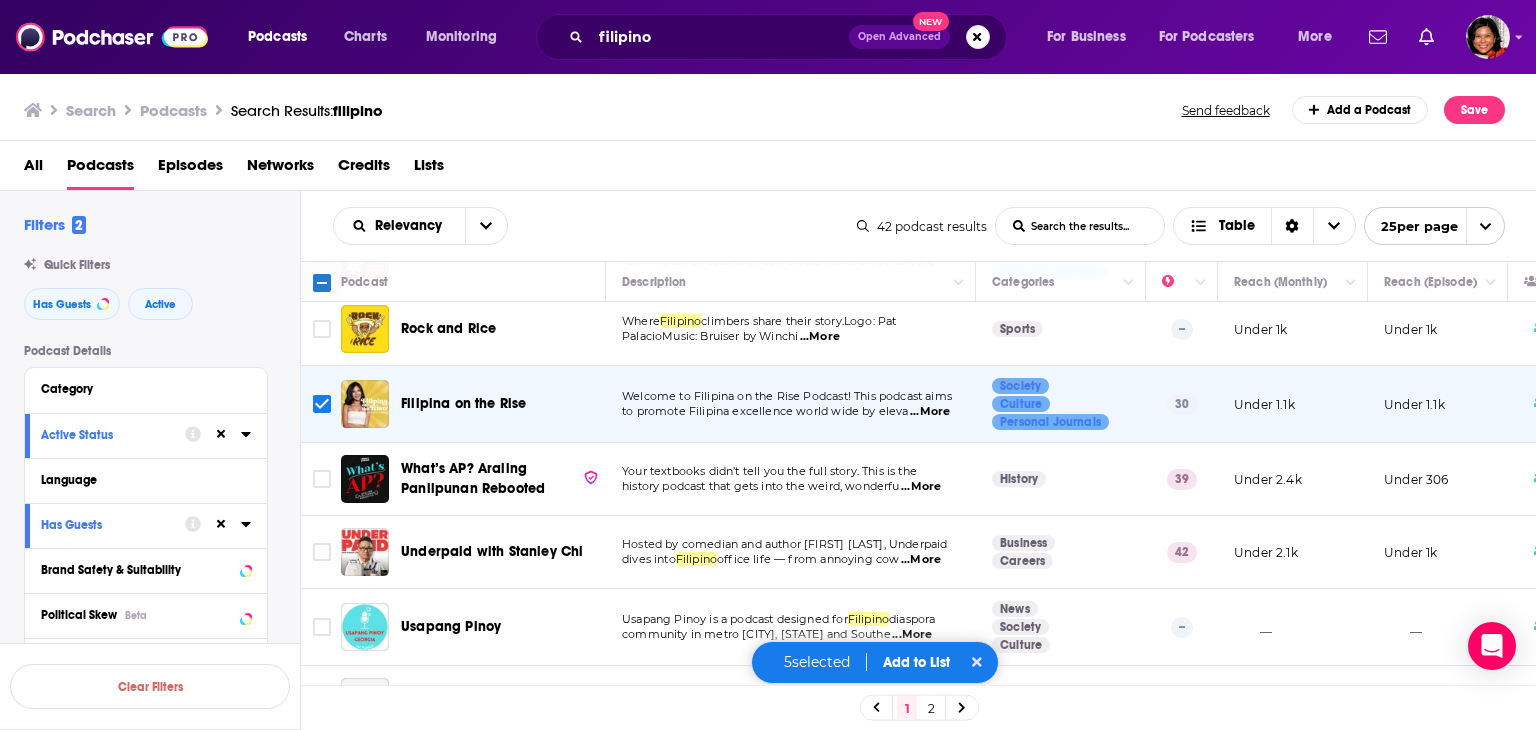 click on "...More" at bounding box center [921, 487] 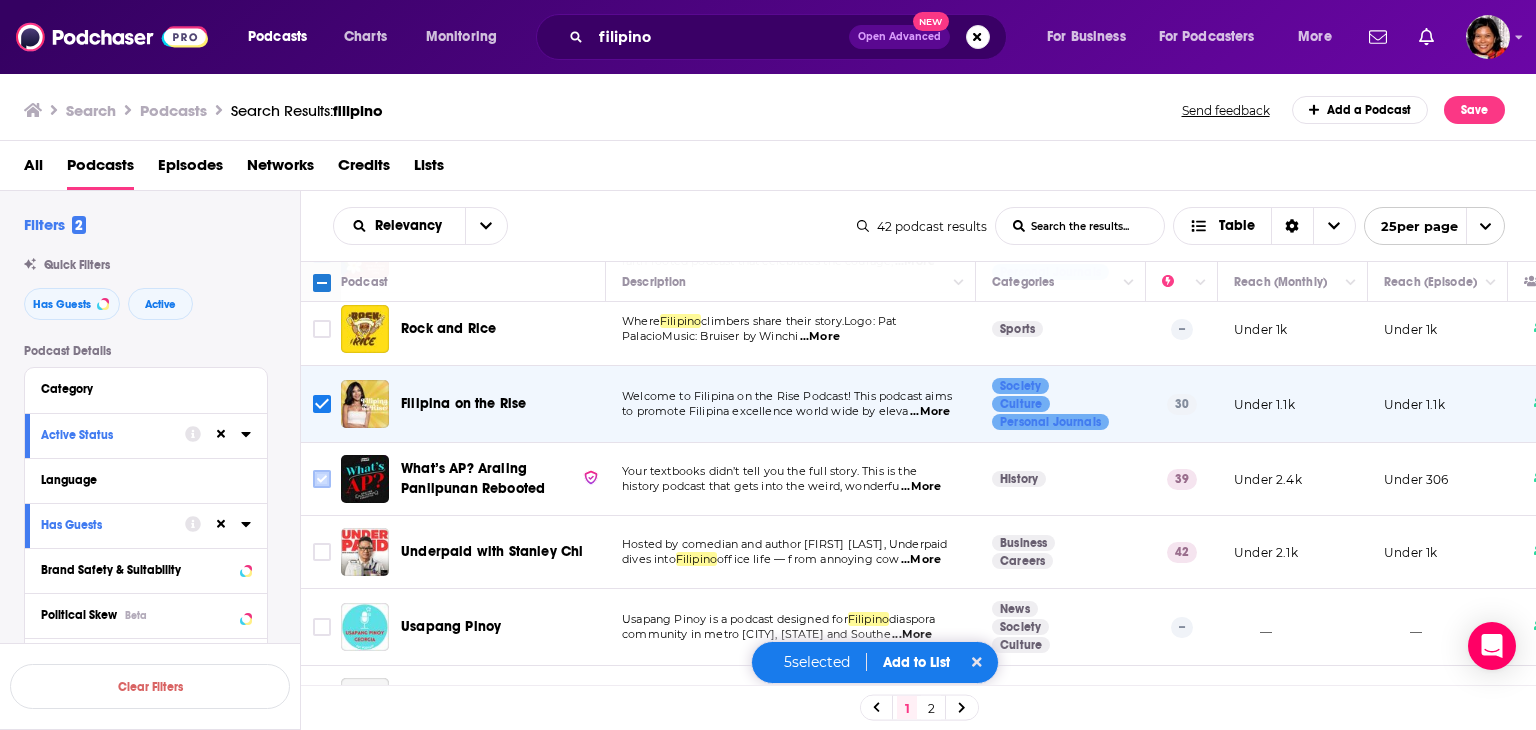 click at bounding box center [322, 479] 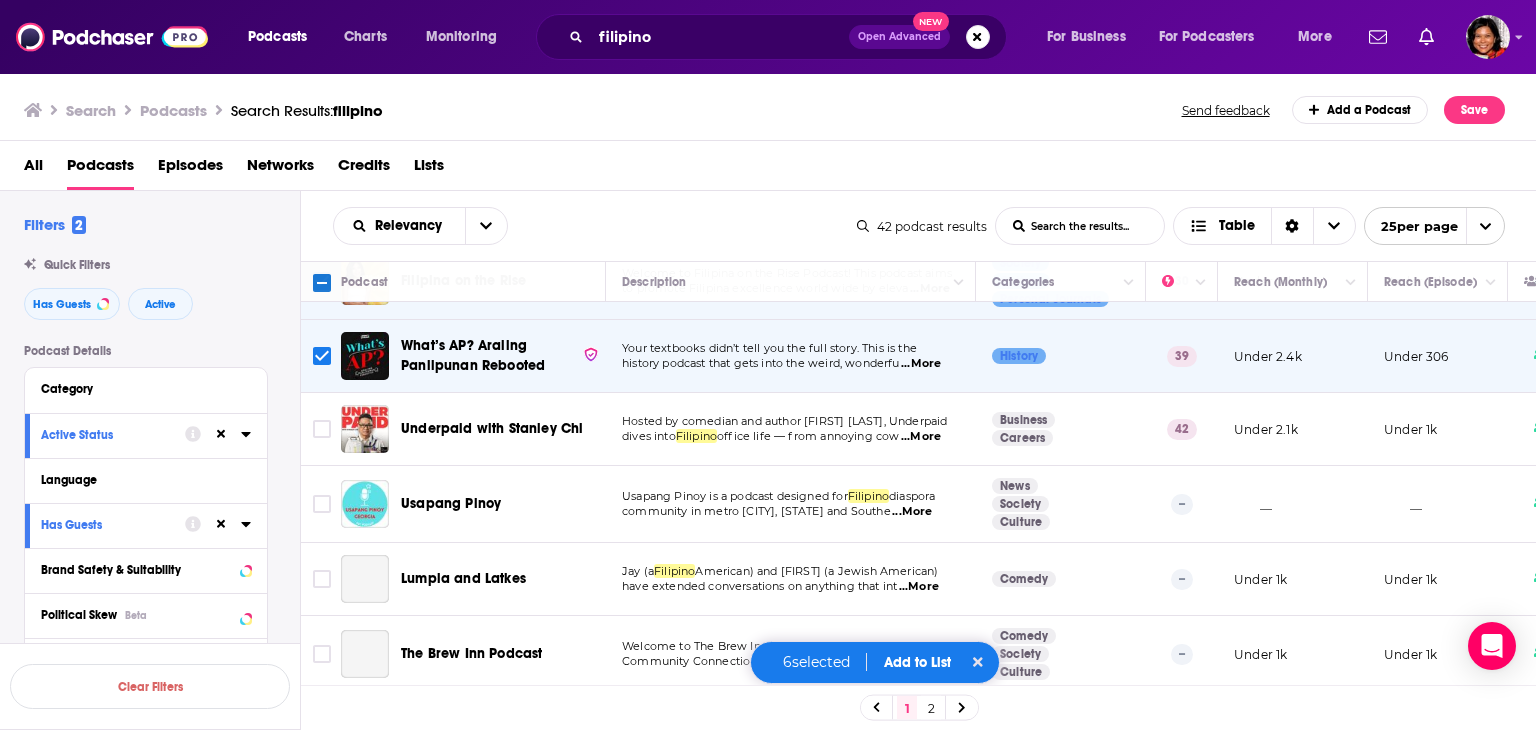 scroll, scrollTop: 916, scrollLeft: 0, axis: vertical 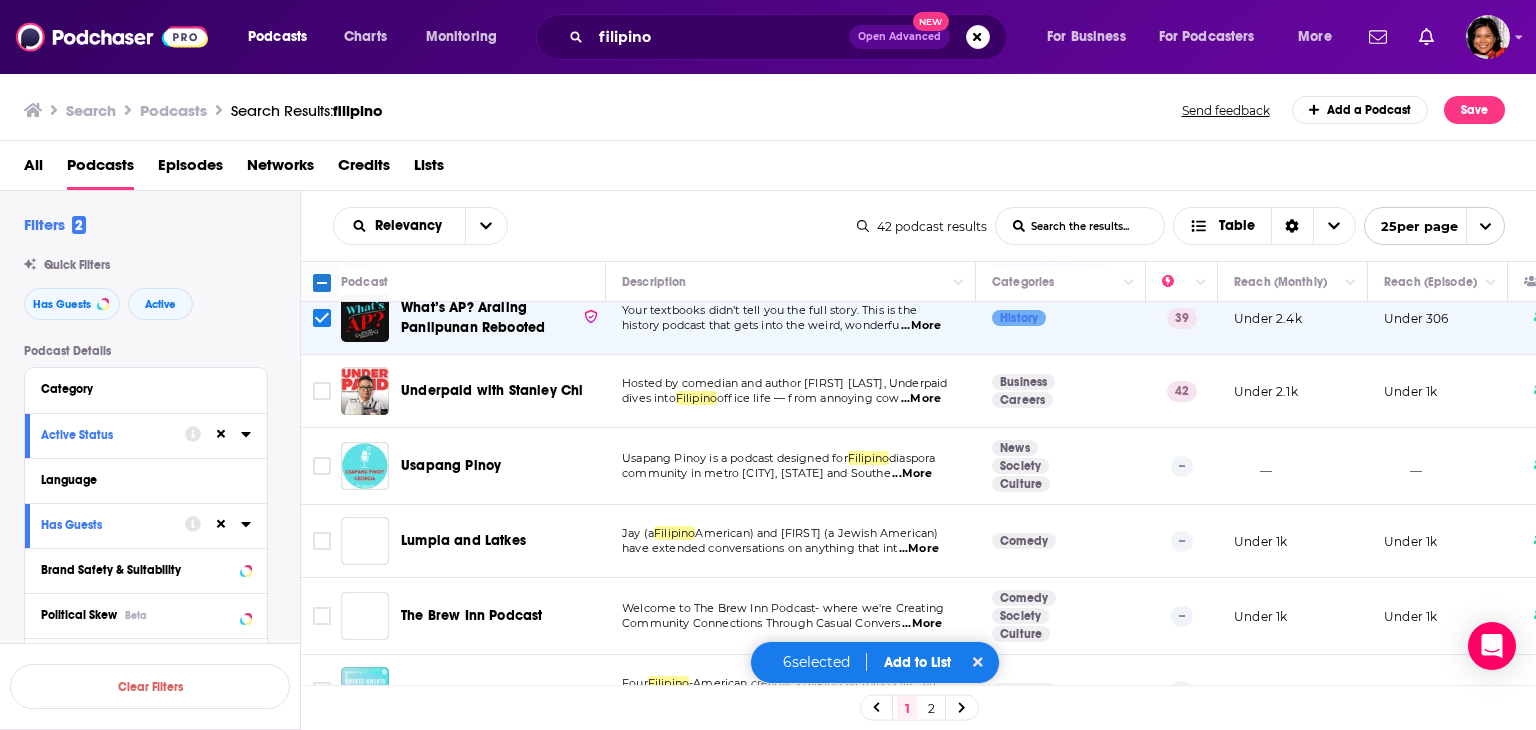 click on "...More" at bounding box center [921, 399] 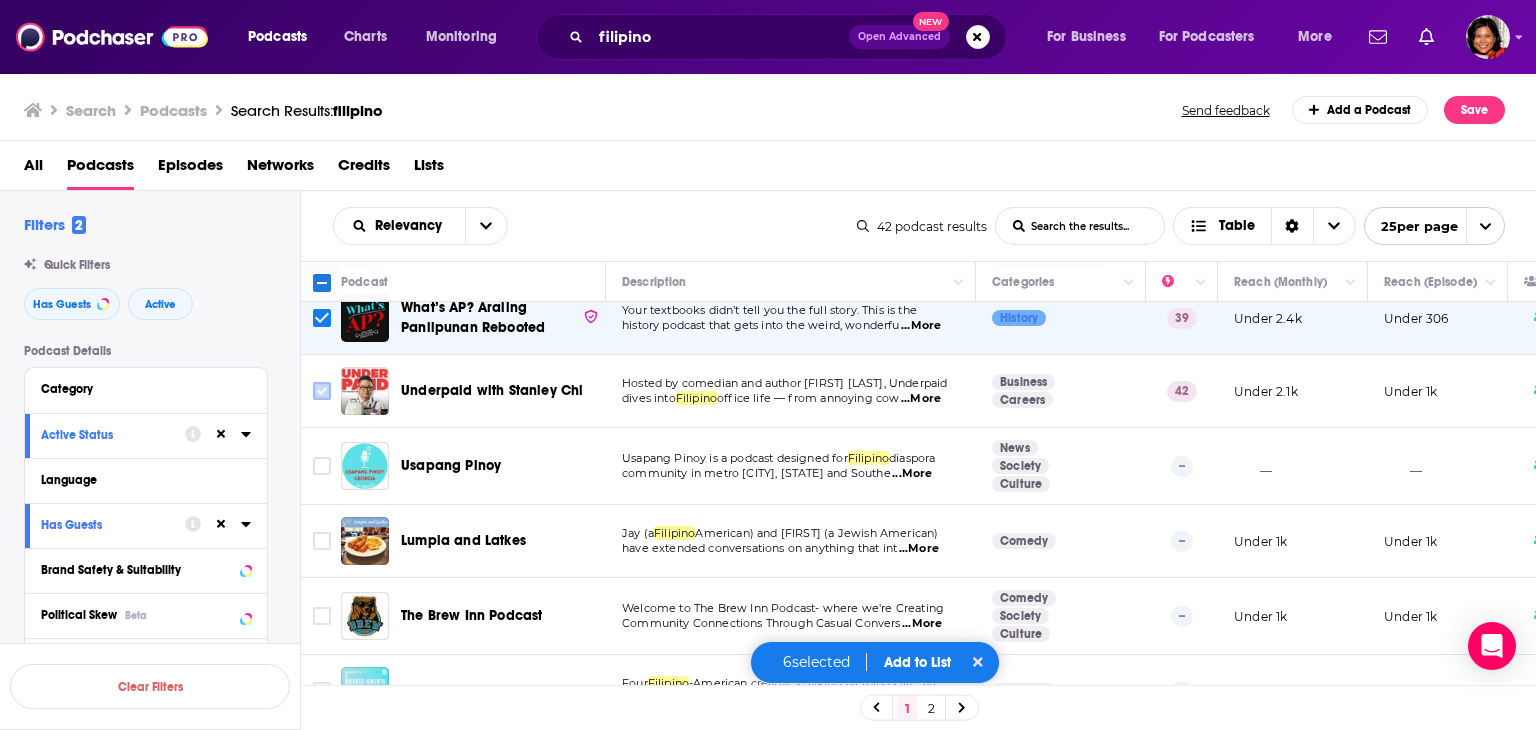 click at bounding box center [322, 391] 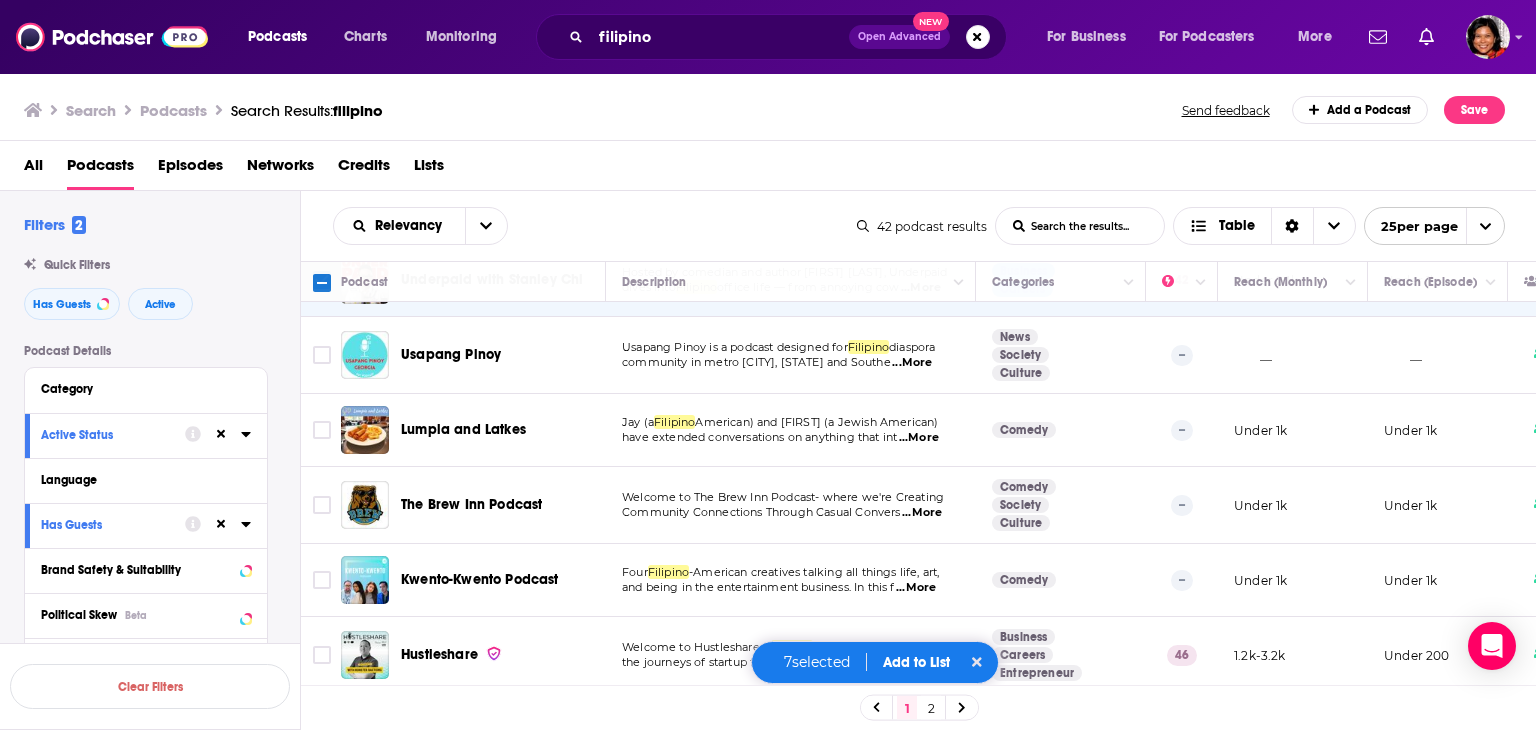 scroll, scrollTop: 1036, scrollLeft: 0, axis: vertical 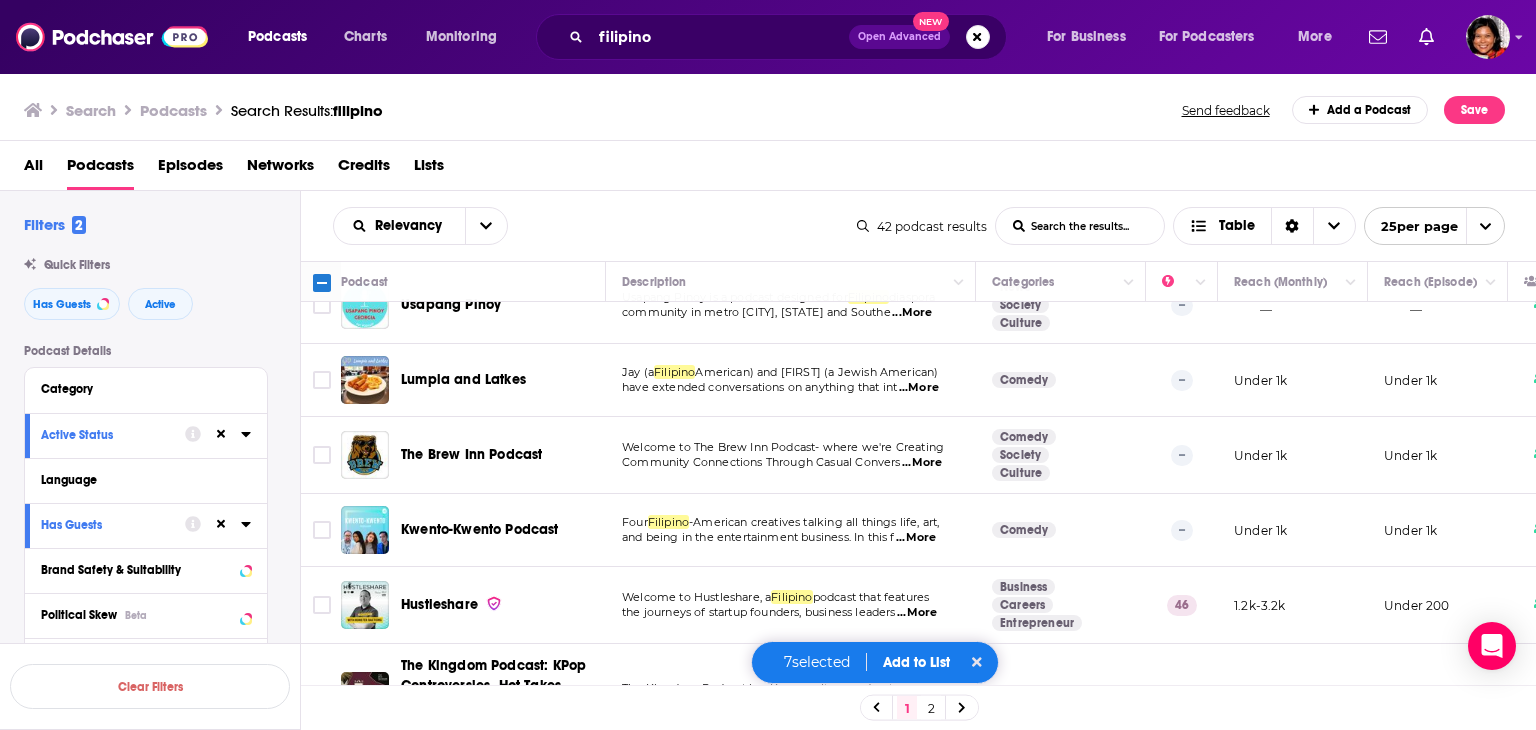 click on "...More" at bounding box center (916, 538) 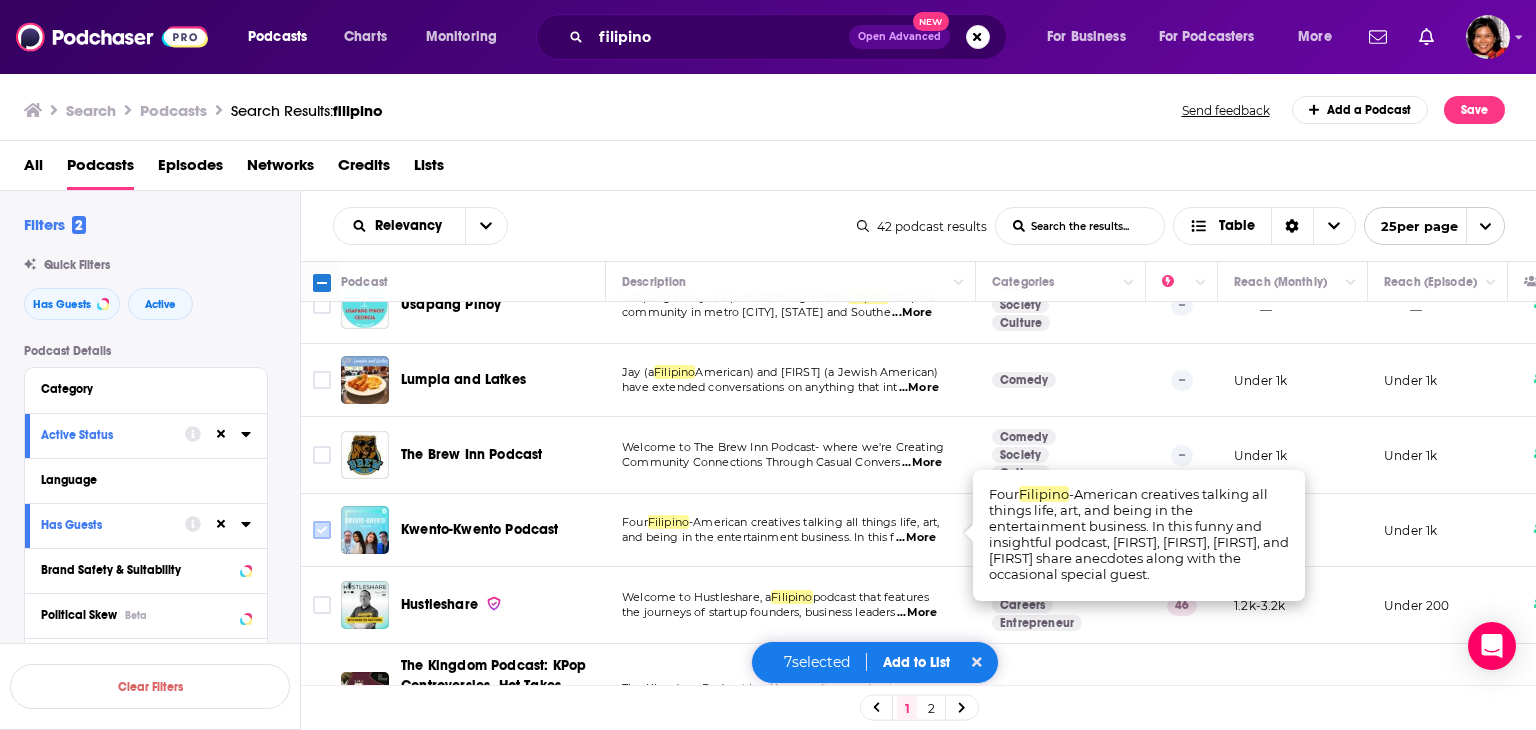 click at bounding box center [322, 530] 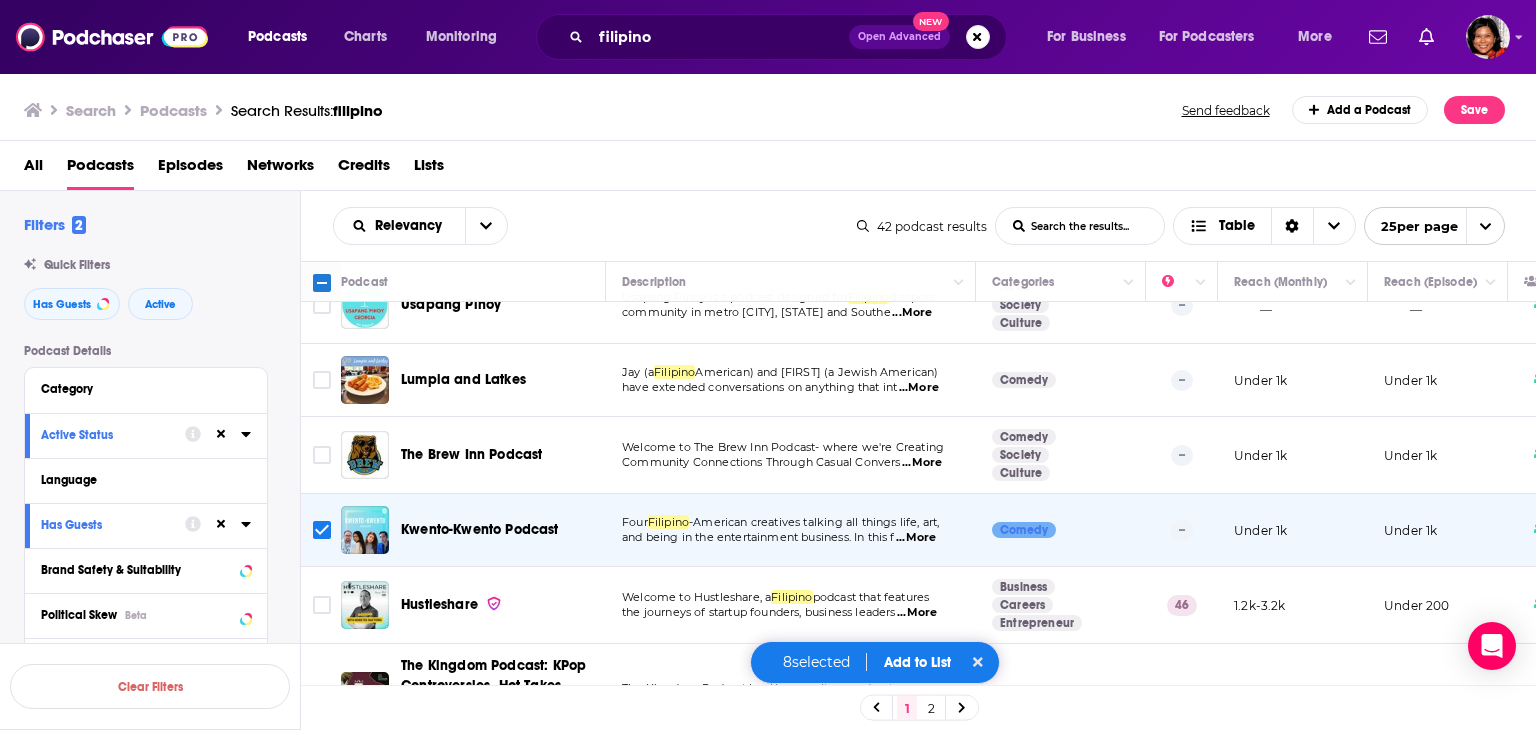 click on "...More" at bounding box center (922, 463) 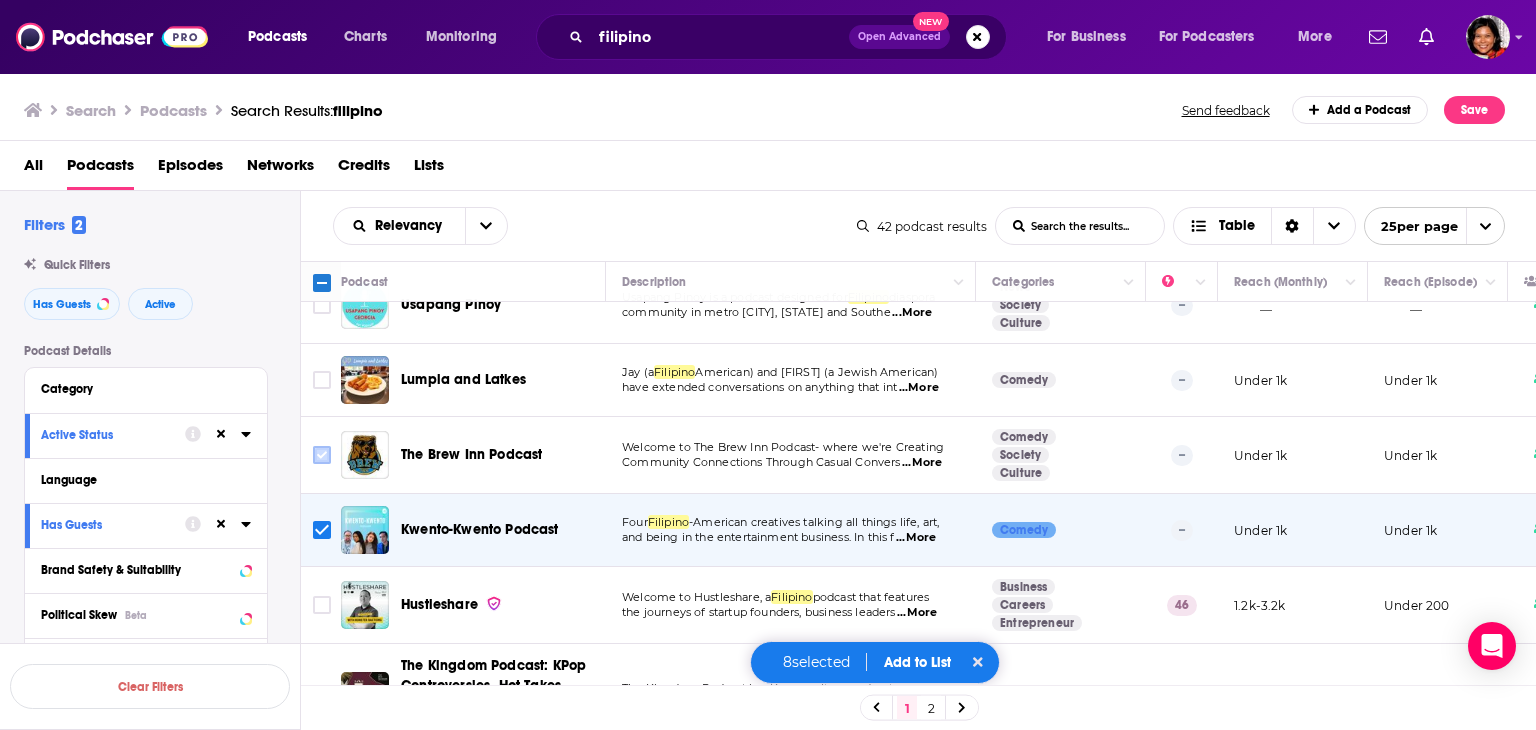 click at bounding box center (322, 455) 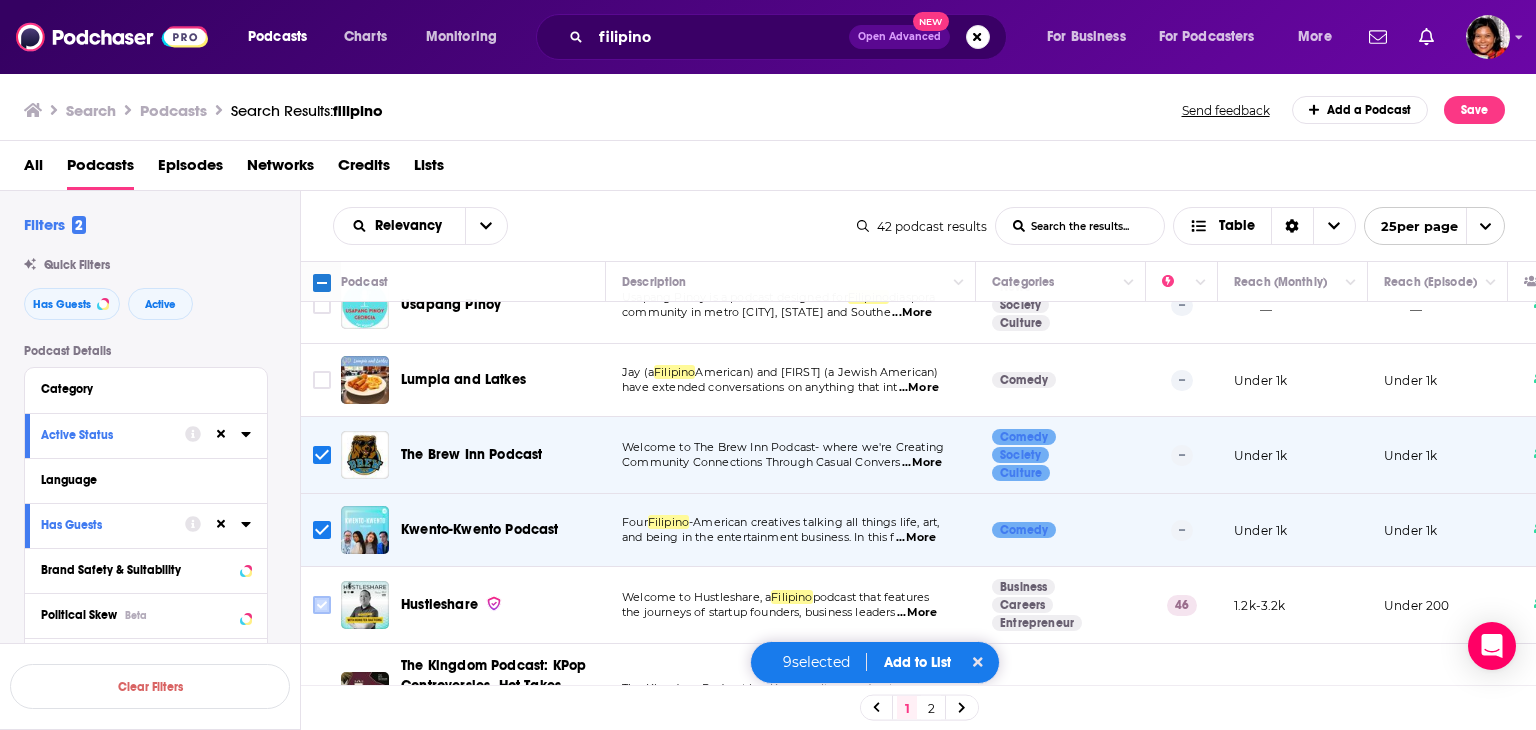 click at bounding box center (322, 605) 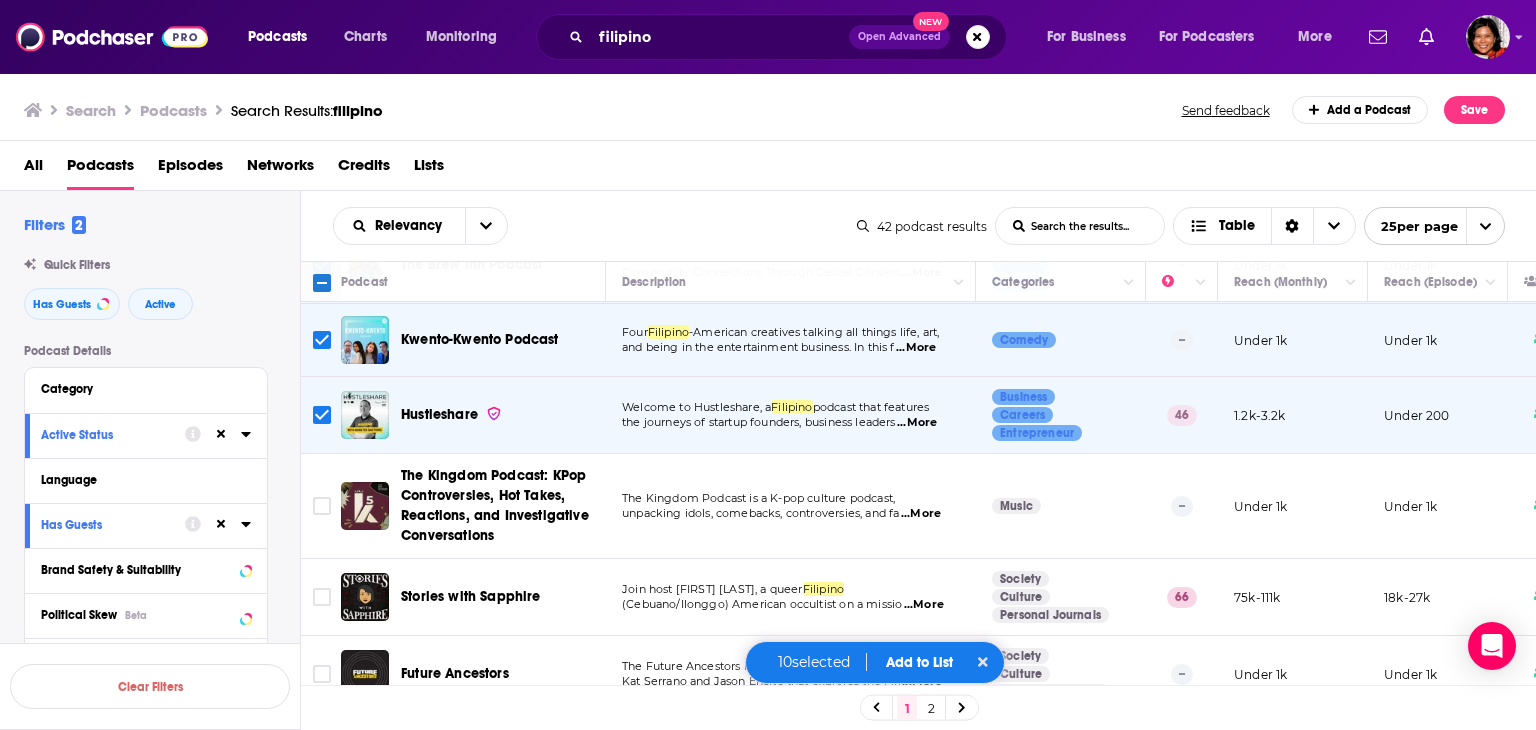 scroll, scrollTop: 1276, scrollLeft: 0, axis: vertical 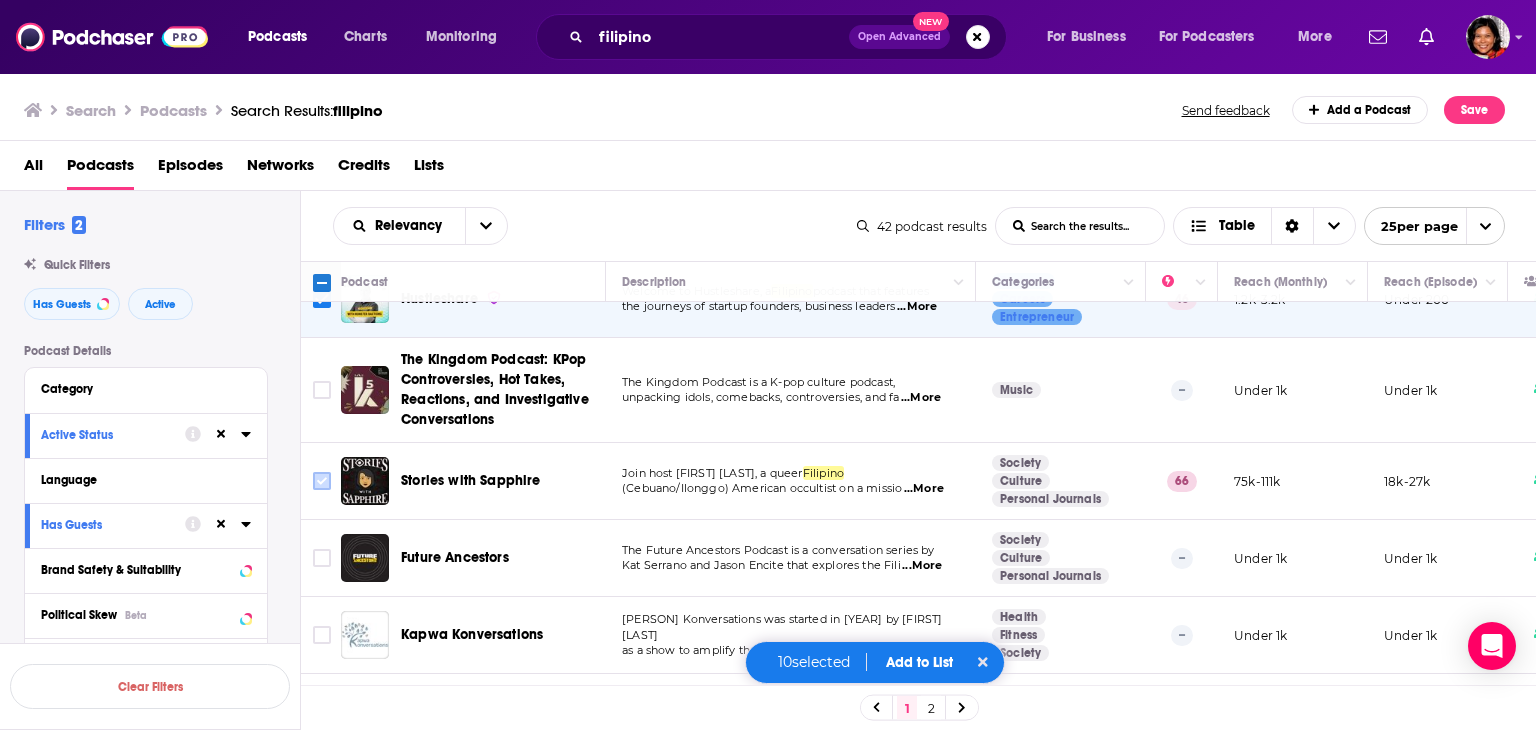 click at bounding box center [322, 481] 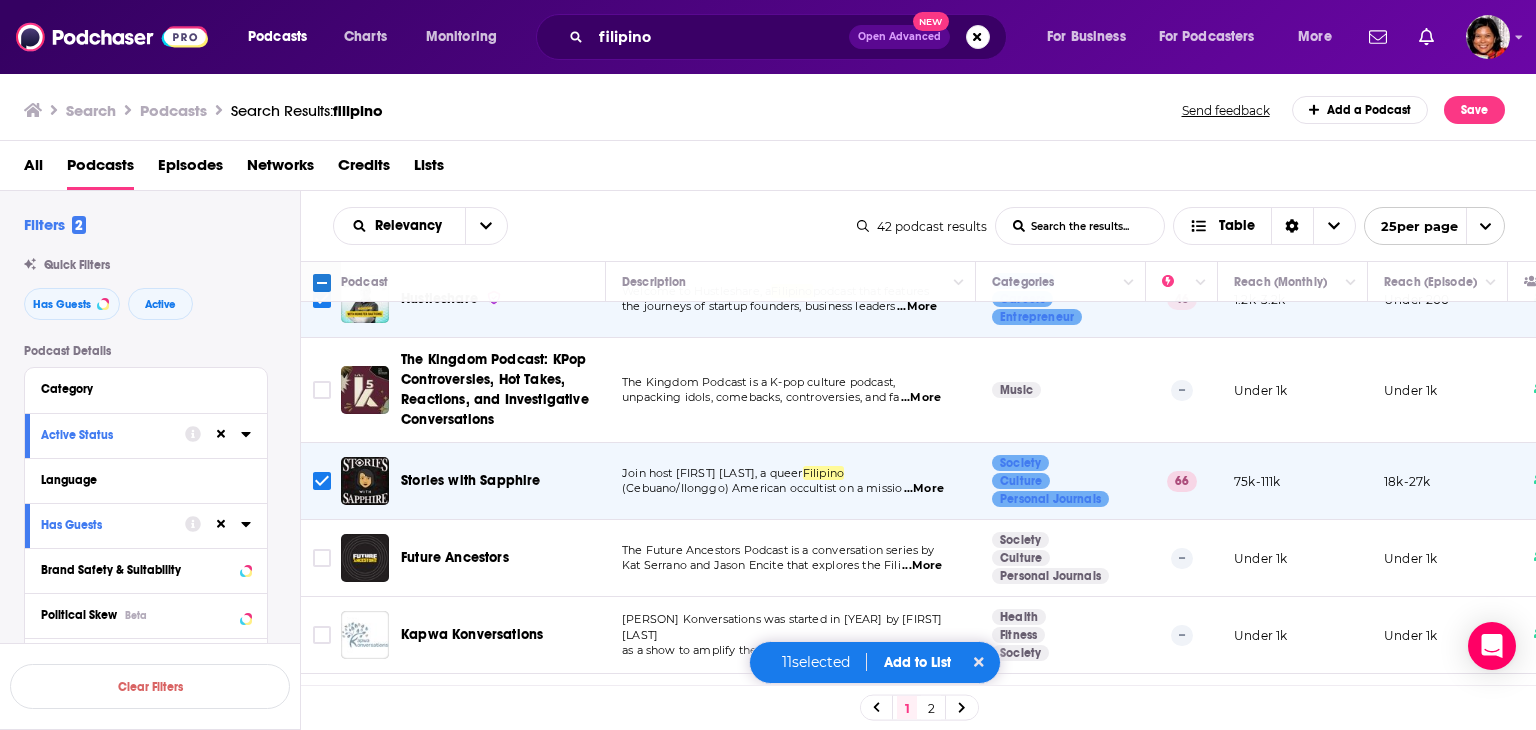 click on "...More" at bounding box center [922, 566] 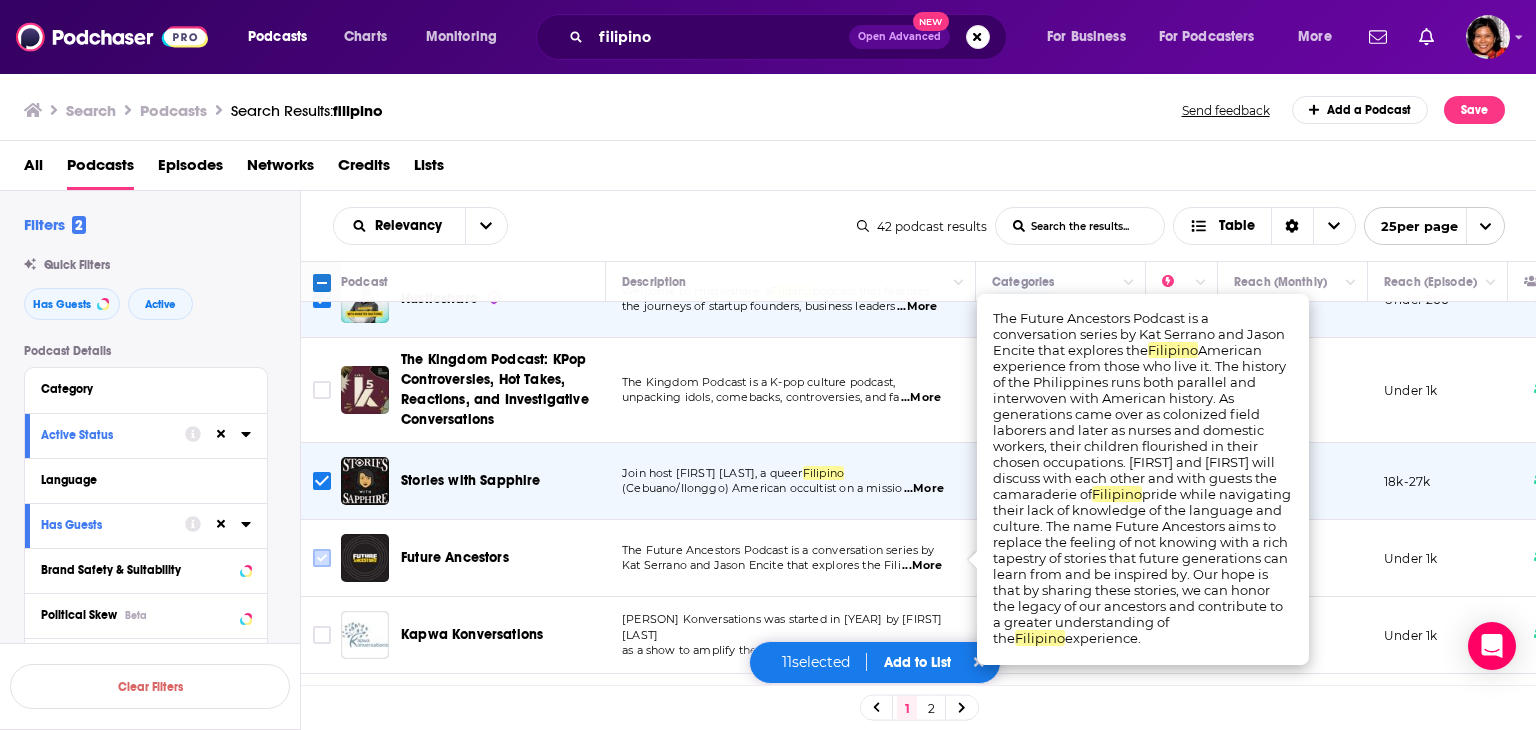 click at bounding box center [322, 558] 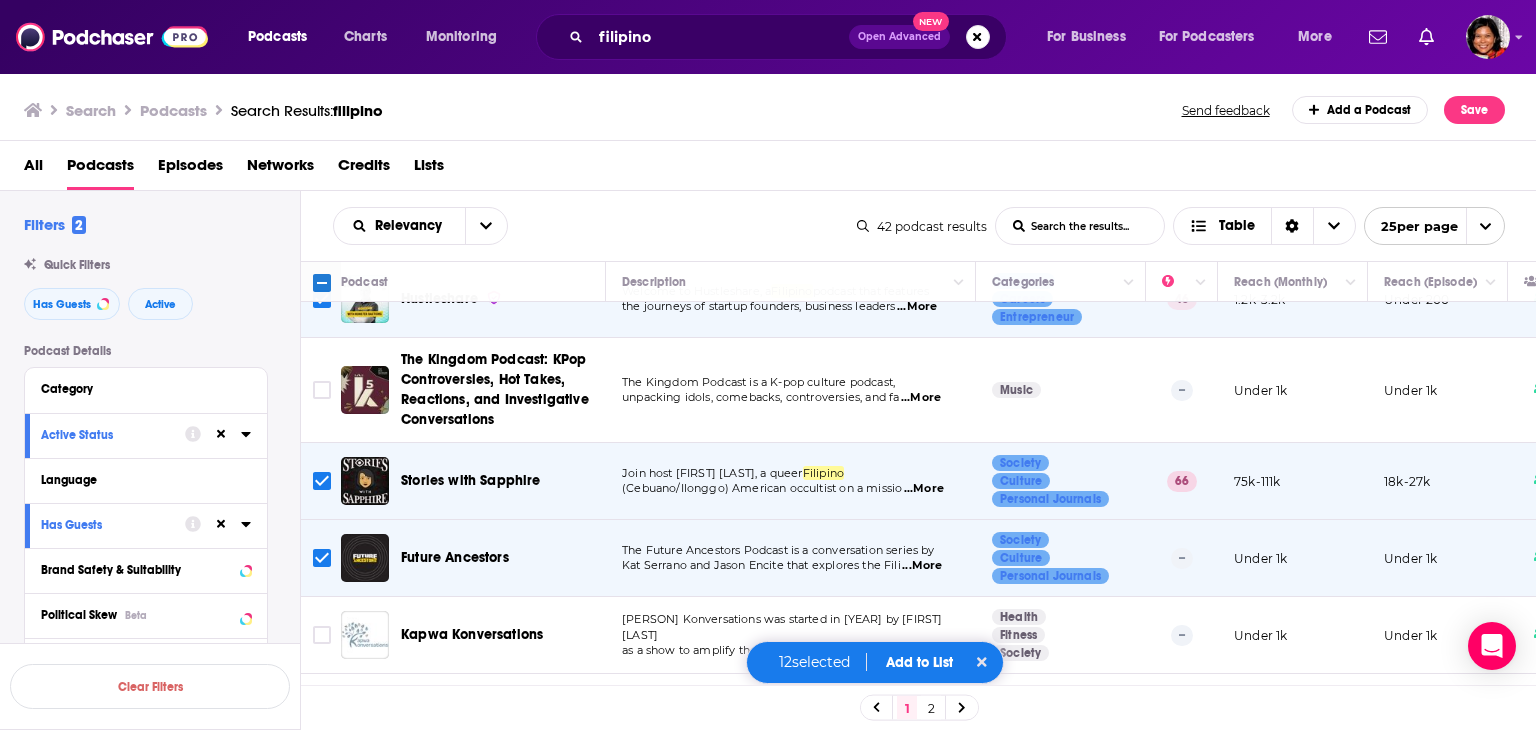 scroll, scrollTop: 1025, scrollLeft: 0, axis: vertical 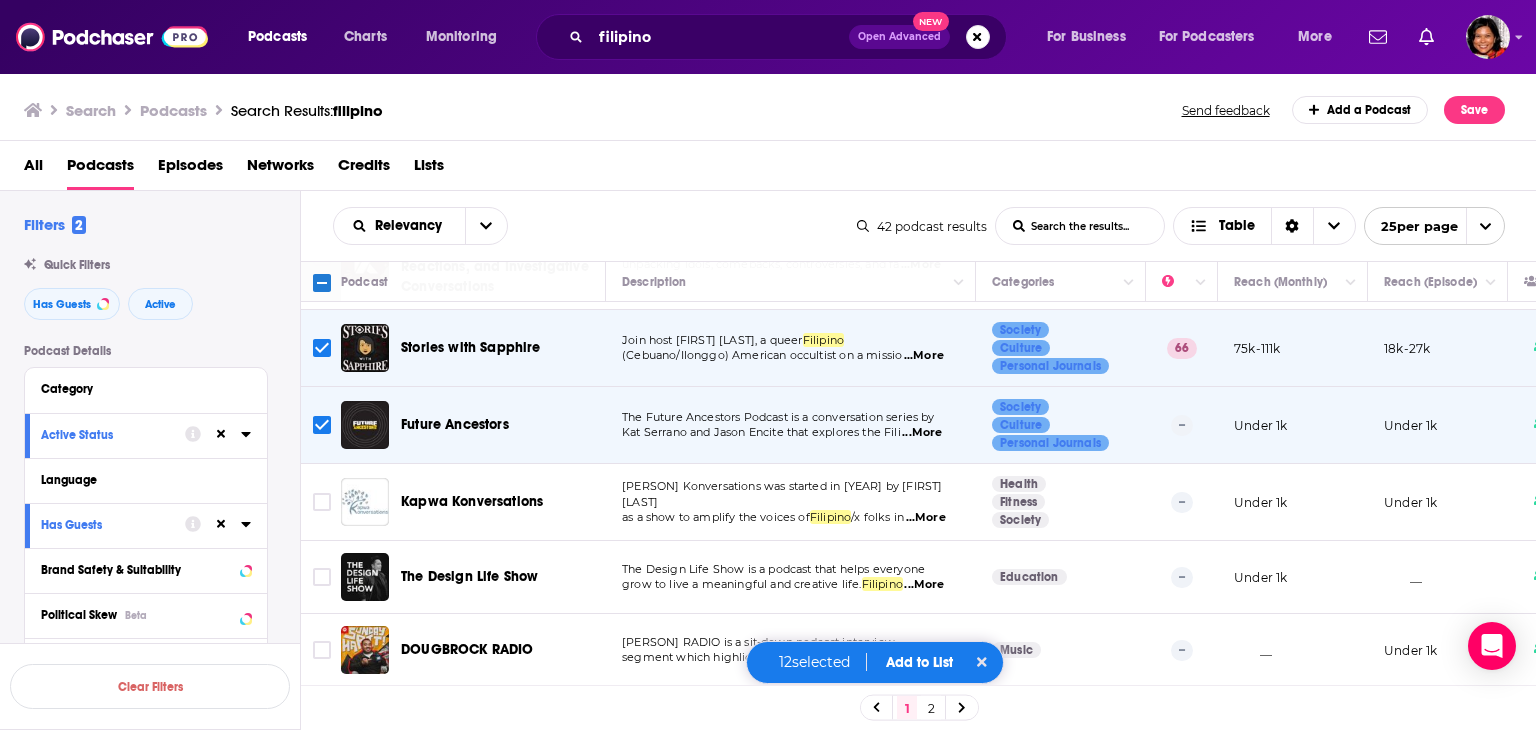 click on "...More" at bounding box center (926, 518) 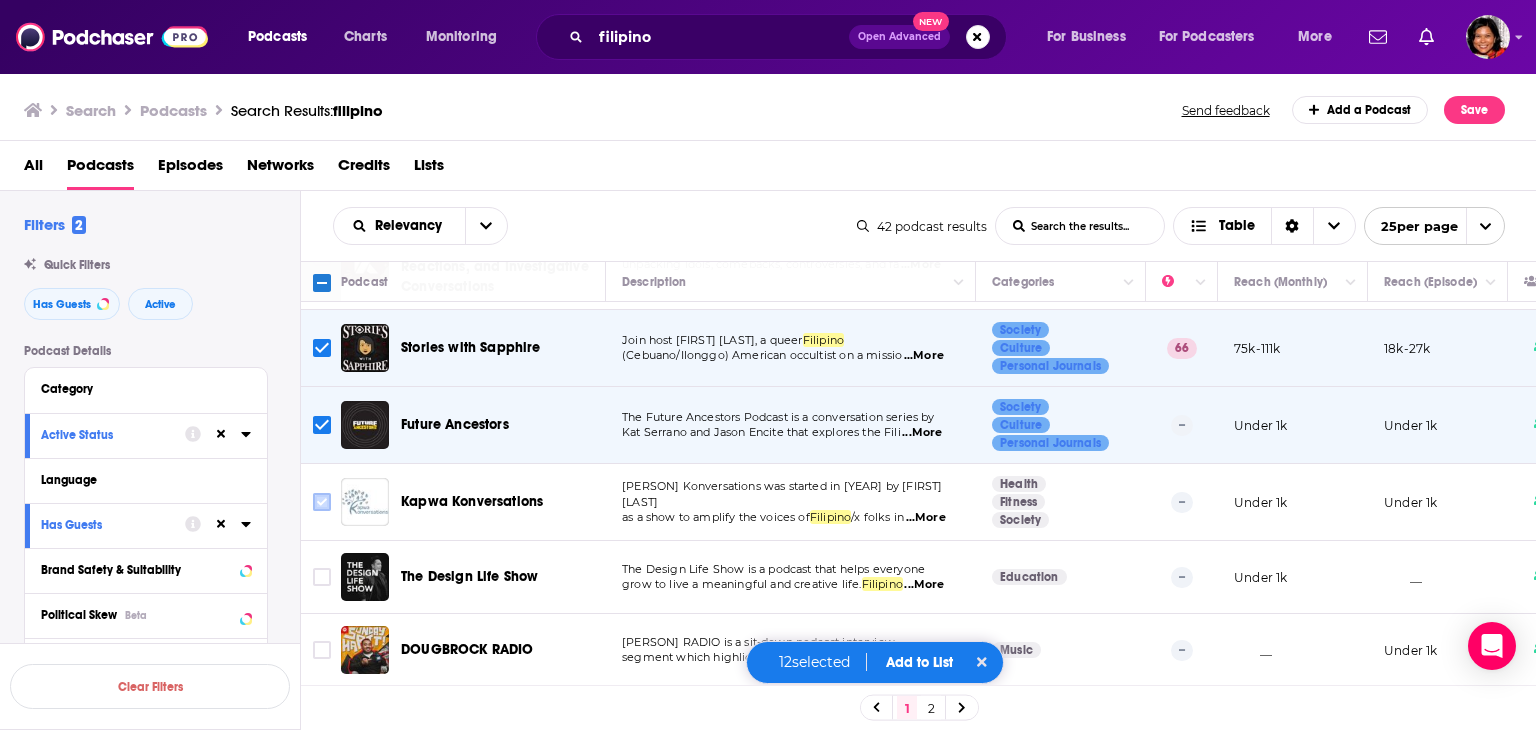 click at bounding box center [322, 502] 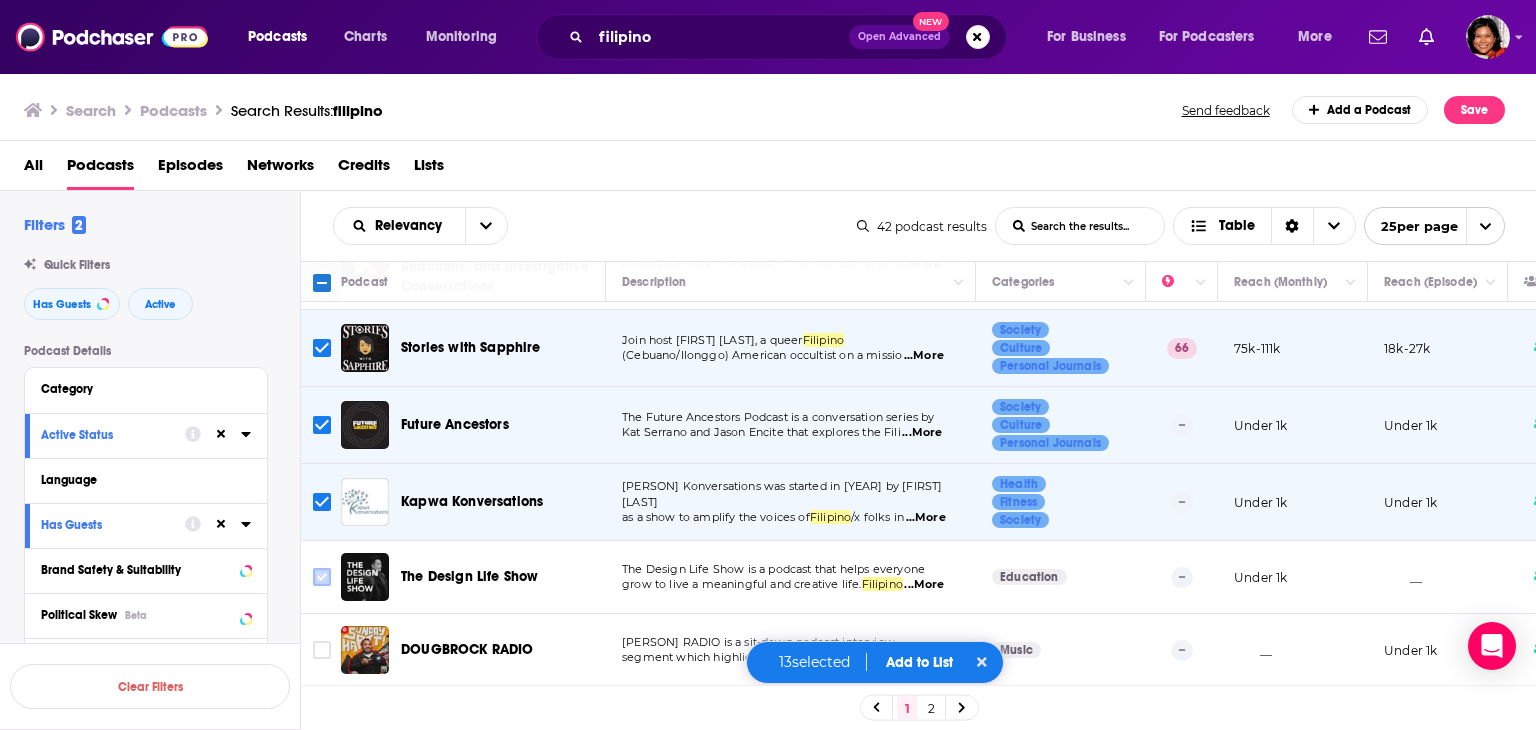 click at bounding box center (322, 577) 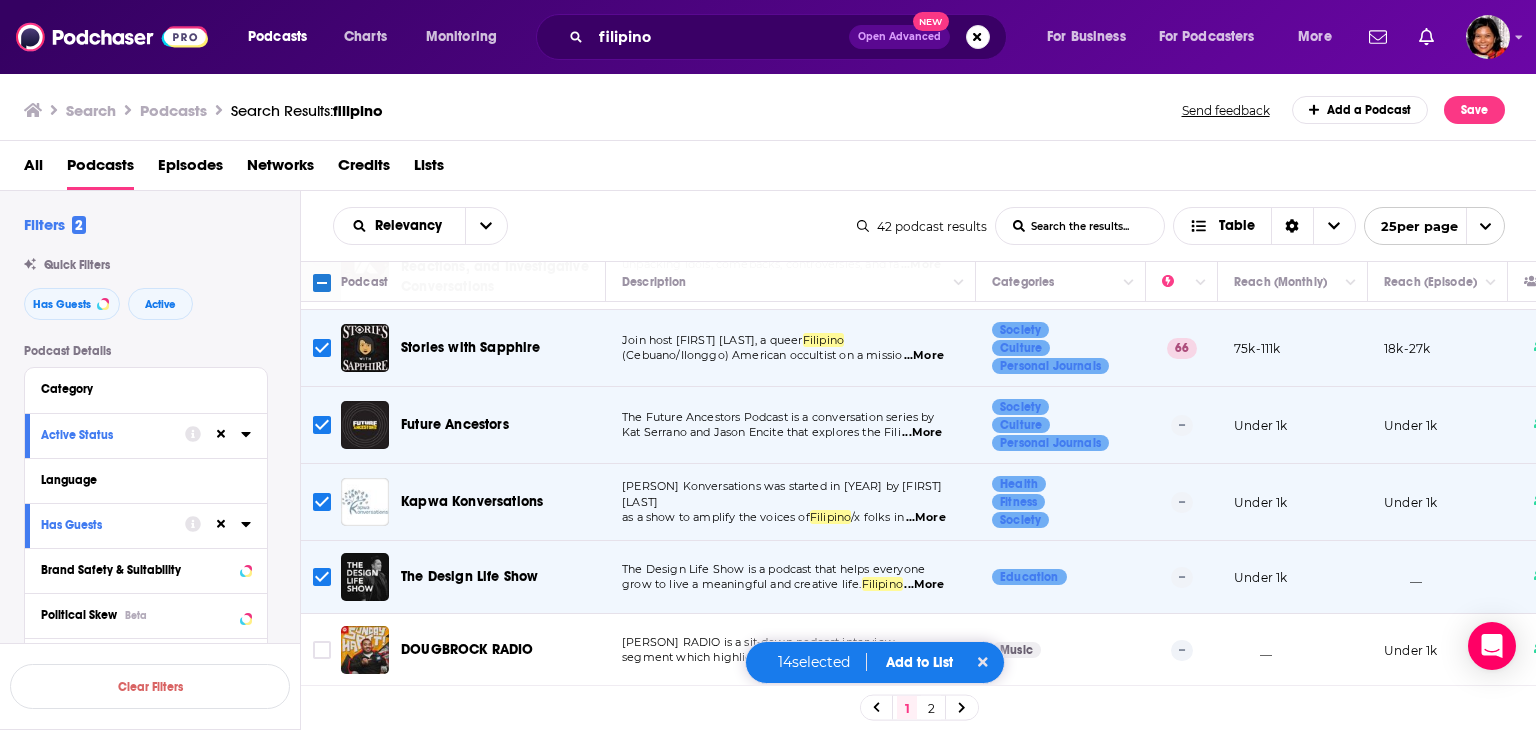 click on "2" at bounding box center (931, 708) 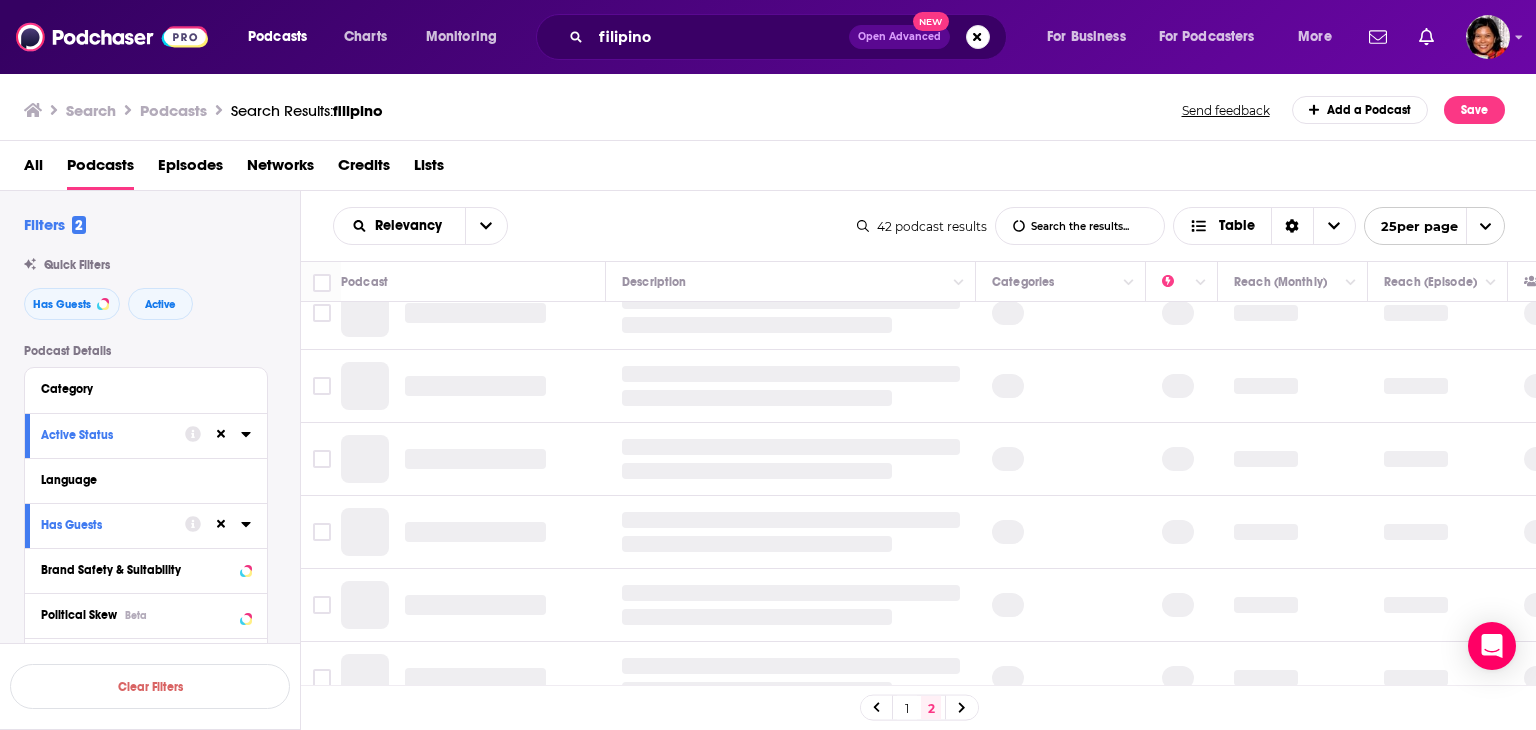 scroll, scrollTop: 0, scrollLeft: 0, axis: both 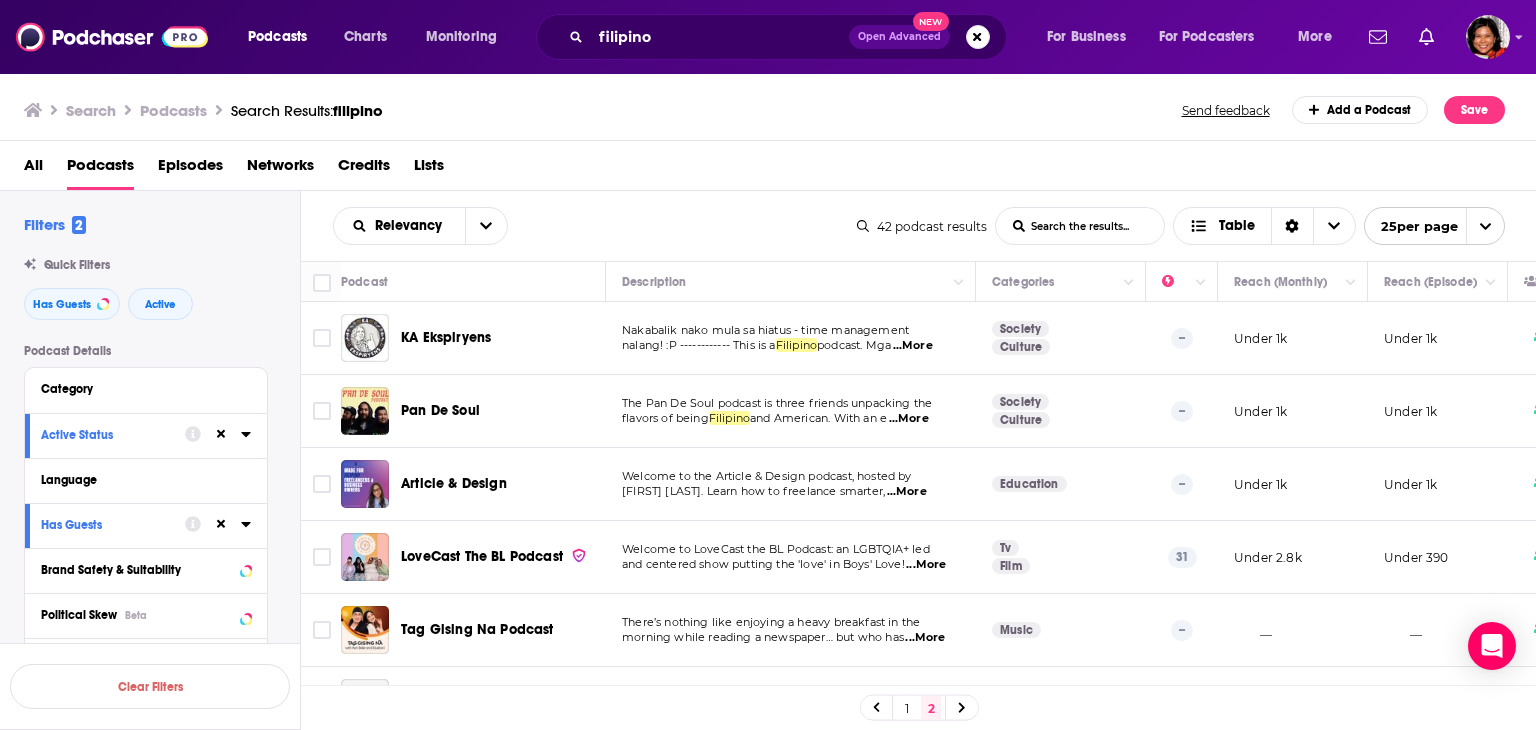 click on "...More" at bounding box center [909, 419] 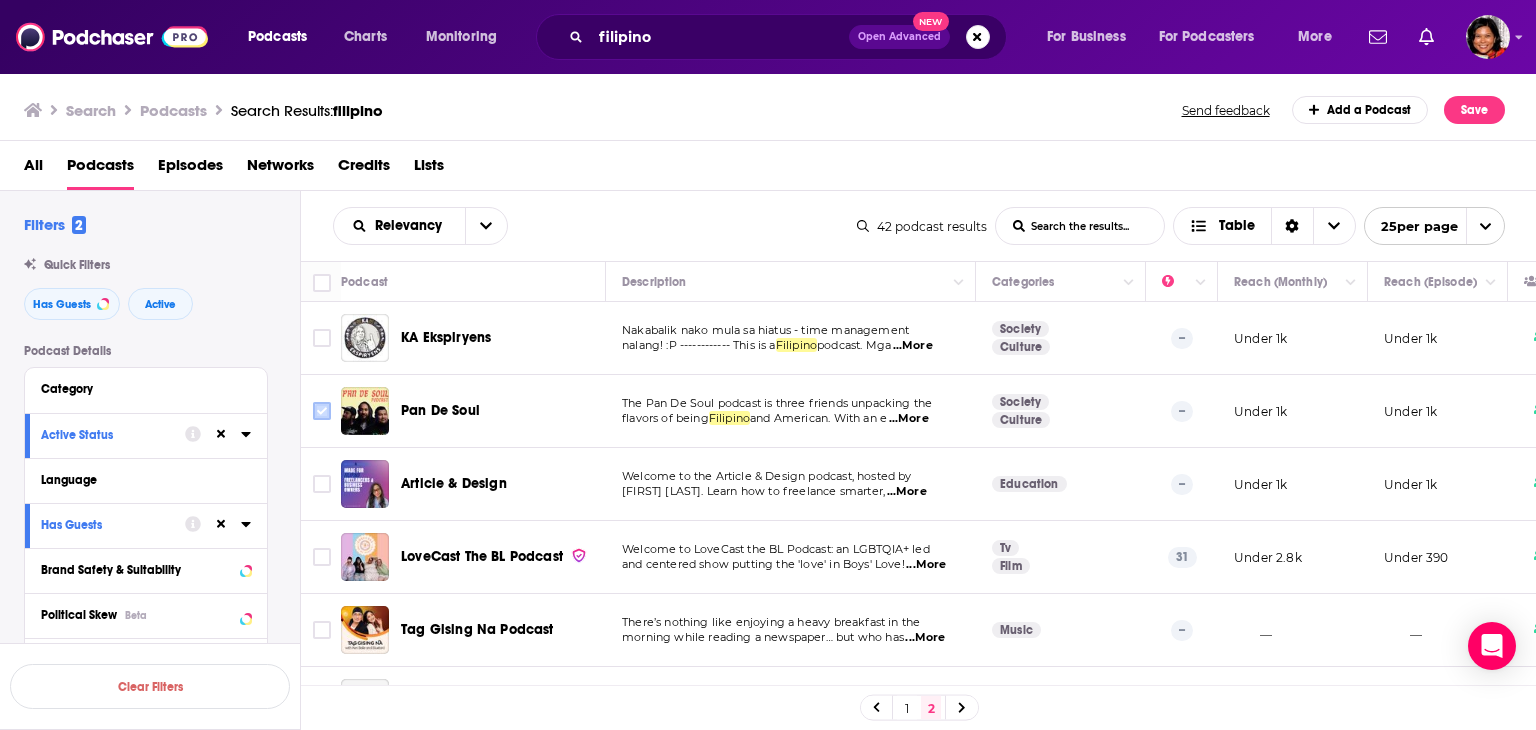 click at bounding box center (322, 411) 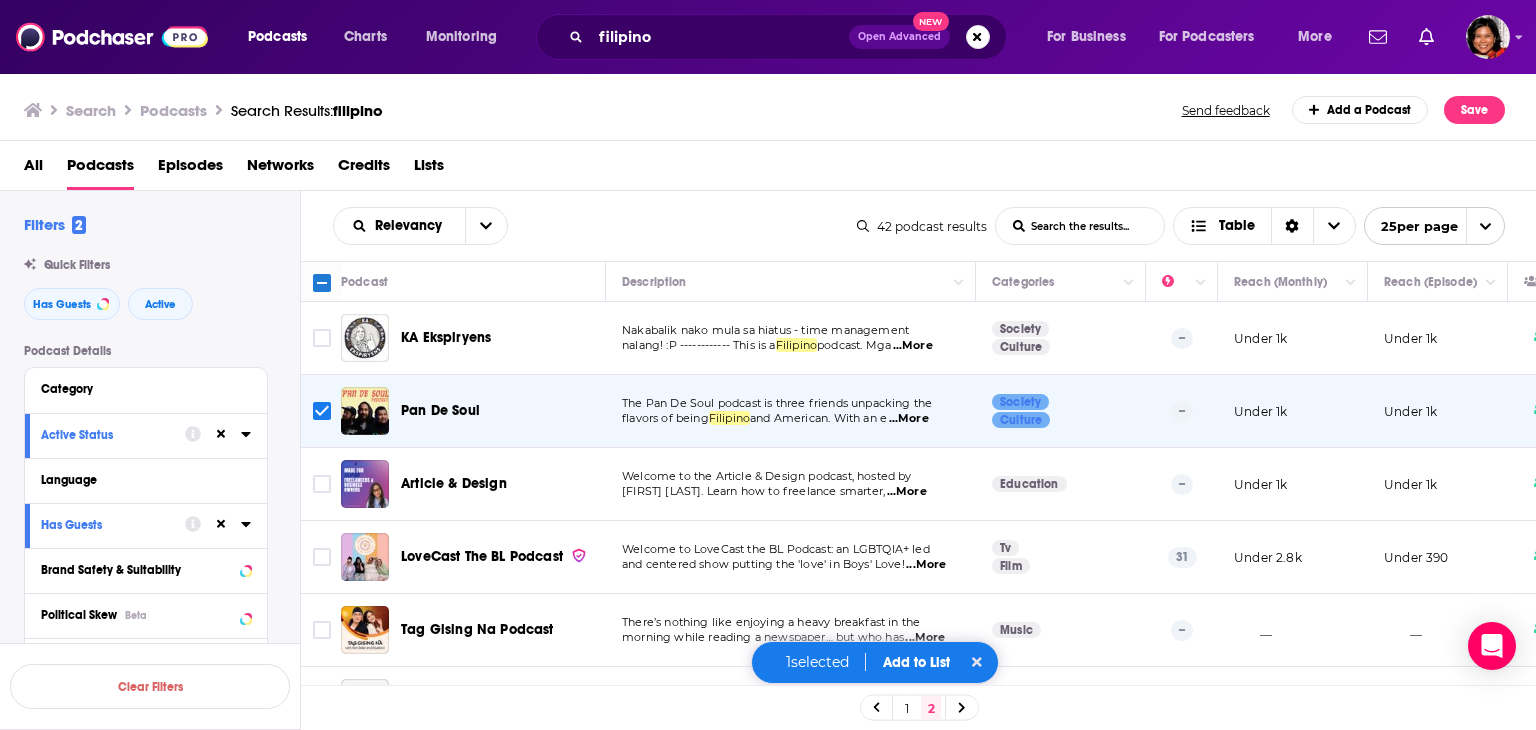click on "...More" at bounding box center [907, 492] 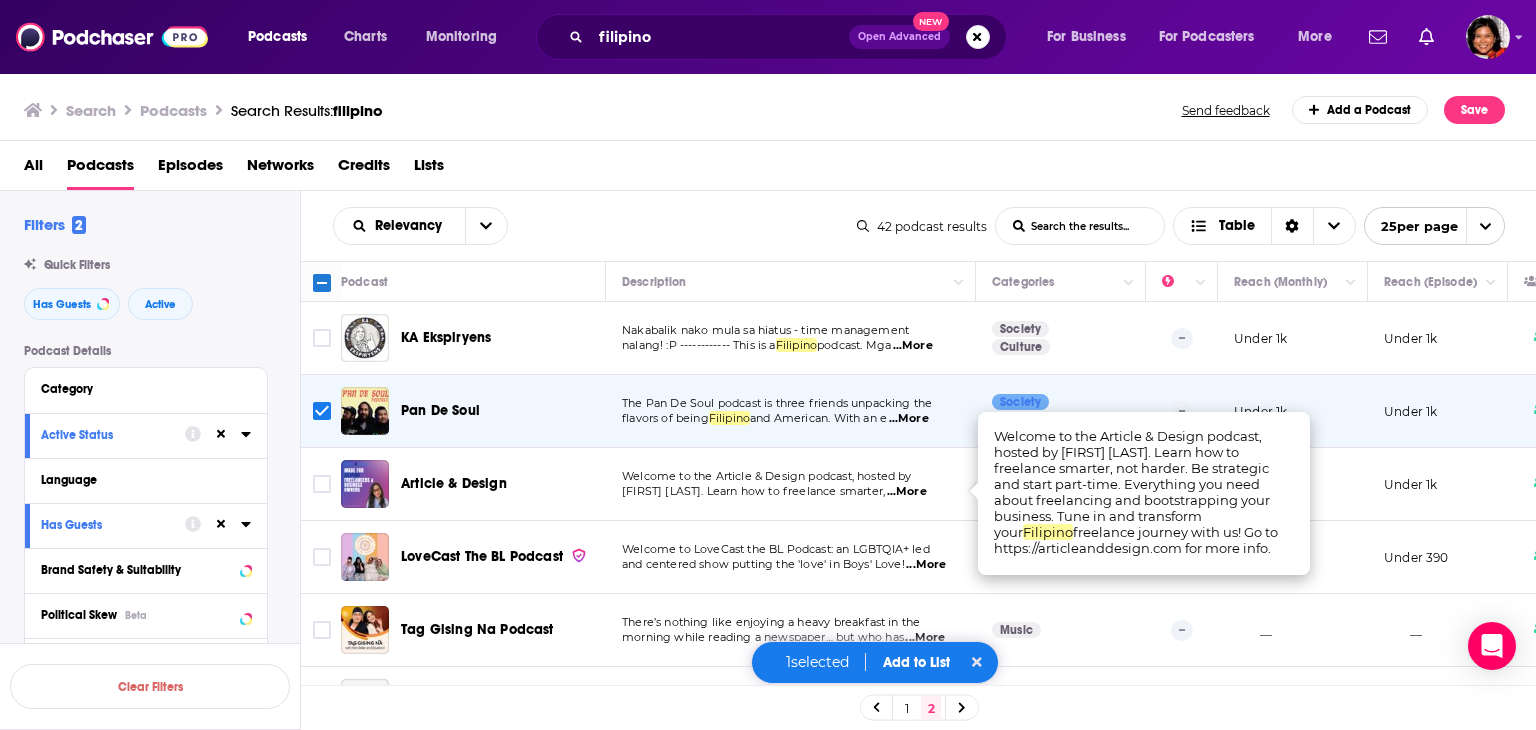 click on "...More" at bounding box center [926, 565] 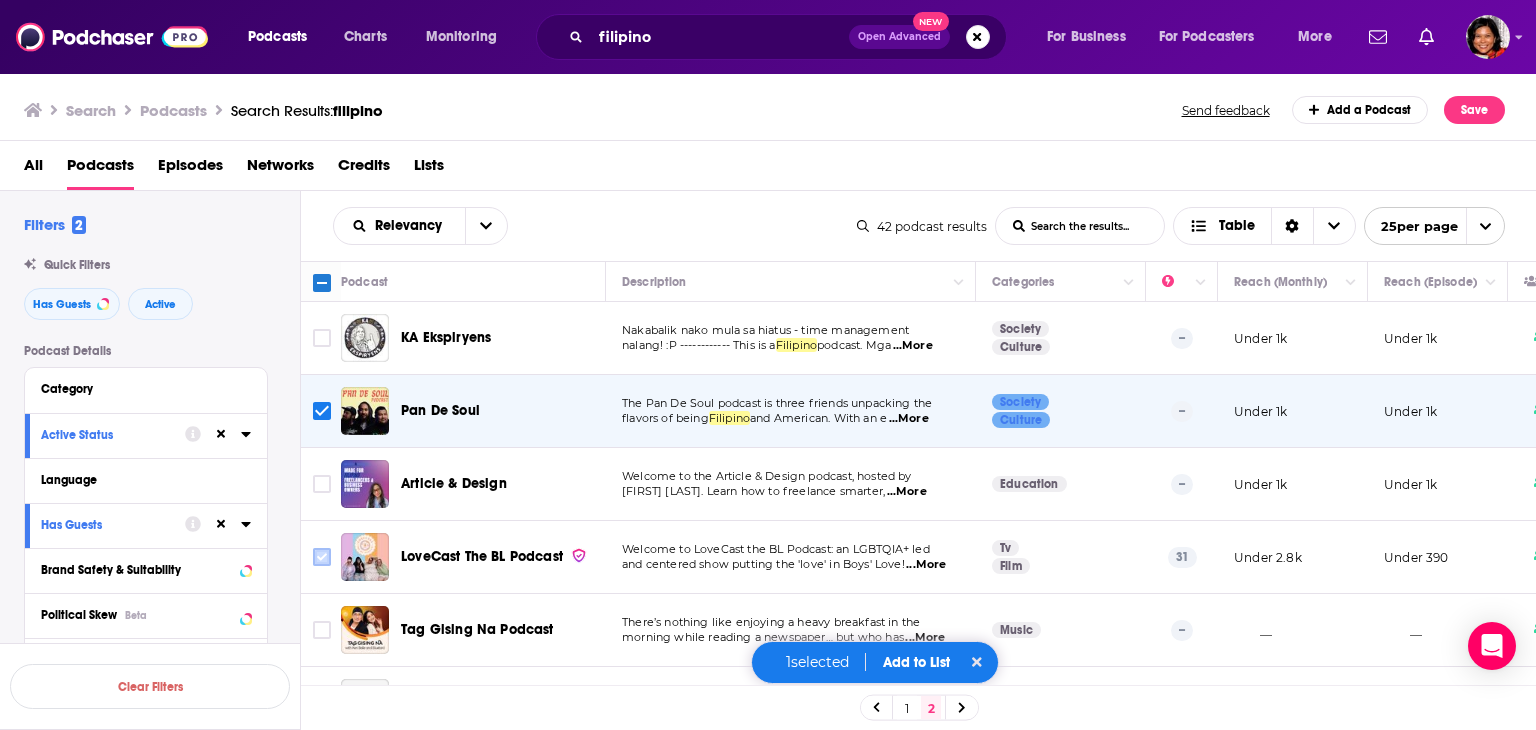 click at bounding box center (322, 557) 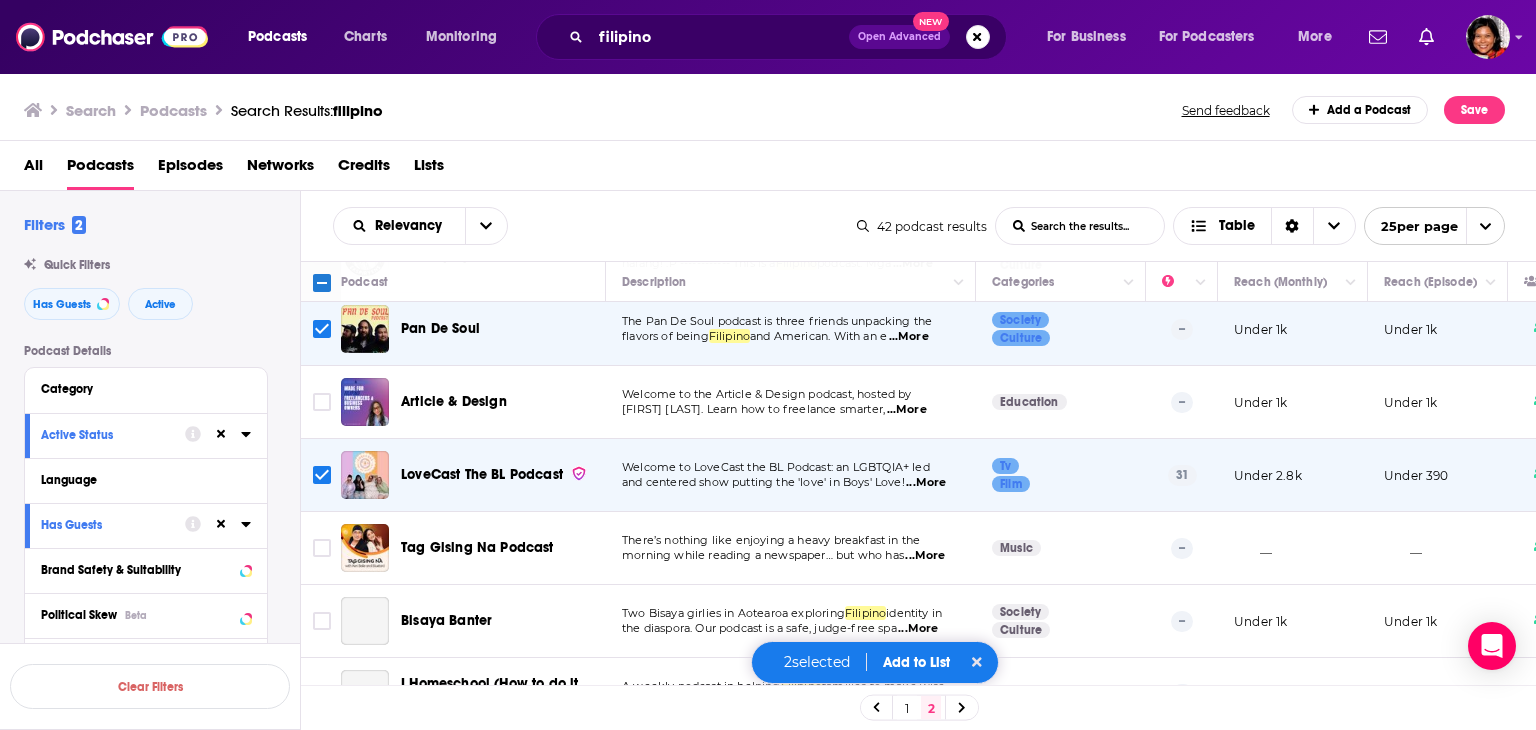 scroll, scrollTop: 200, scrollLeft: 0, axis: vertical 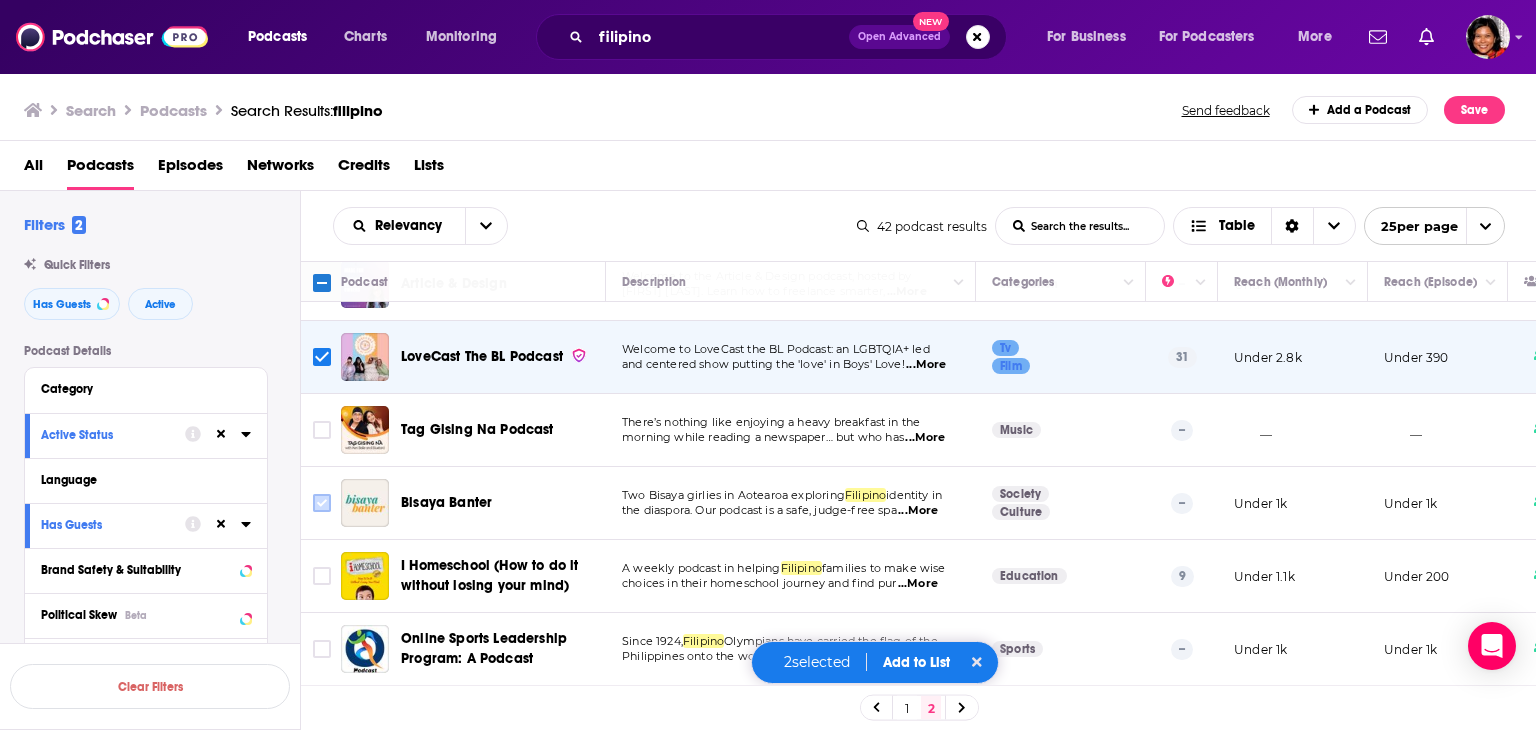 click at bounding box center (322, 503) 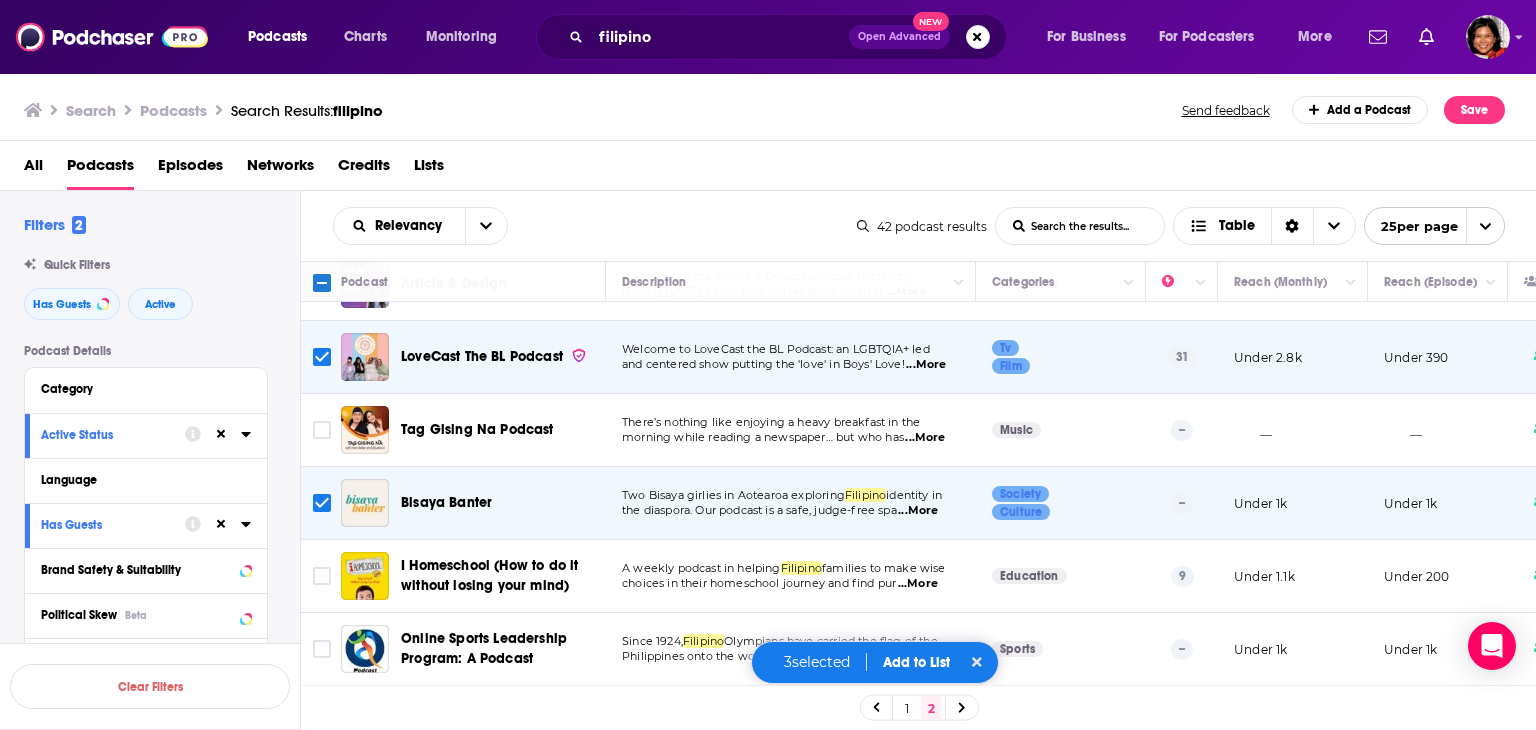 scroll, scrollTop: 300, scrollLeft: 0, axis: vertical 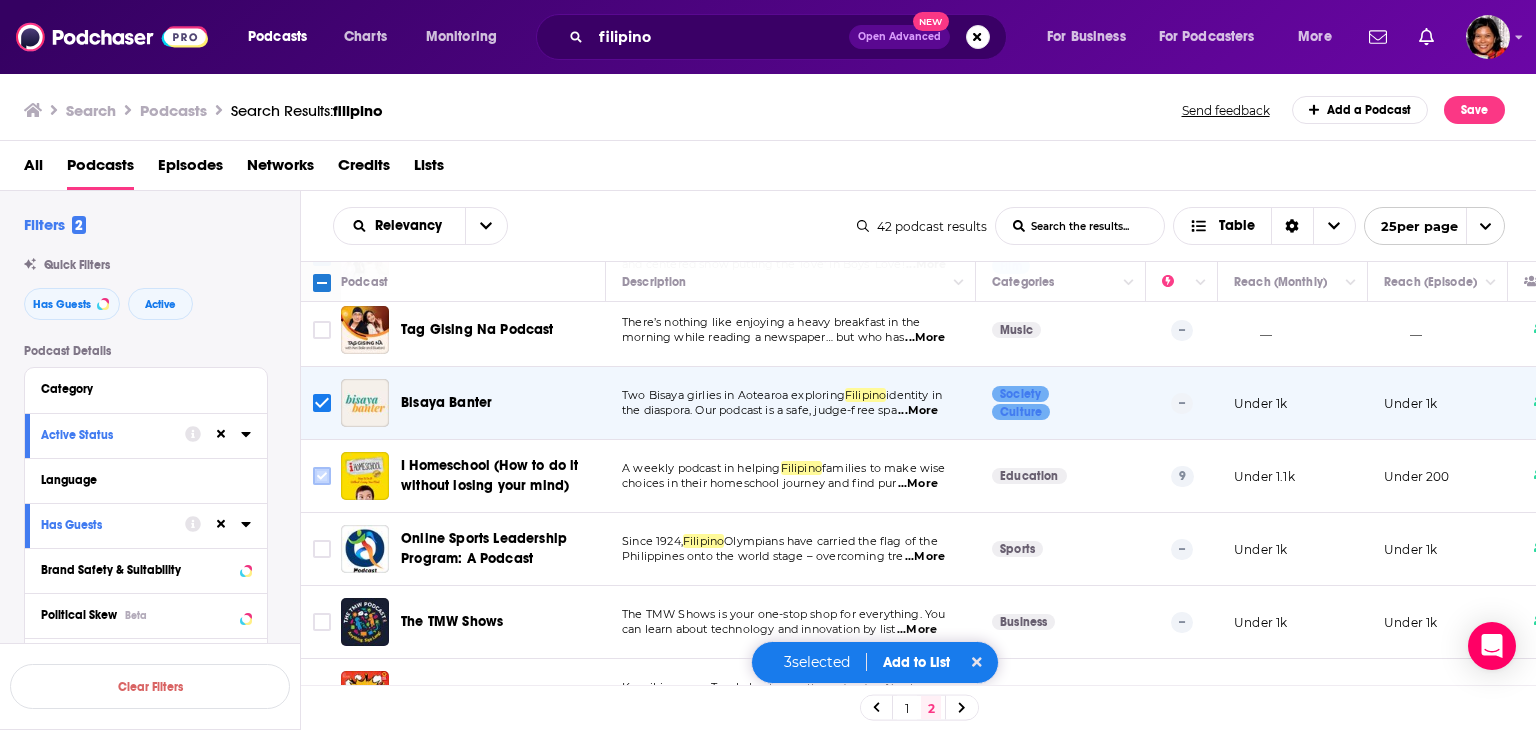 click at bounding box center [322, 476] 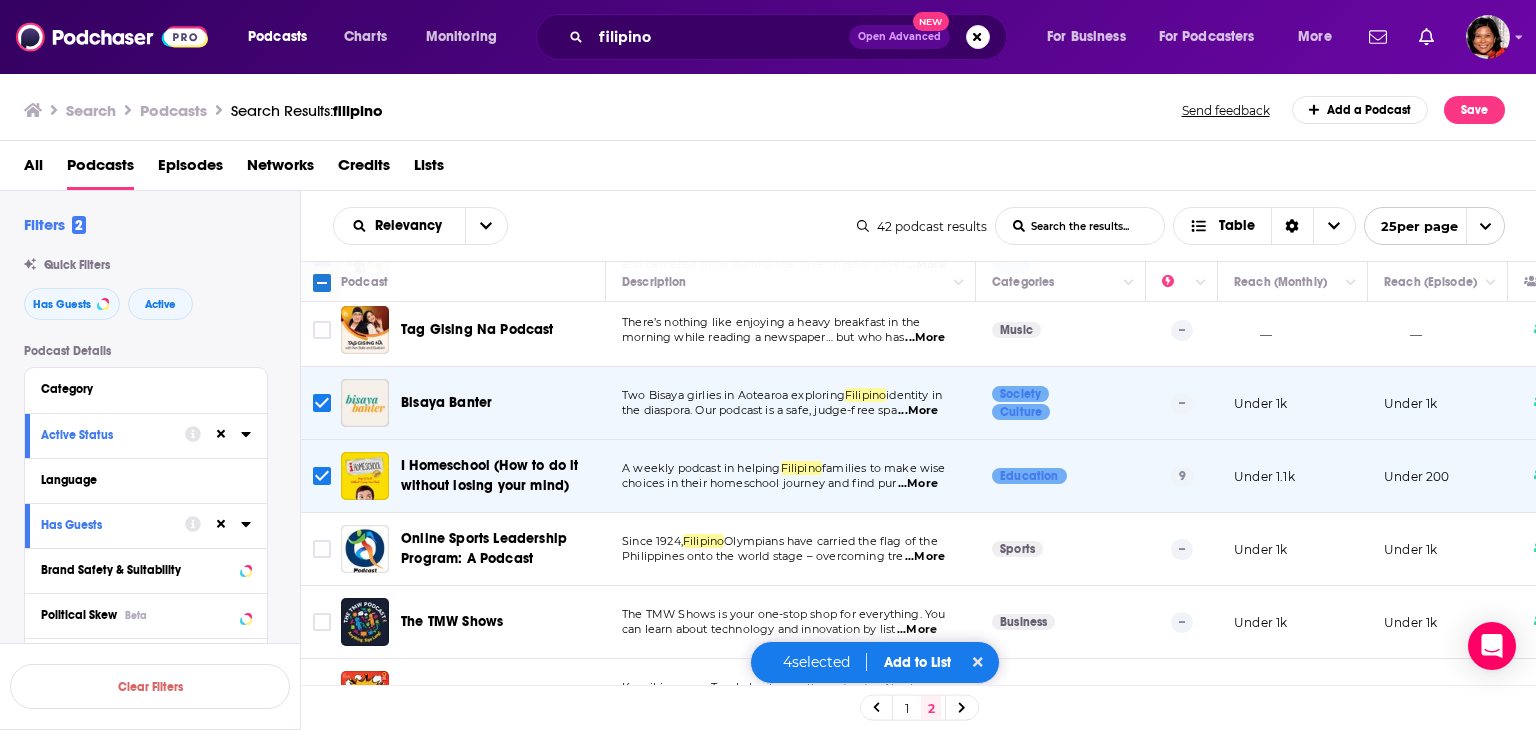 scroll, scrollTop: 600, scrollLeft: 0, axis: vertical 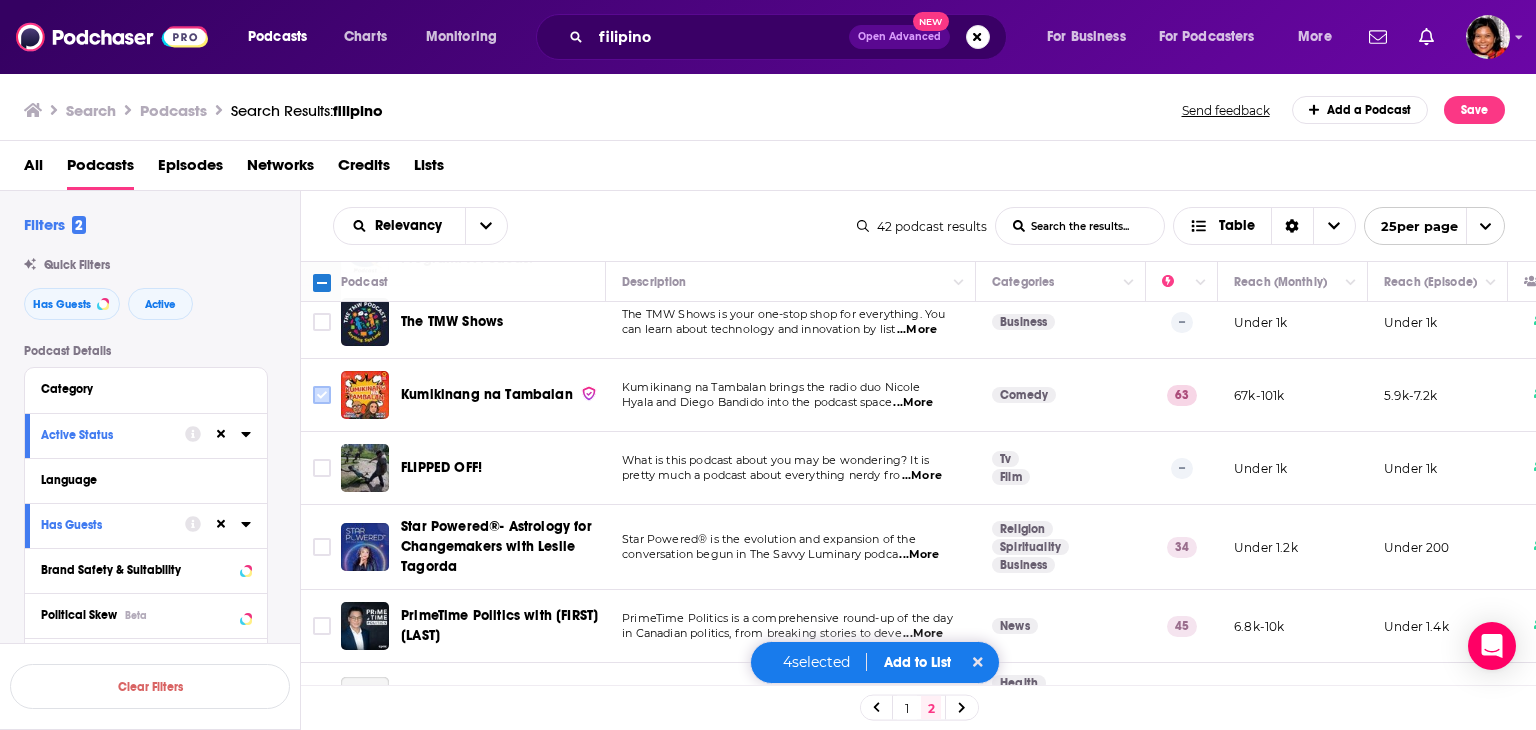 click at bounding box center (322, 395) 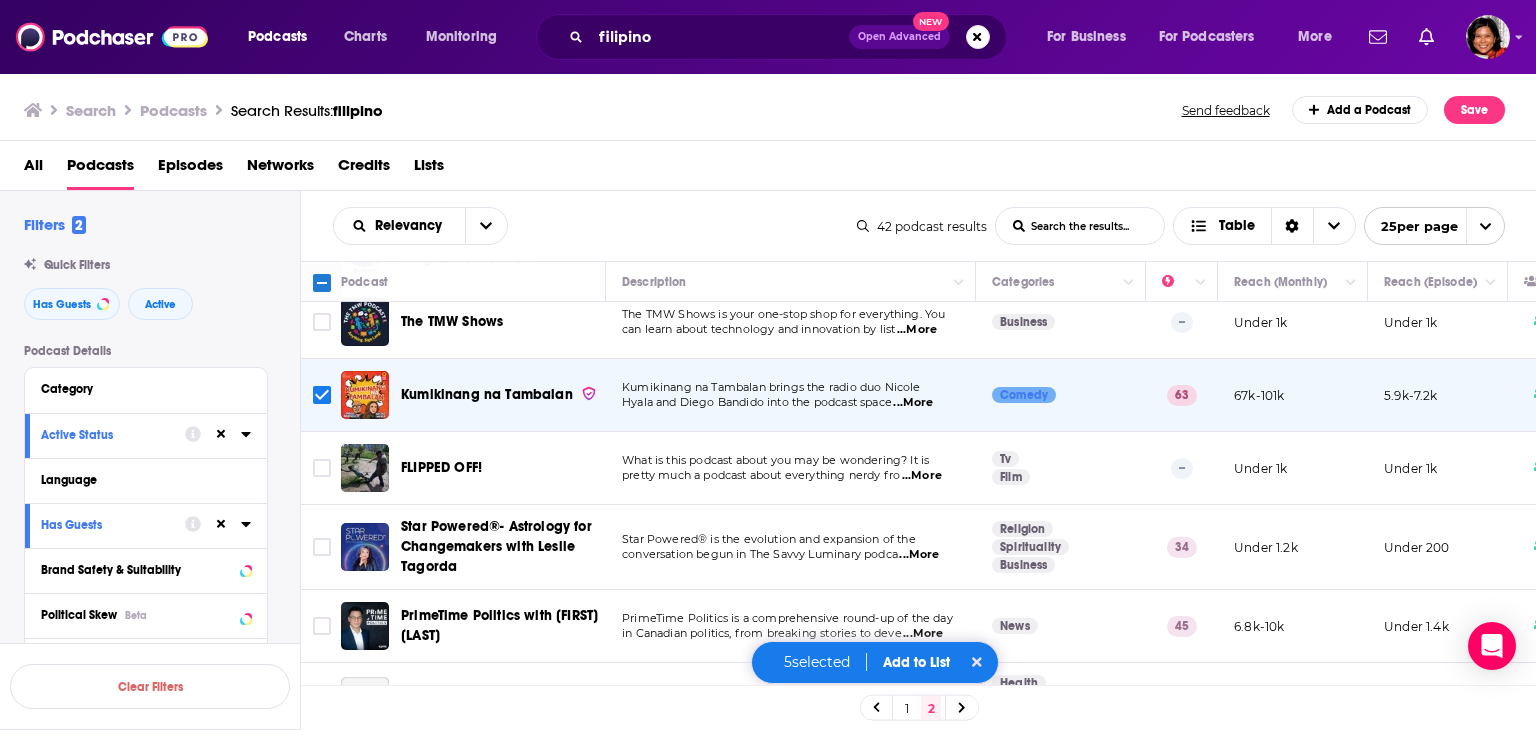 click on "...More" at bounding box center (922, 476) 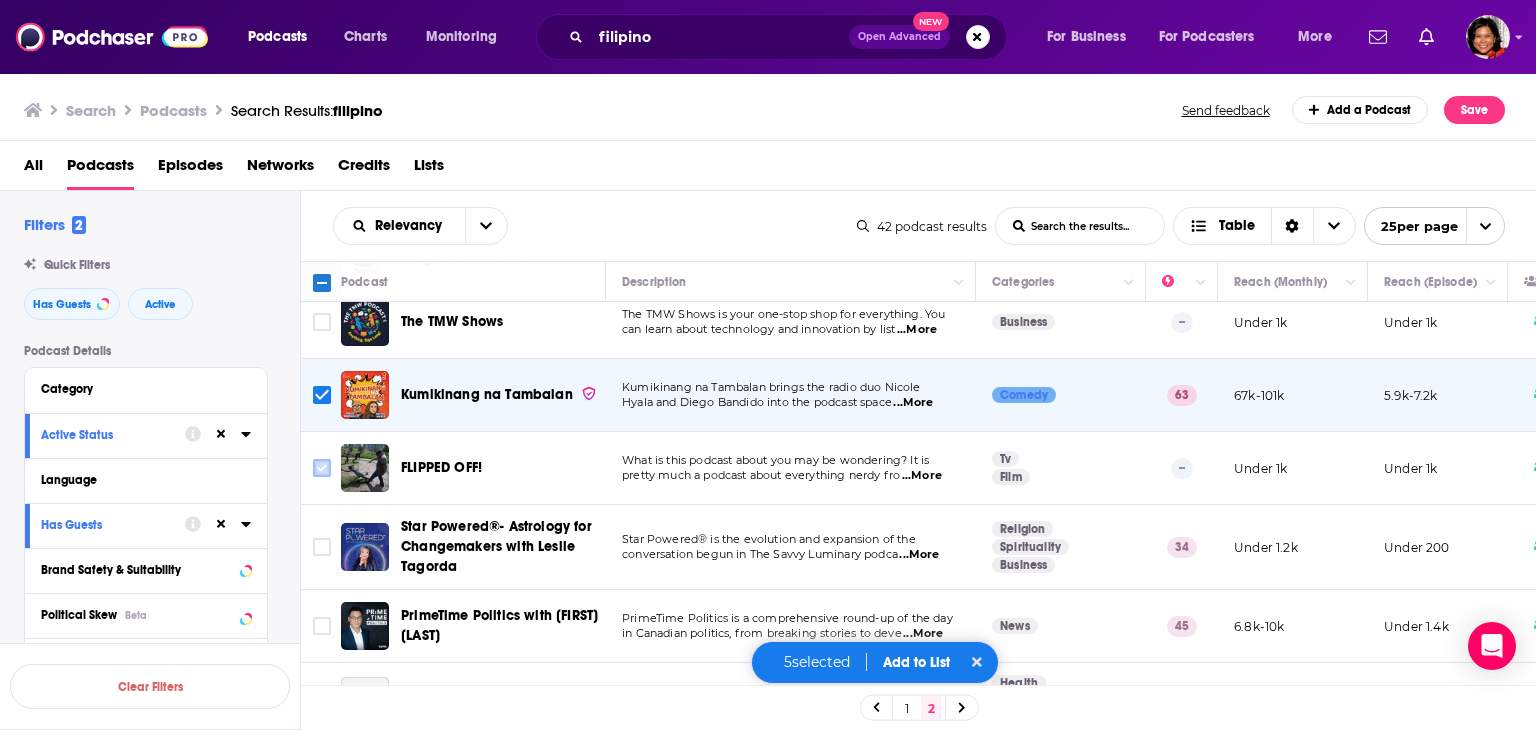 click at bounding box center (322, 468) 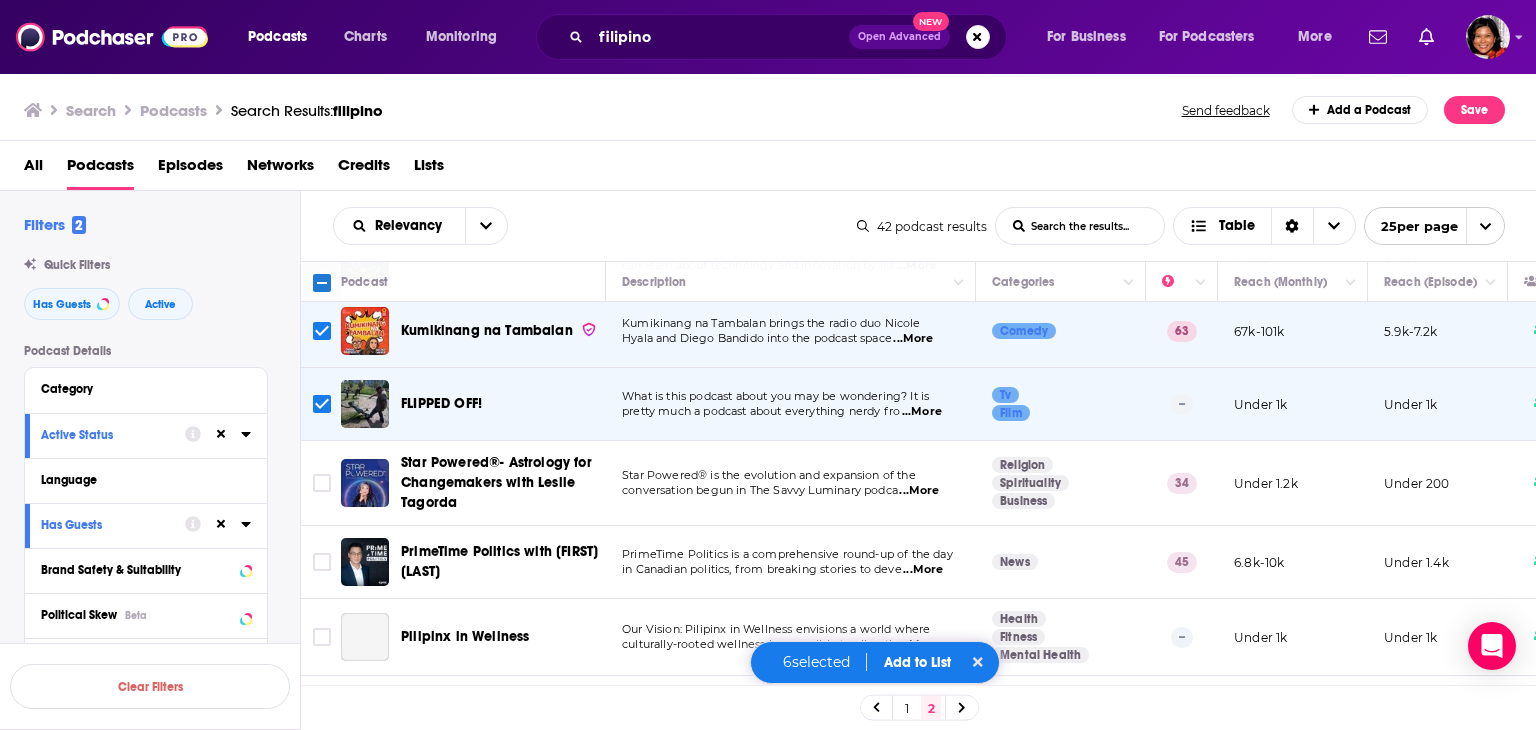 scroll, scrollTop: 700, scrollLeft: 0, axis: vertical 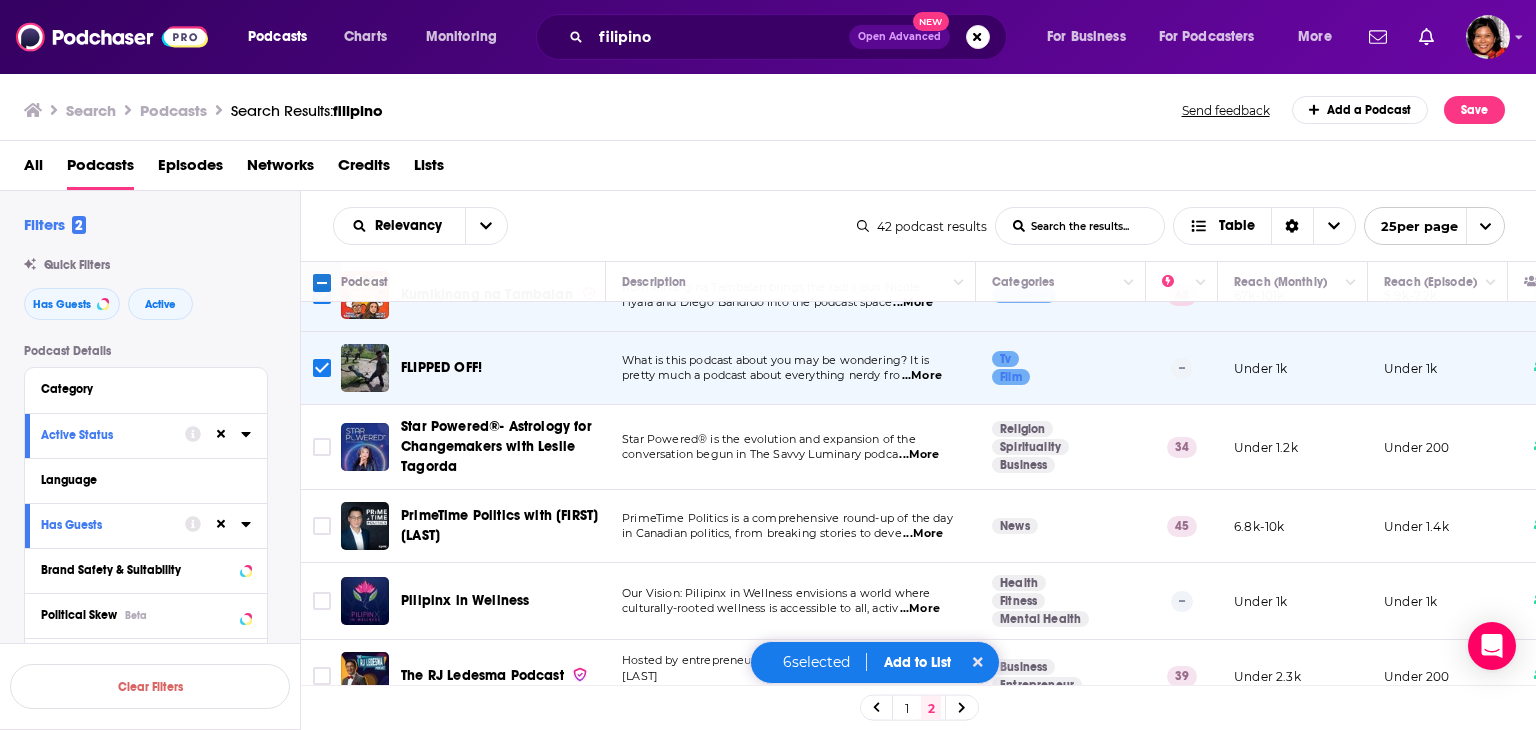 click on "...More" at bounding box center (923, 534) 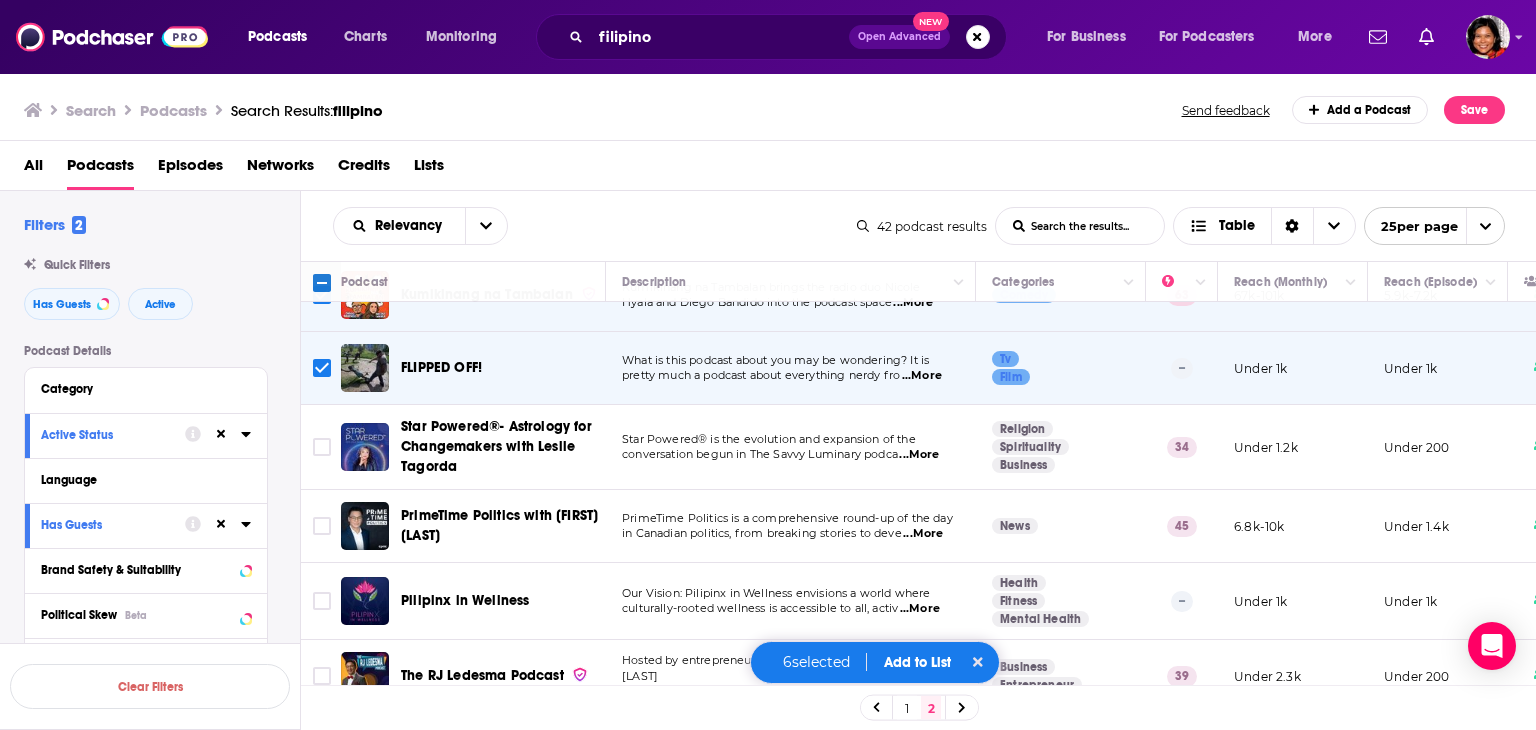 drag, startPoint x: 614, startPoint y: 567, endPoint x: 647, endPoint y: 569, distance: 33.06055 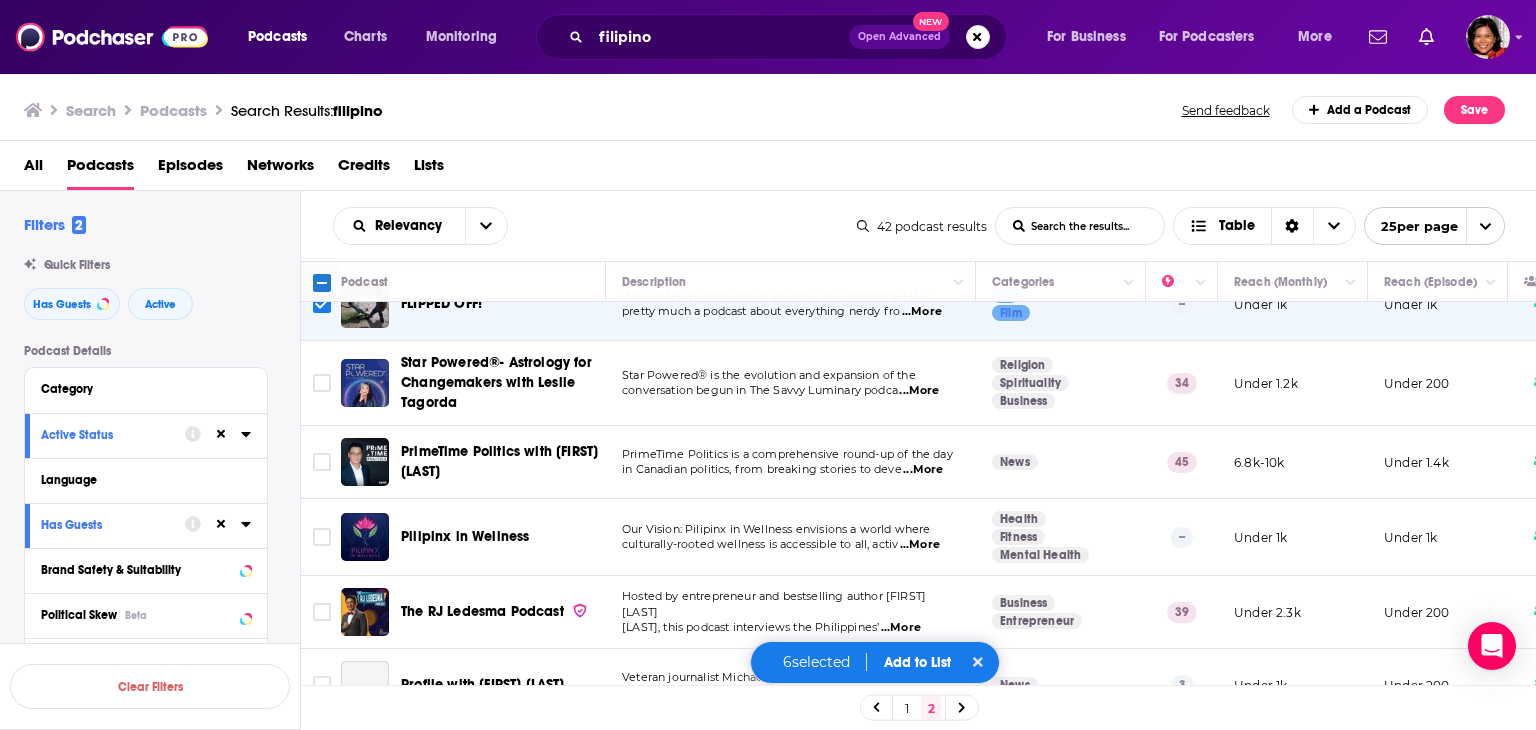 scroll, scrollTop: 800, scrollLeft: 0, axis: vertical 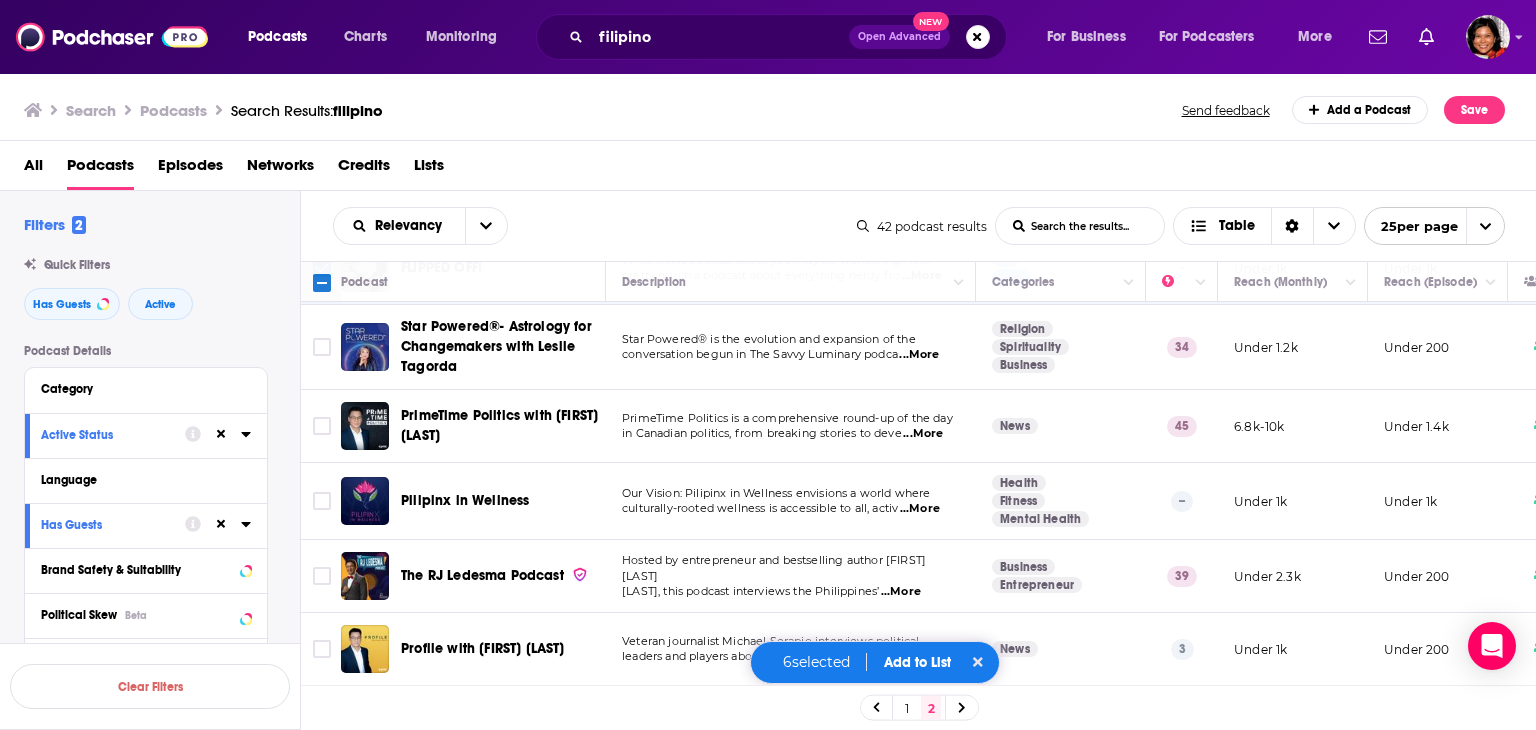 click on "...More" at bounding box center (920, 509) 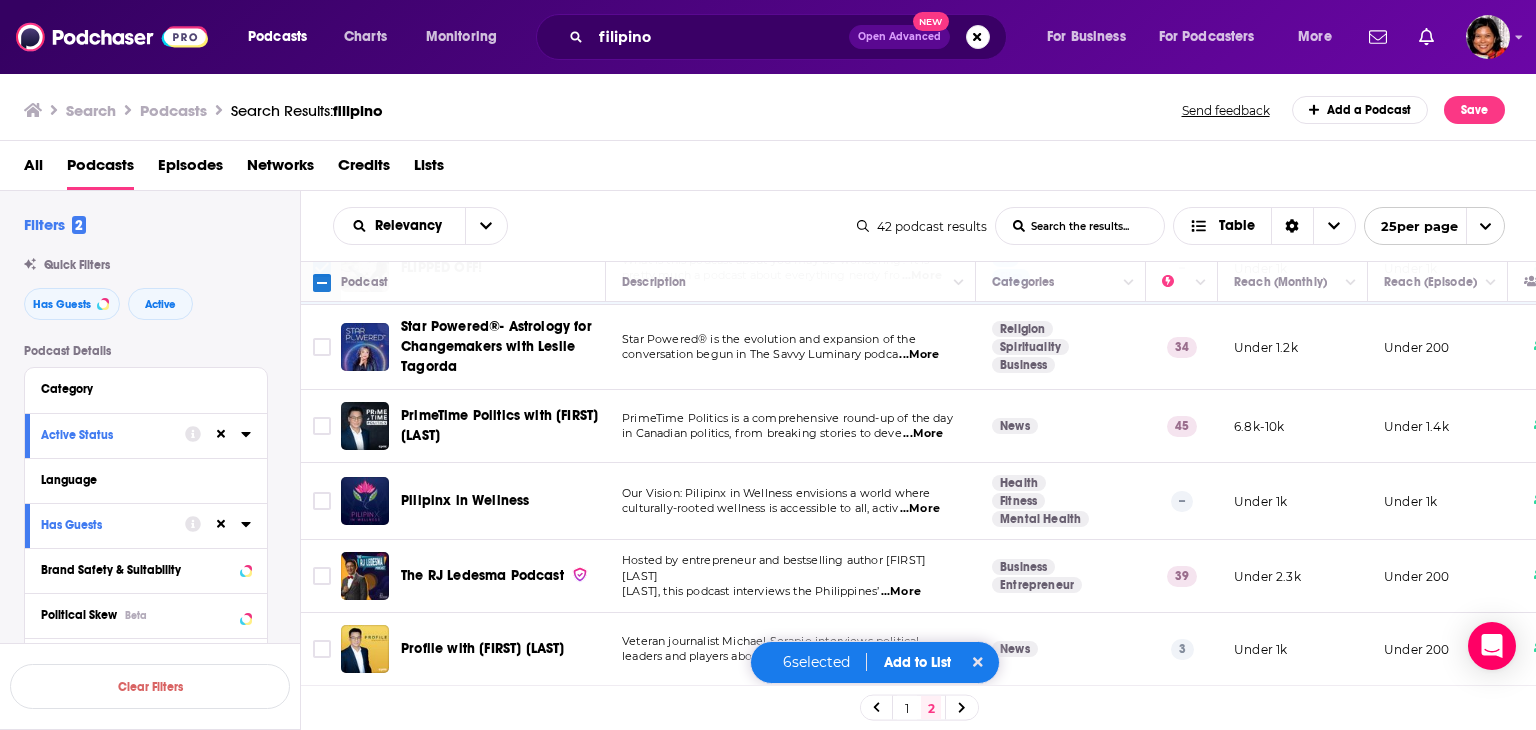 click on "Hosted by entrepreneur and bestselling author RJ Ledesma, this podcast interviews the Philippines’ ...More" at bounding box center (791, 576) 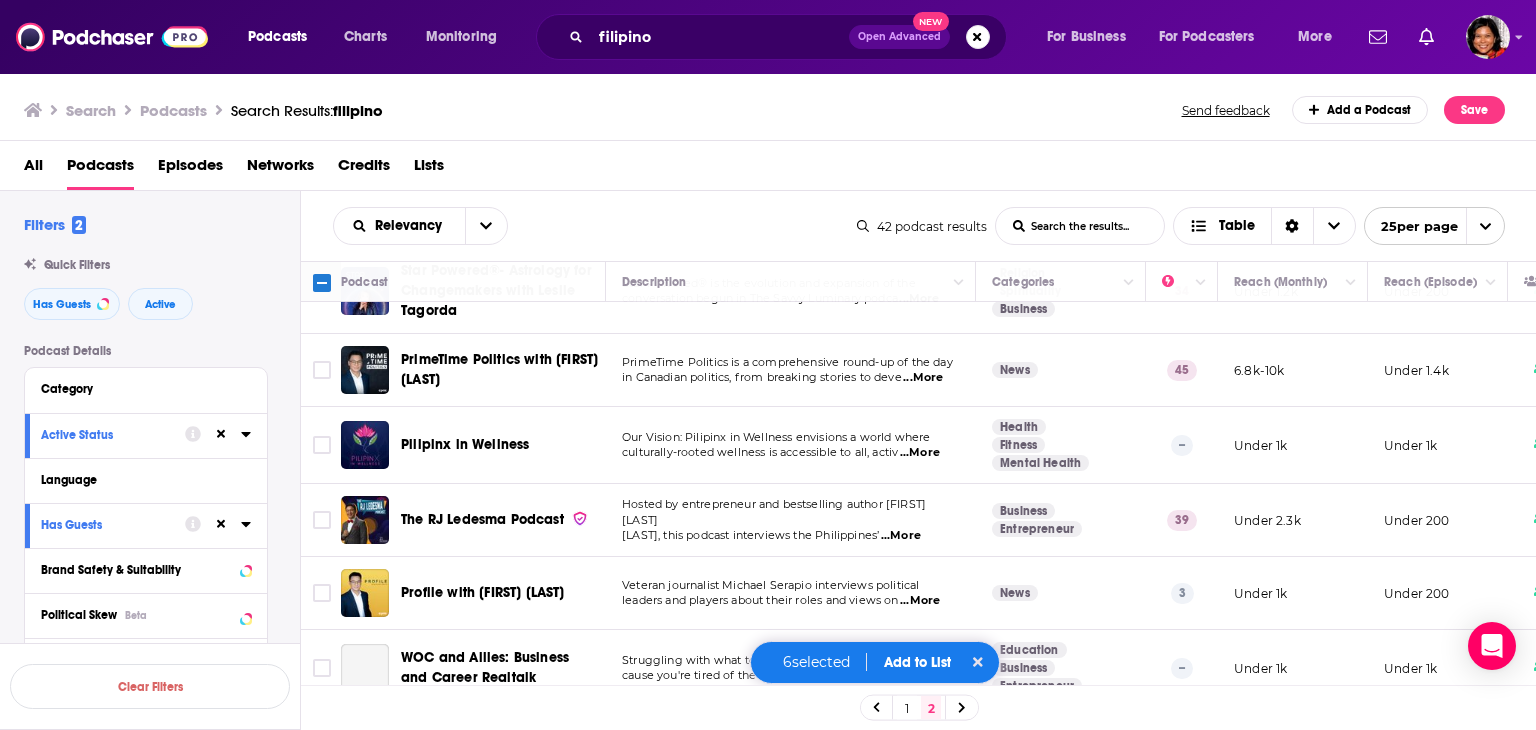 scroll, scrollTop: 888, scrollLeft: 0, axis: vertical 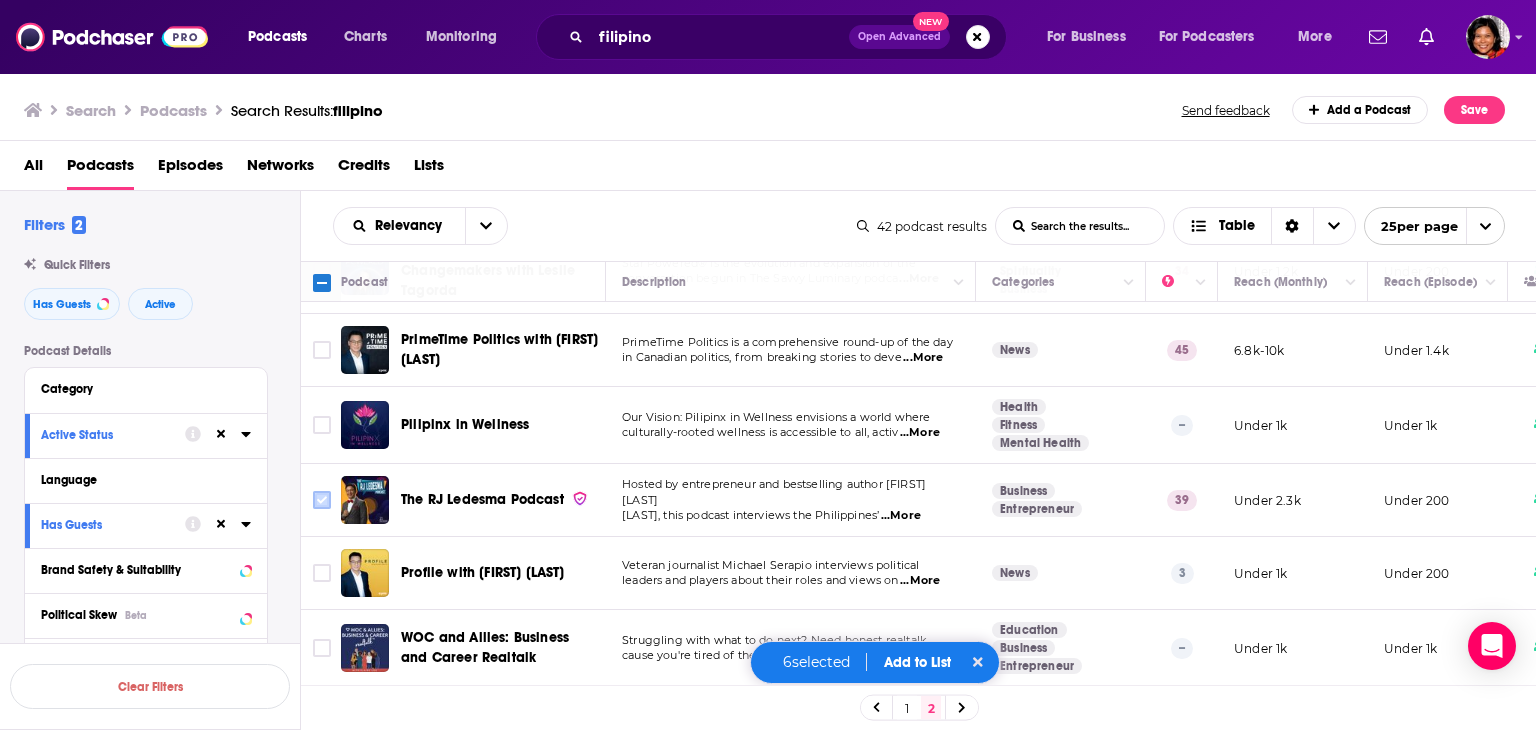 click at bounding box center (322, 500) 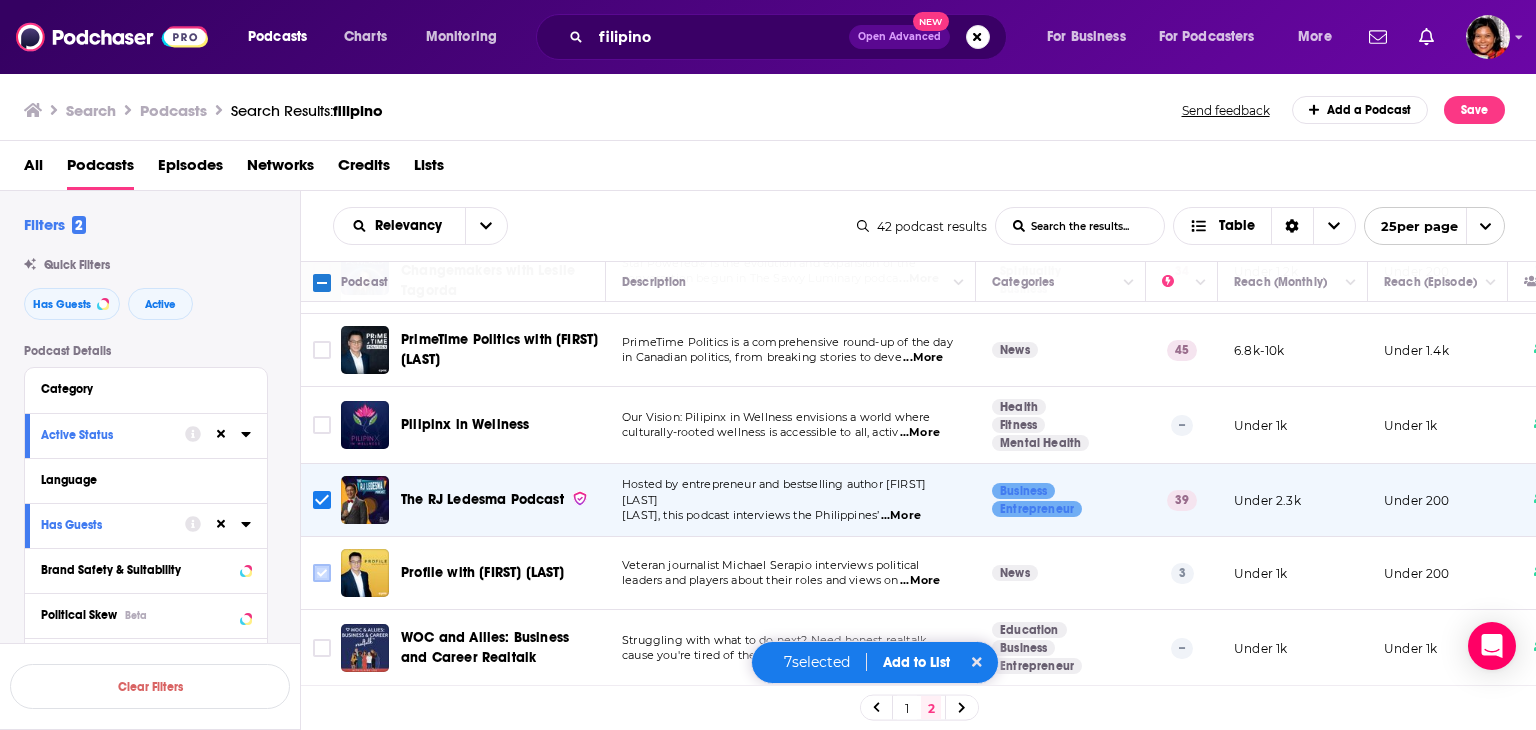 click at bounding box center (322, 573) 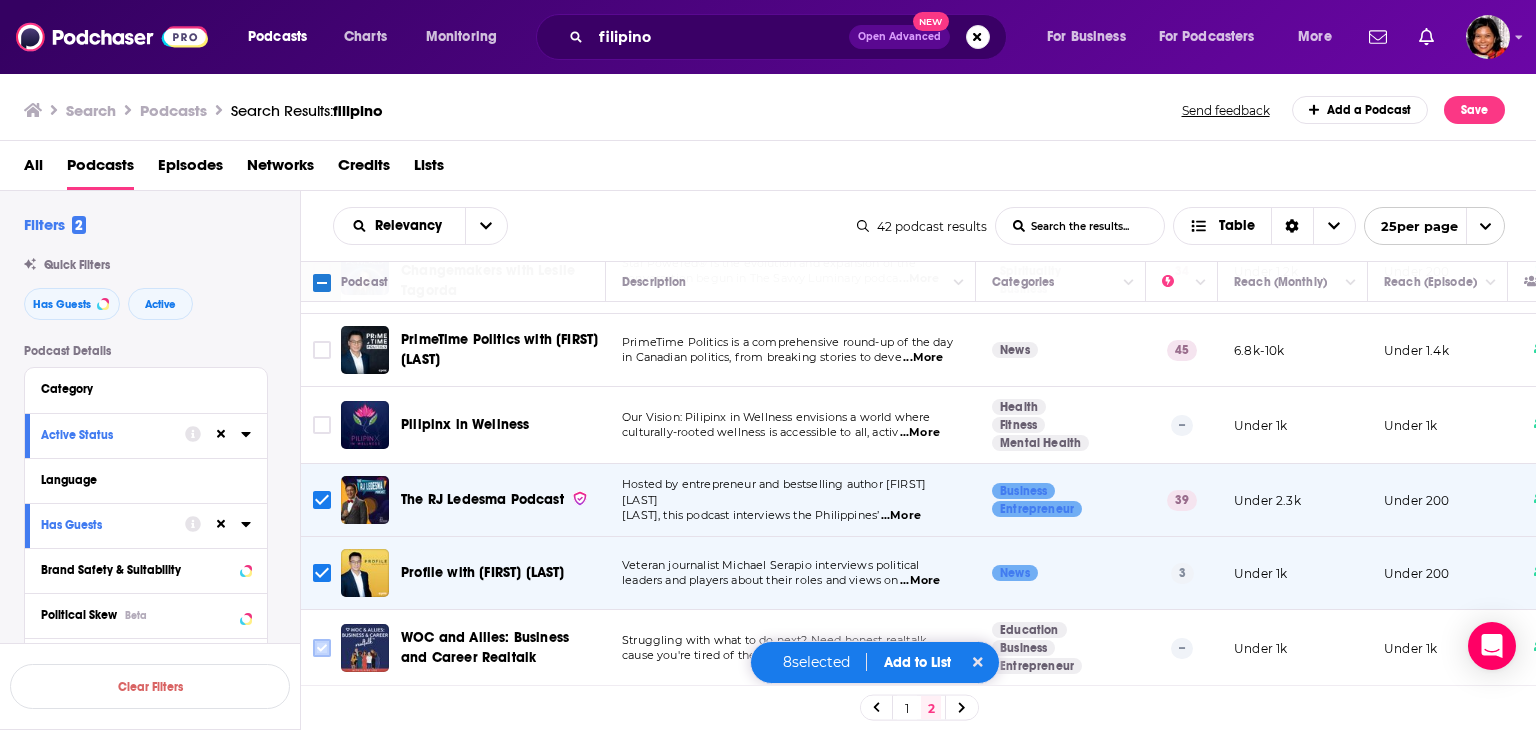 click at bounding box center (322, 648) 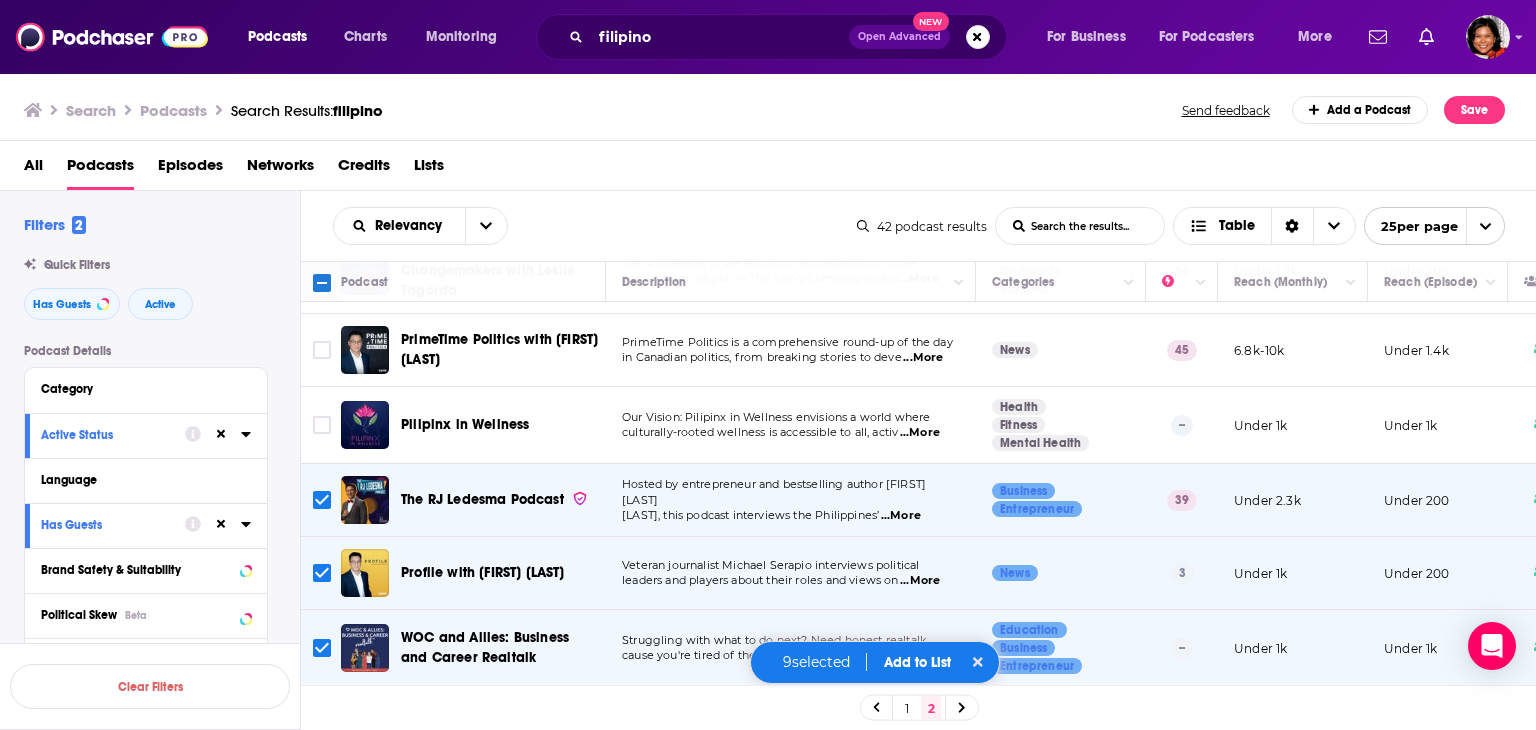 click on "Add to List" at bounding box center [917, 662] 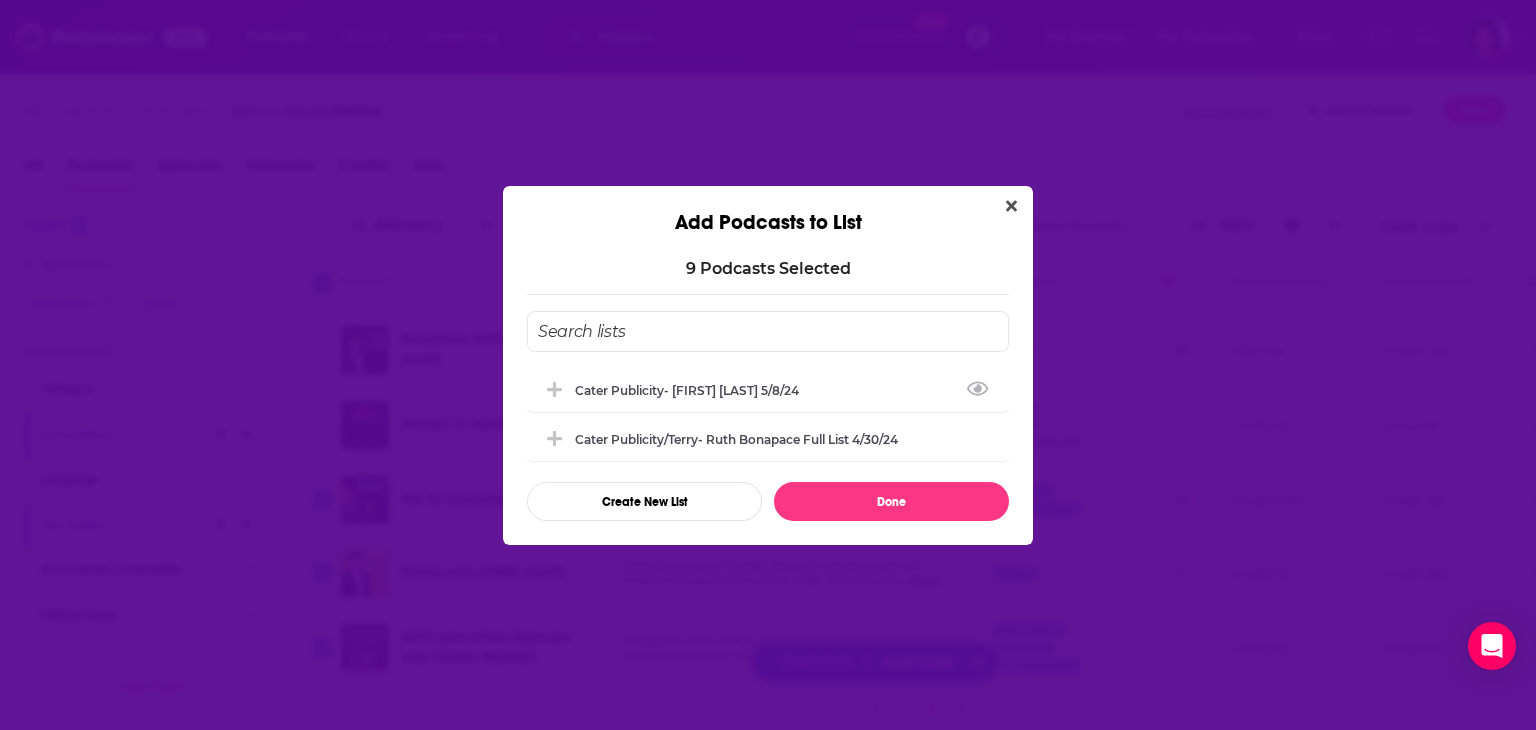click at bounding box center [768, 331] 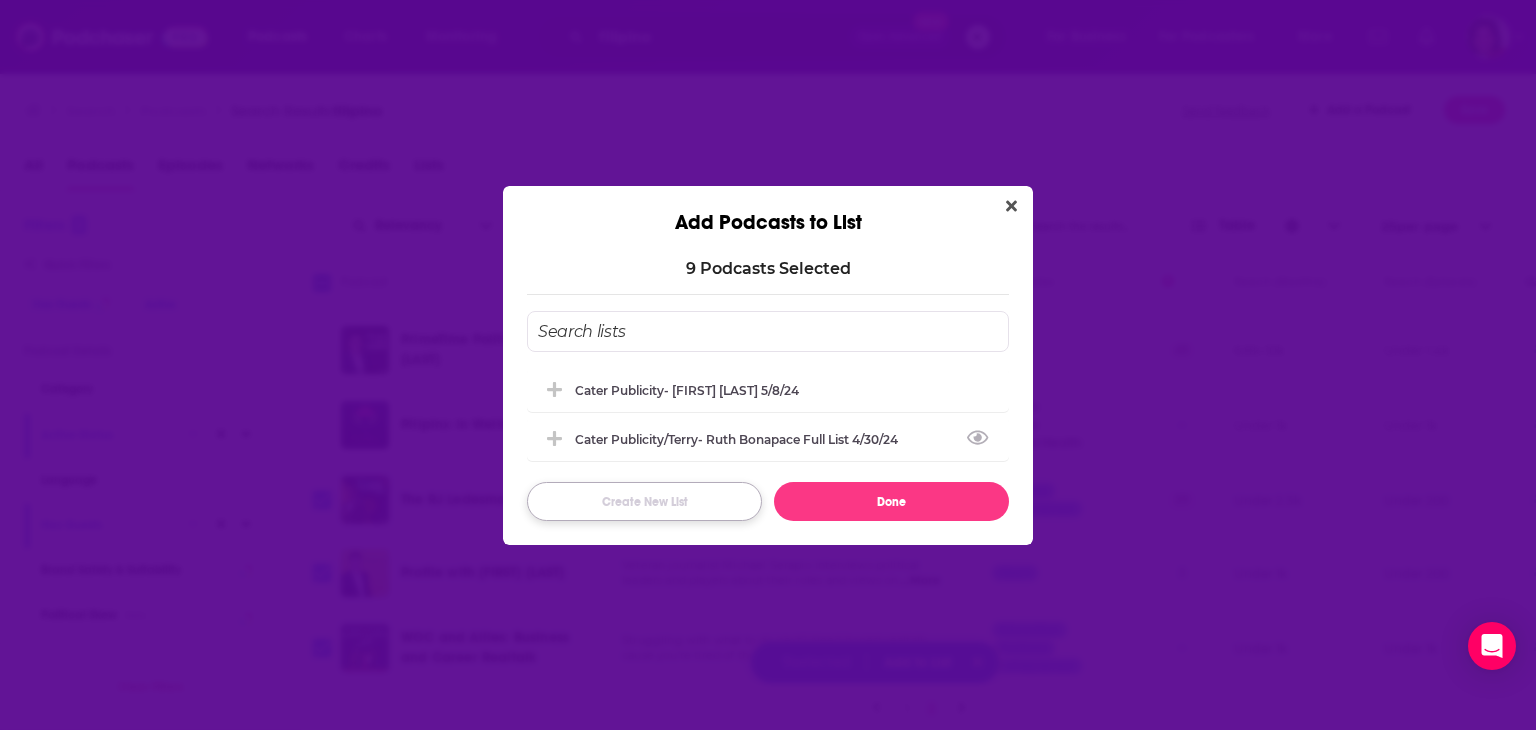 click on "Create New List" at bounding box center [644, 501] 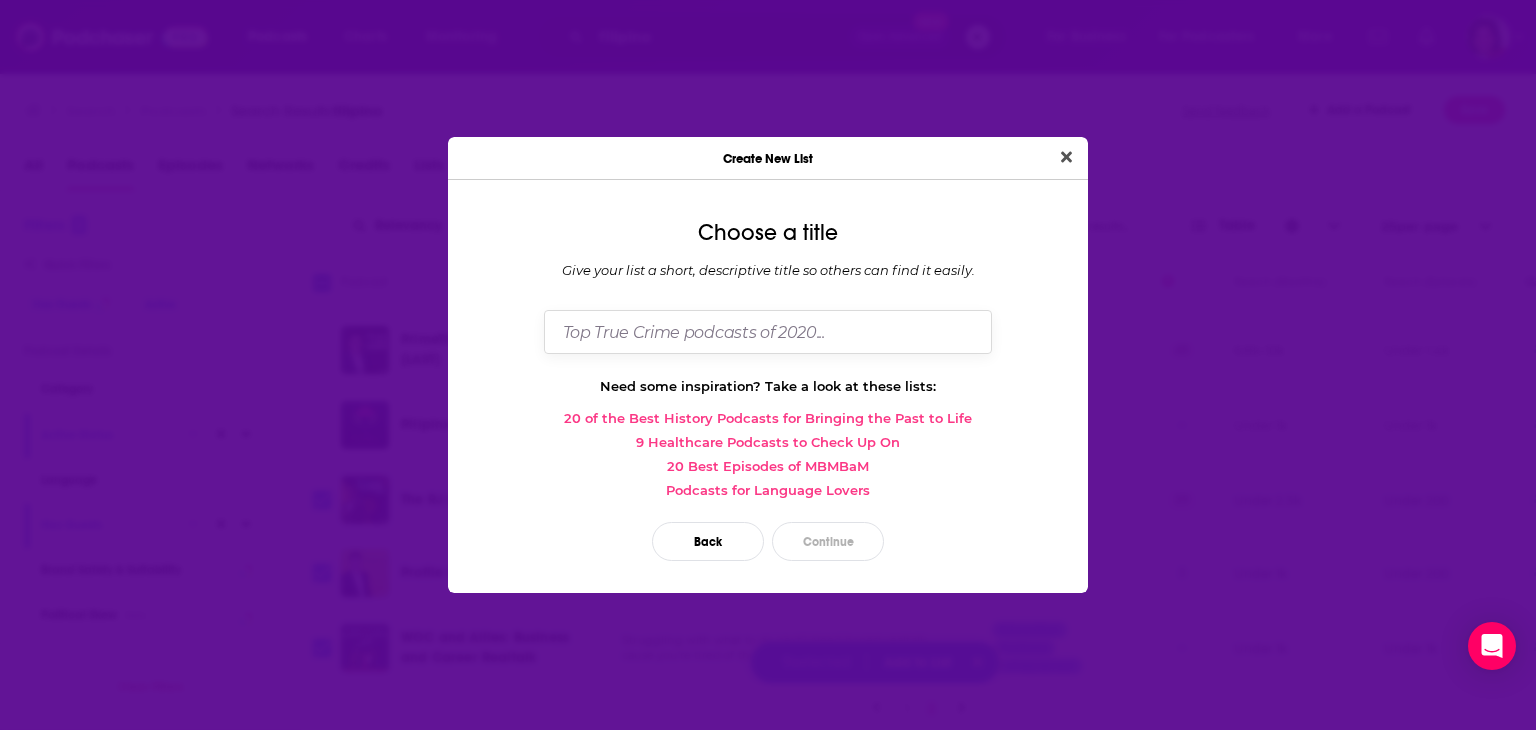 click at bounding box center [768, 331] 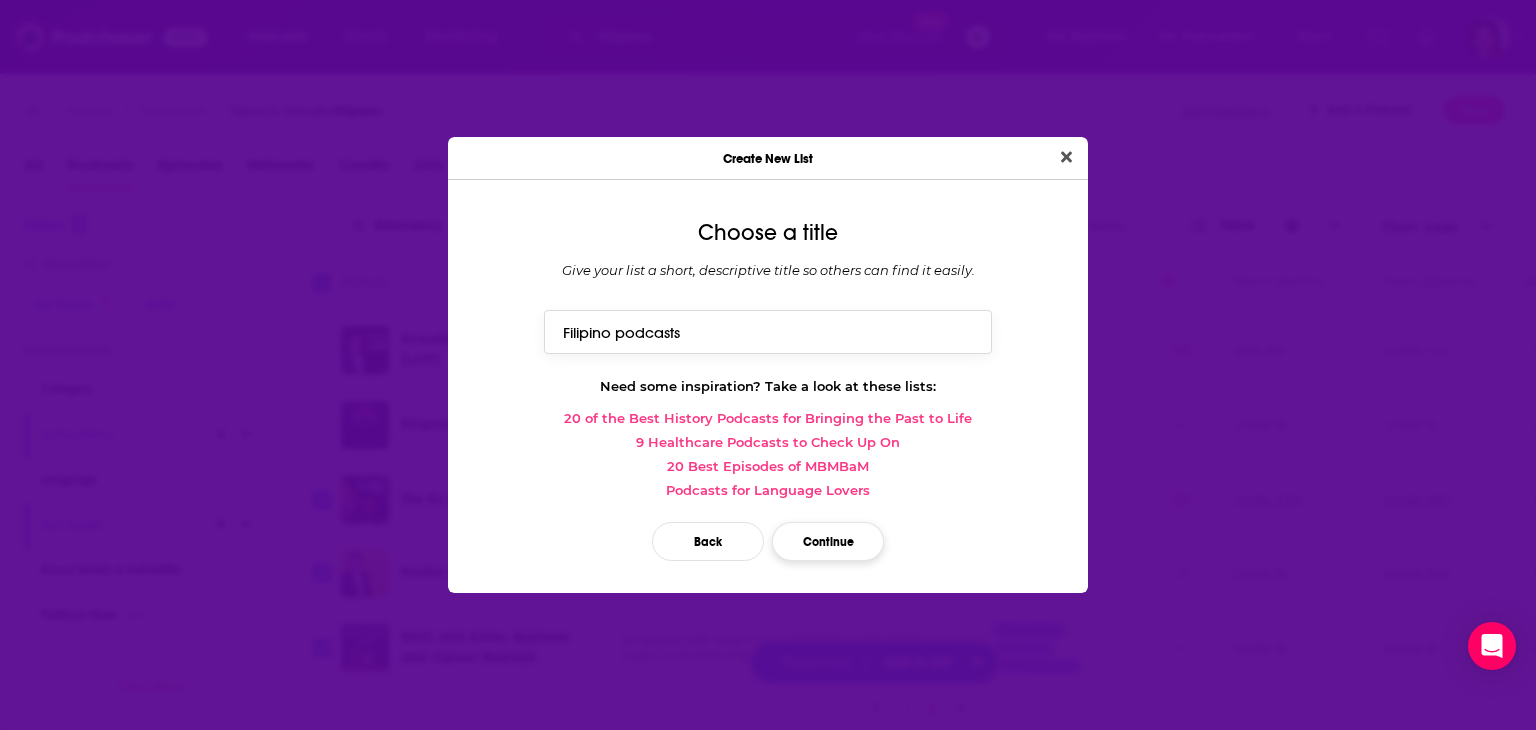 type on "Filipino podcasts" 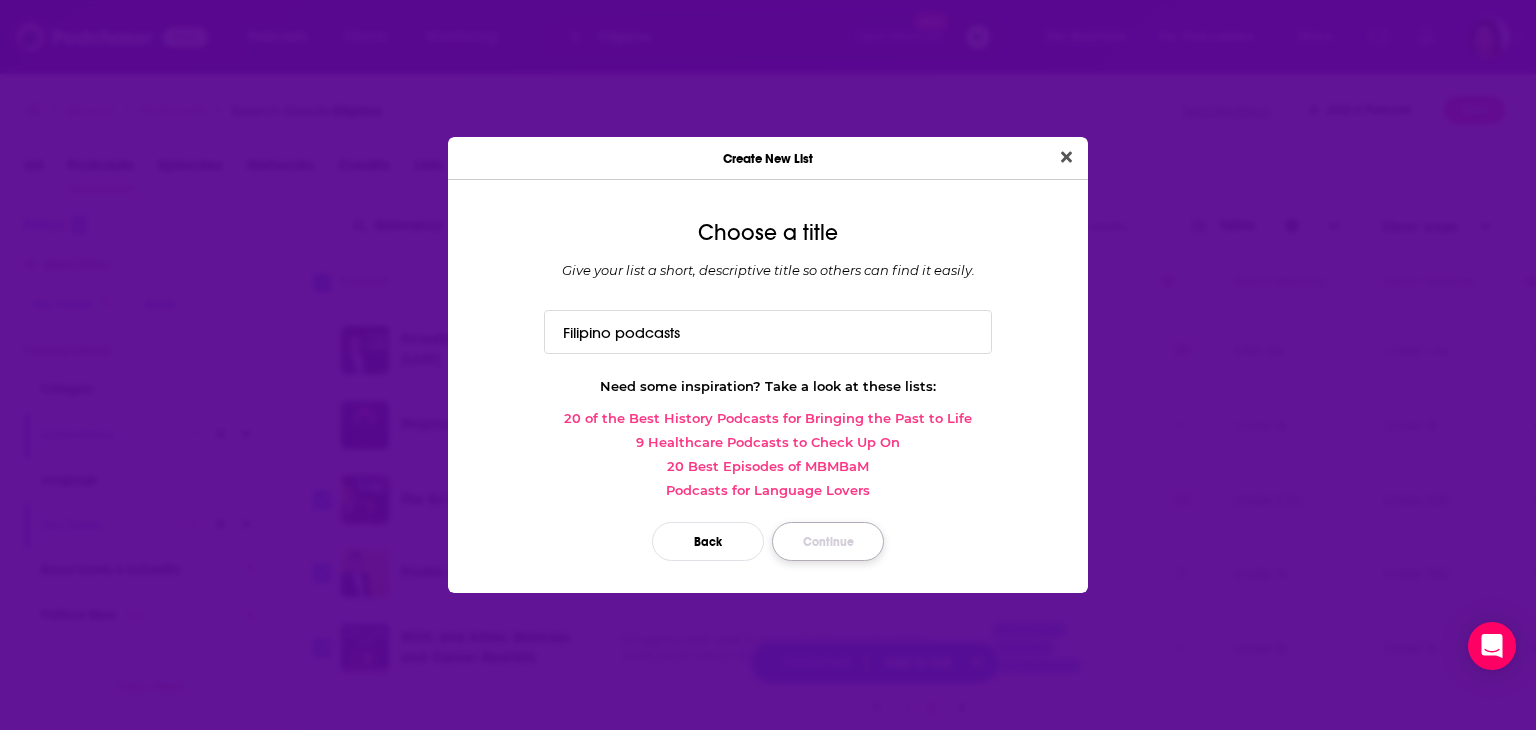 click on "Continue" at bounding box center [828, 541] 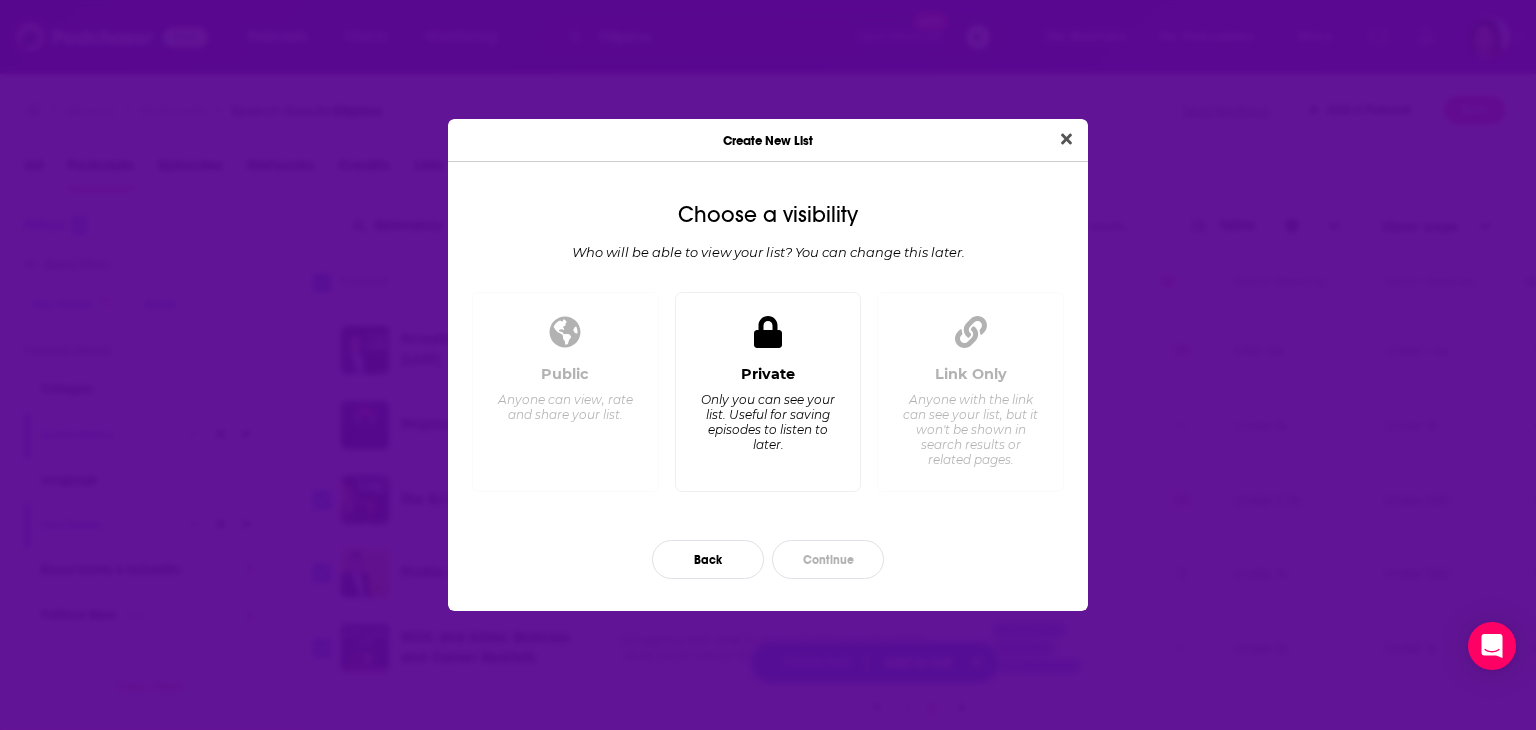 click on "Only you can see your list. Useful for saving episodes to listen to later." at bounding box center [767, 422] 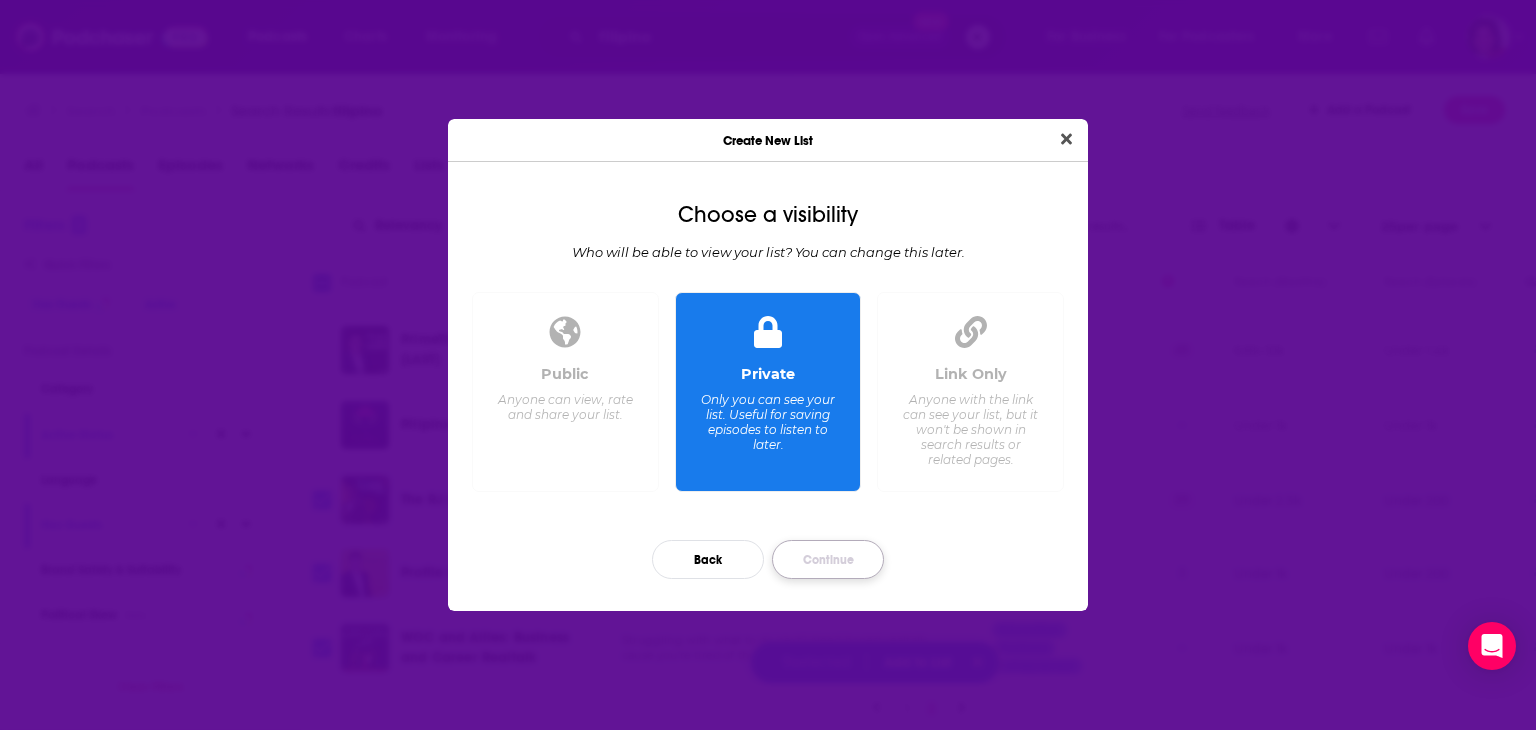 click on "Continue" at bounding box center [828, 559] 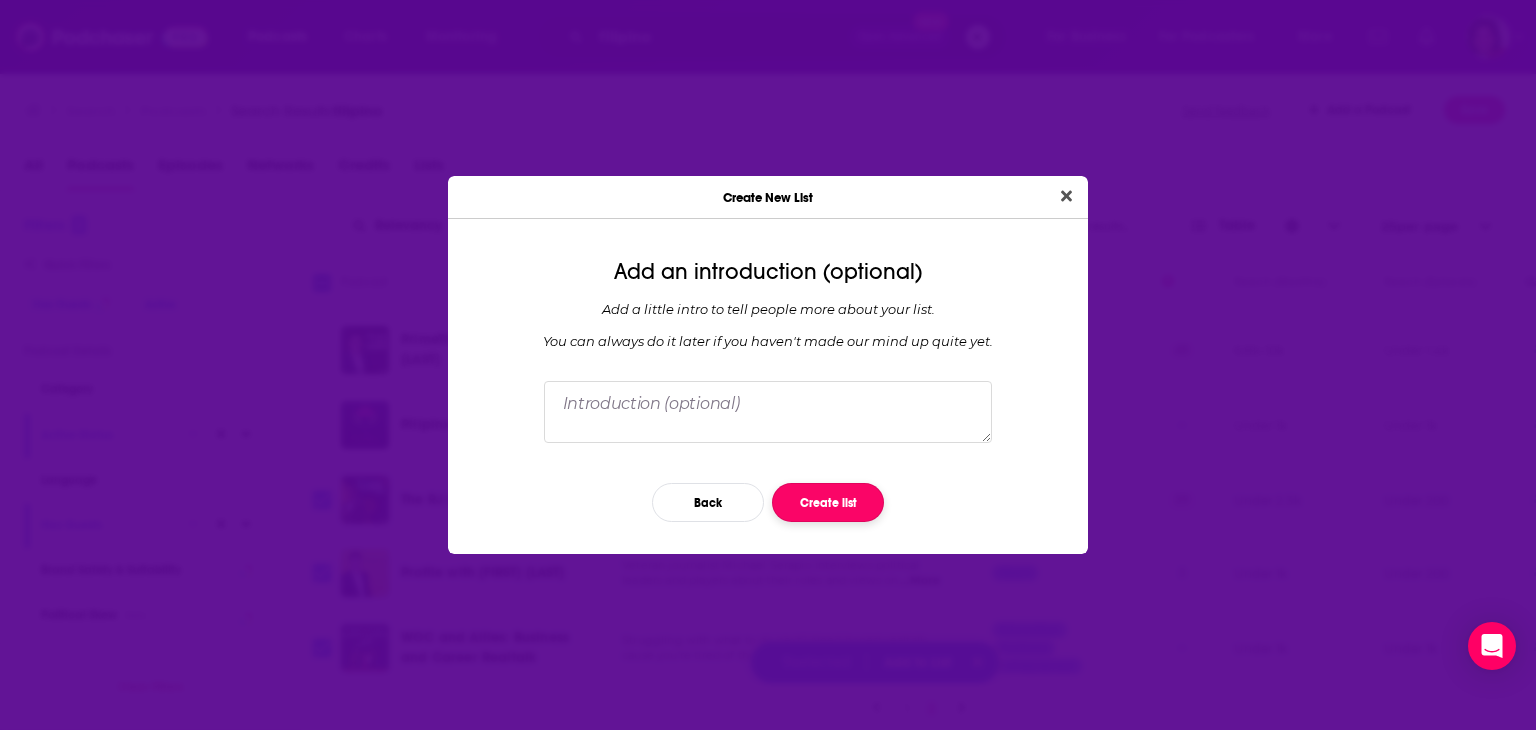 click on "Create list" at bounding box center (828, 502) 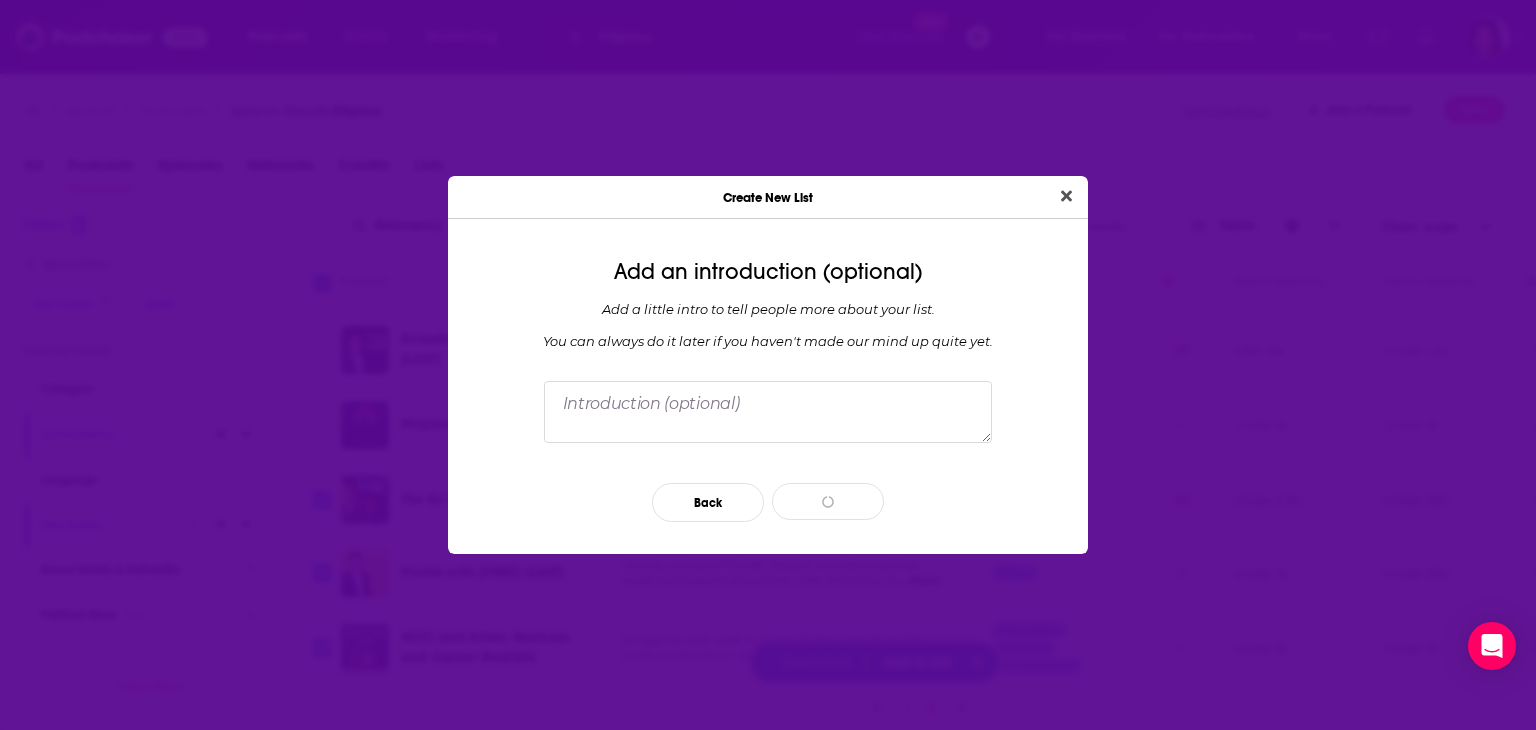 type 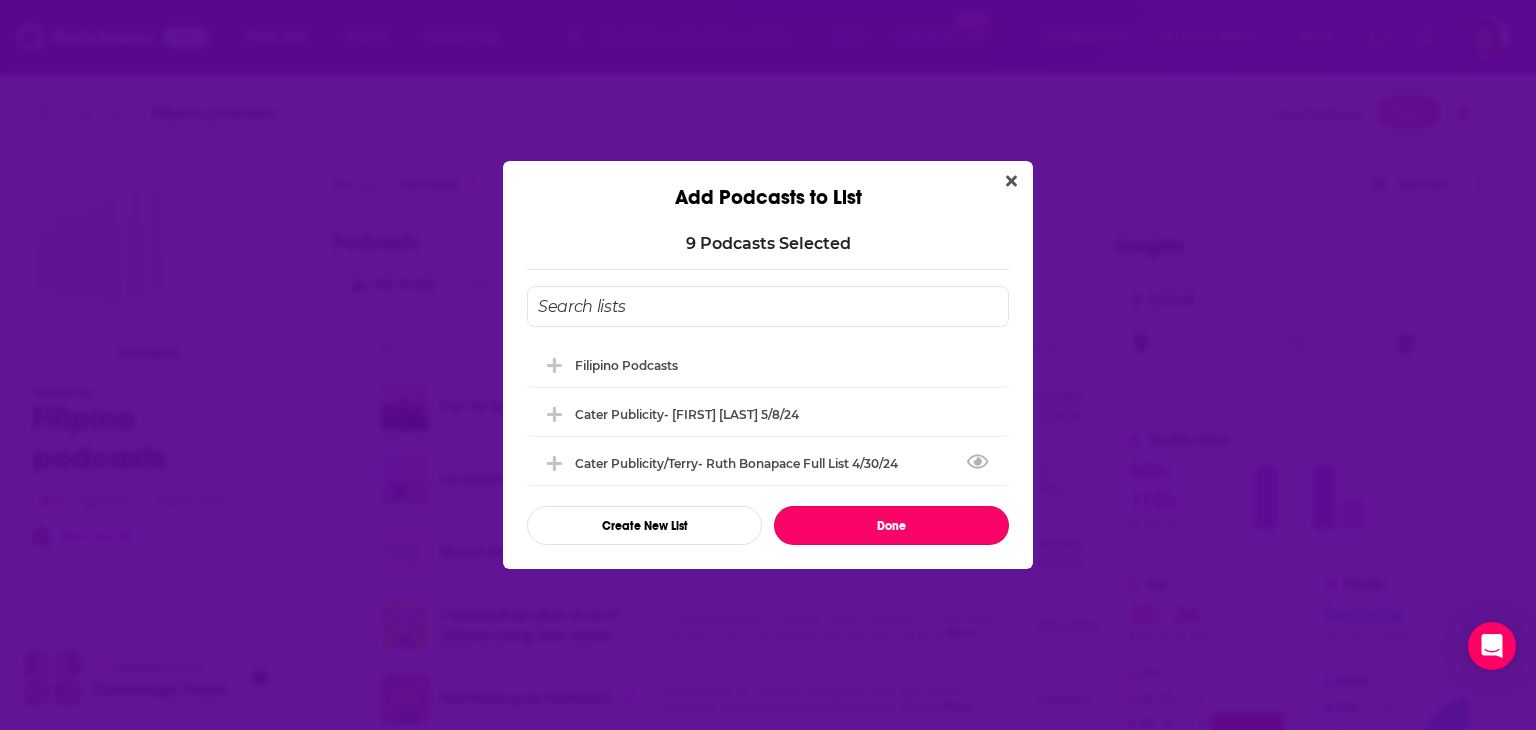 click on "Done" at bounding box center (891, 525) 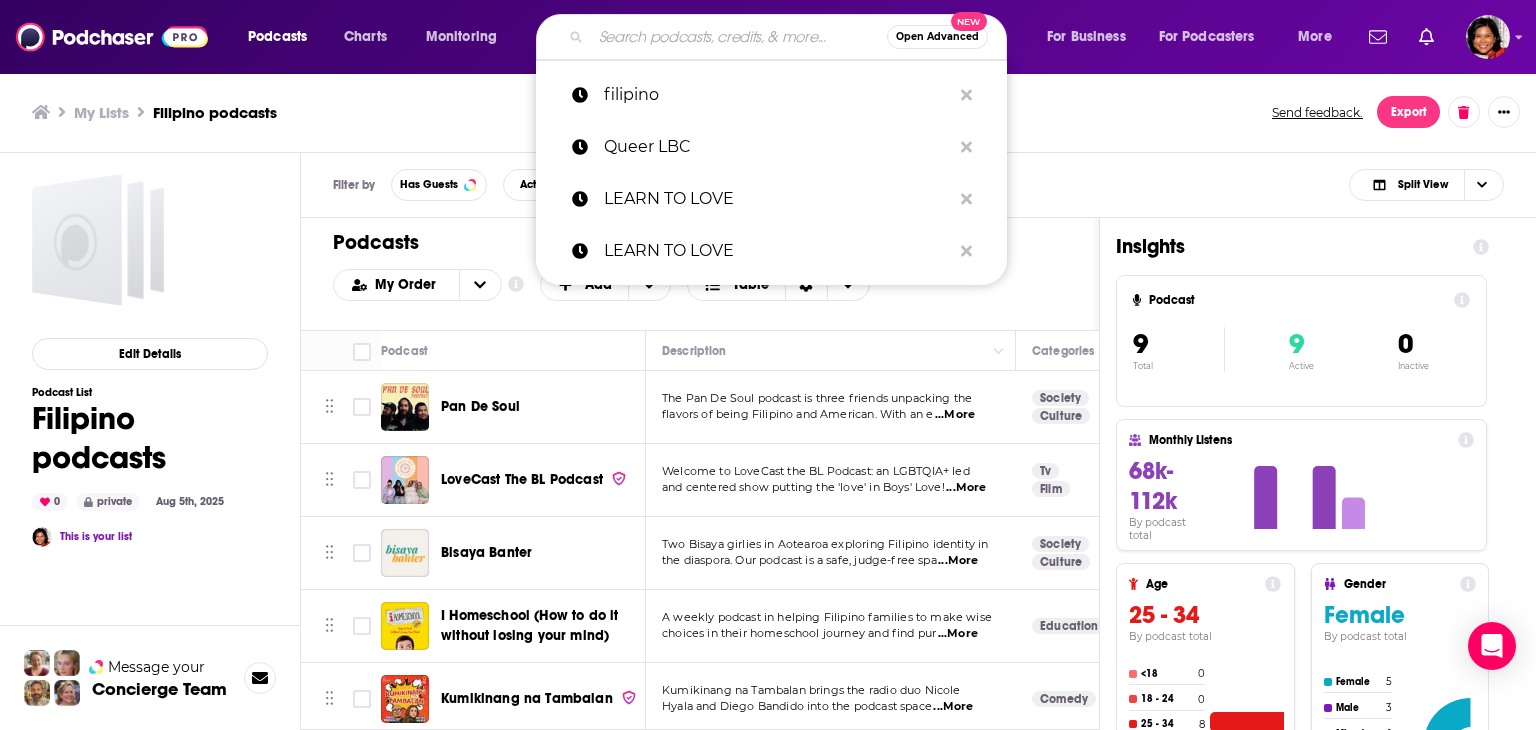 click at bounding box center (739, 37) 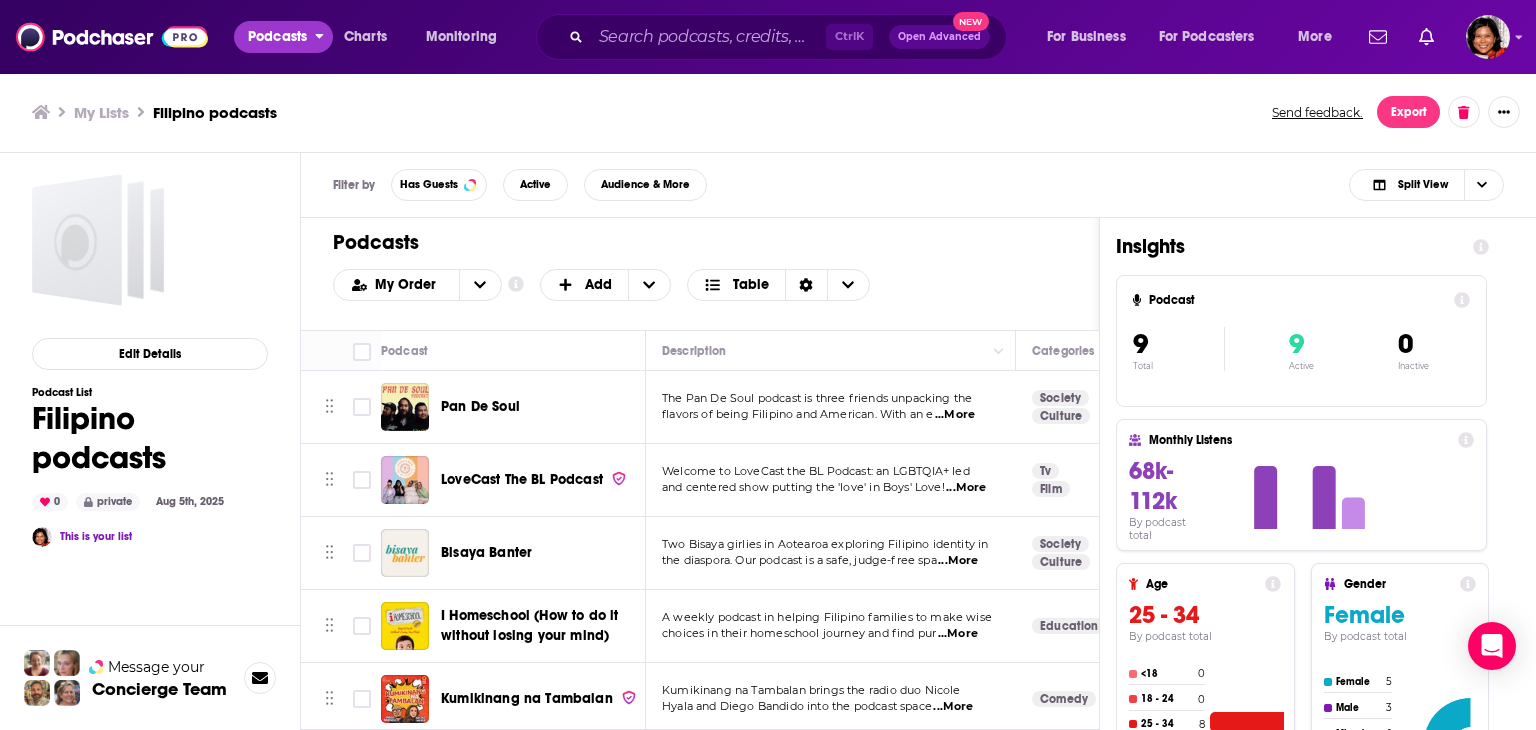drag, startPoint x: 302, startPoint y: 35, endPoint x: 281, endPoint y: 35, distance: 21 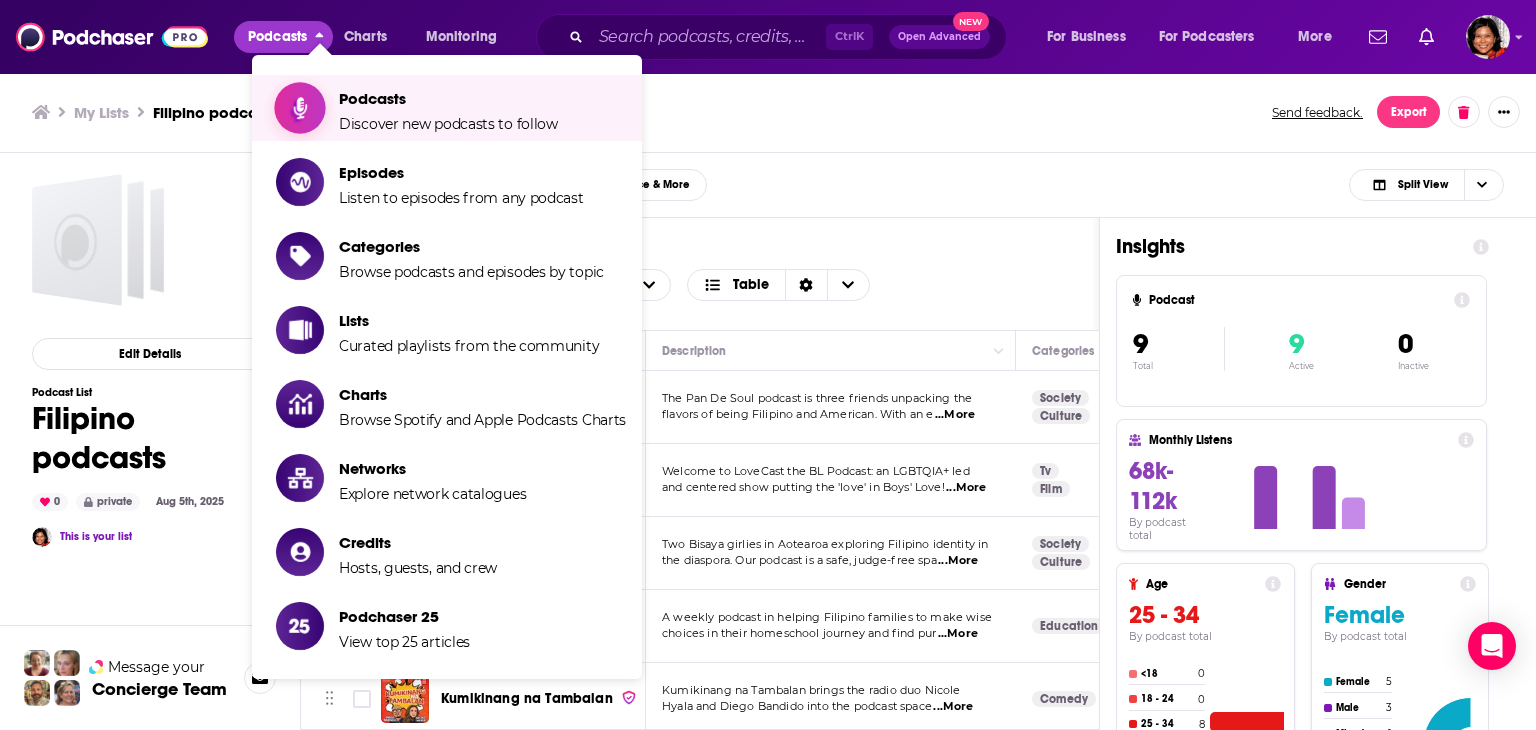 click on "Podcasts" at bounding box center (448, 98) 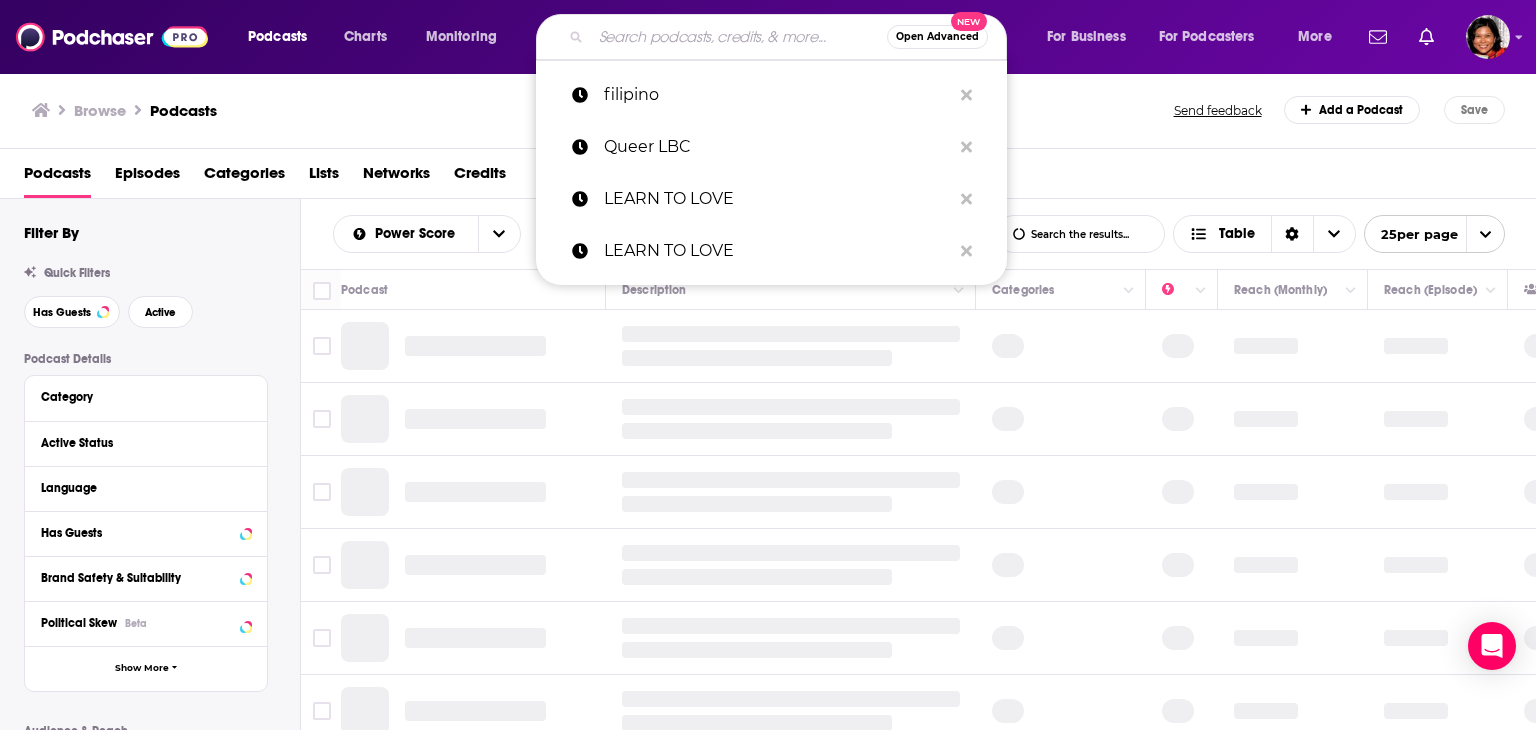 click at bounding box center [739, 37] 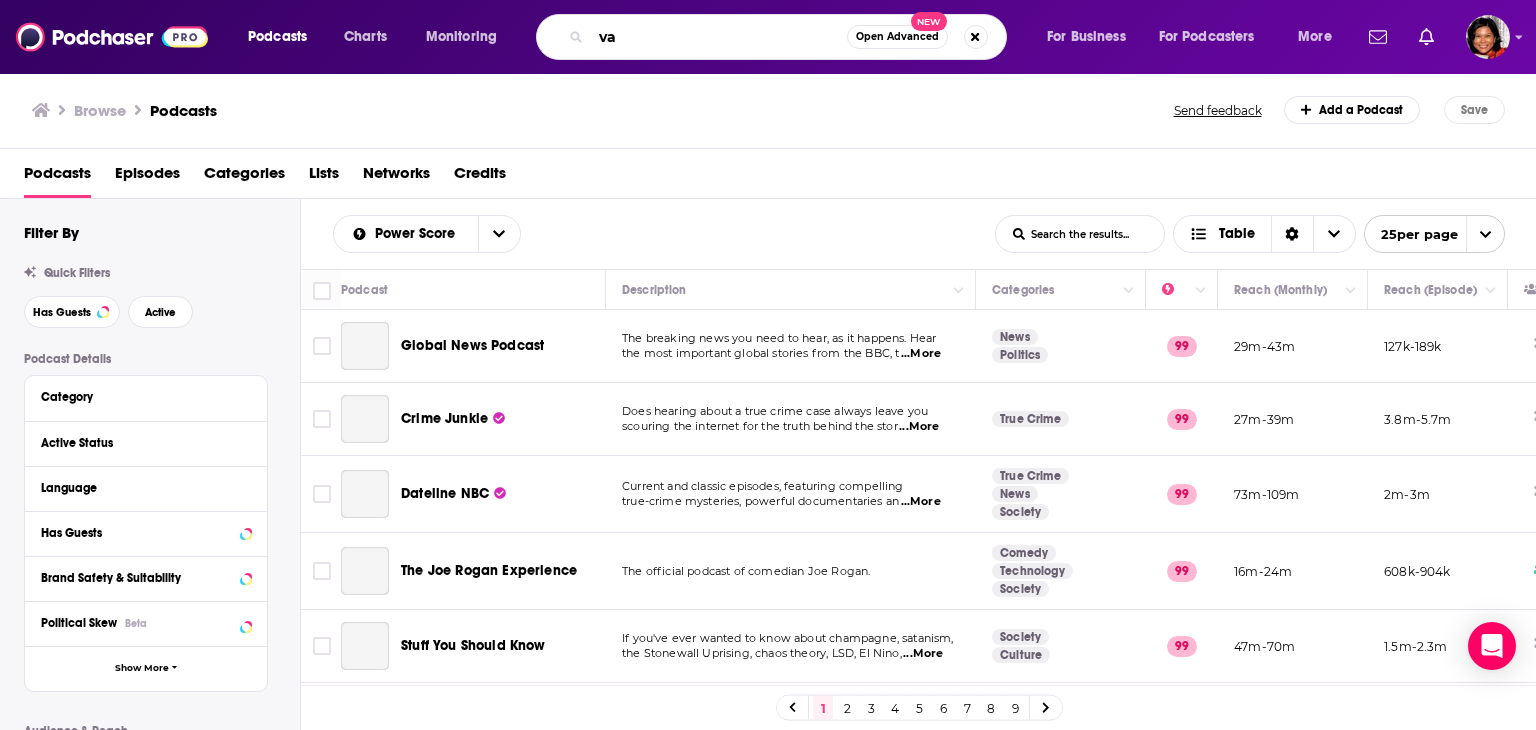 type on "v" 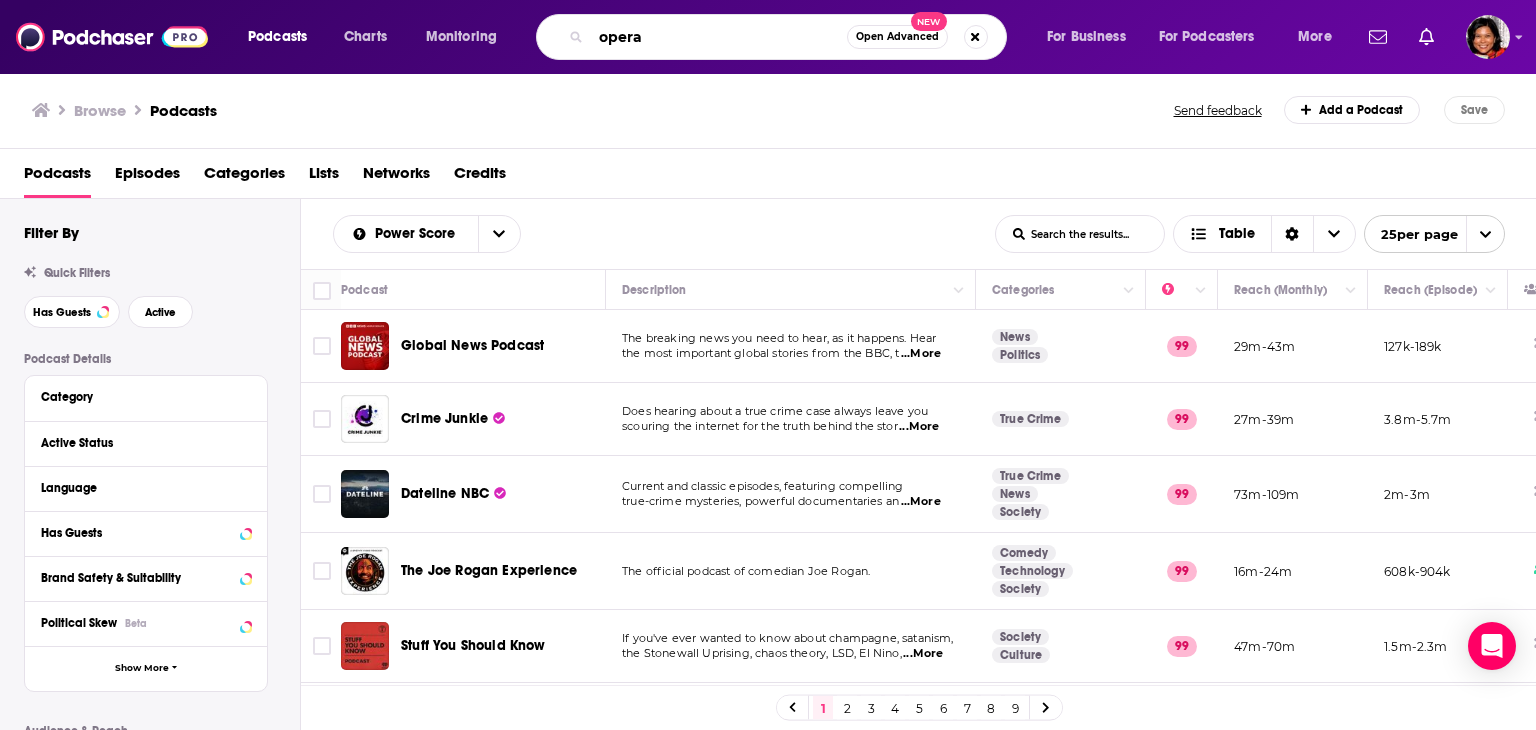 type on "opera" 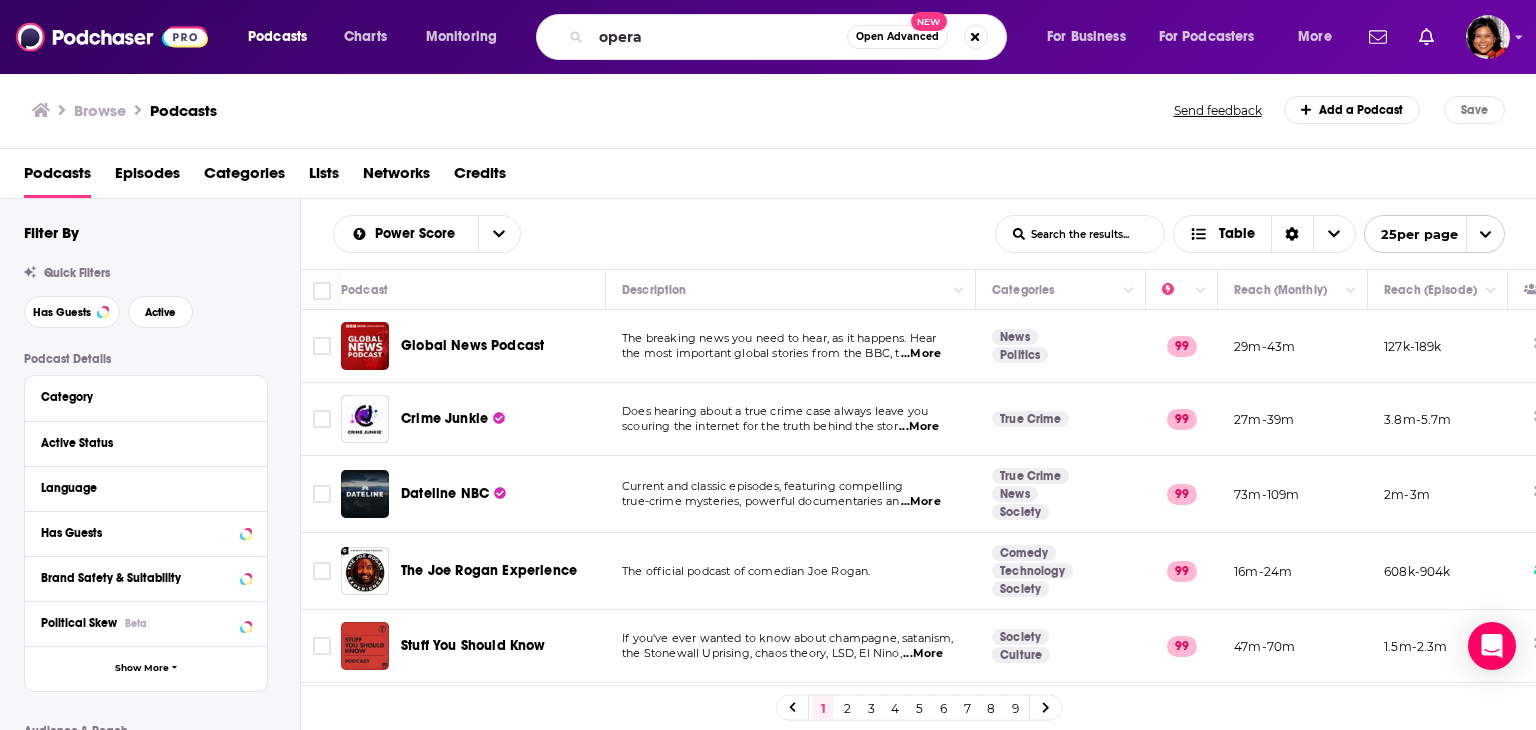 click on "Open Advanced" at bounding box center (897, 37) 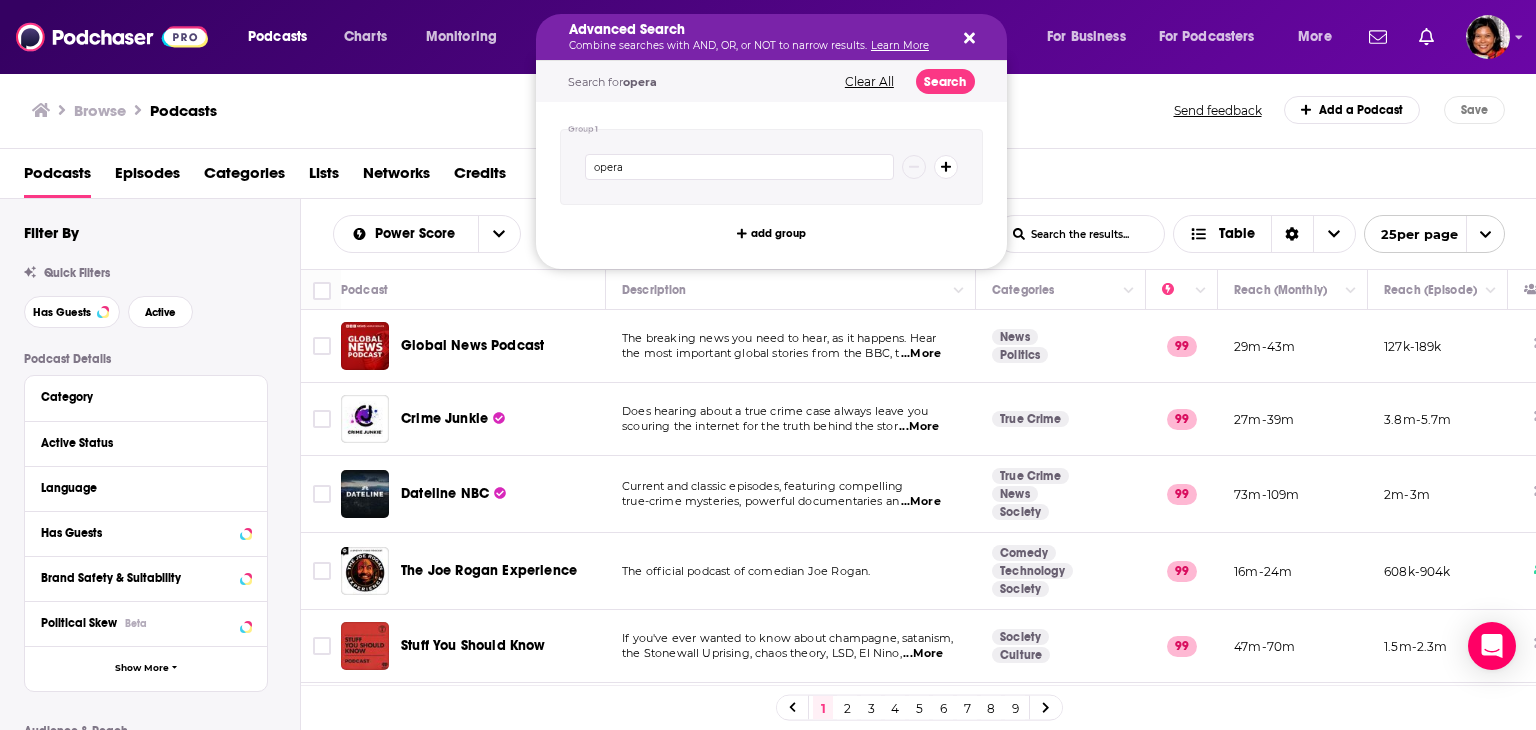 click on "Clear All" at bounding box center [869, 82] 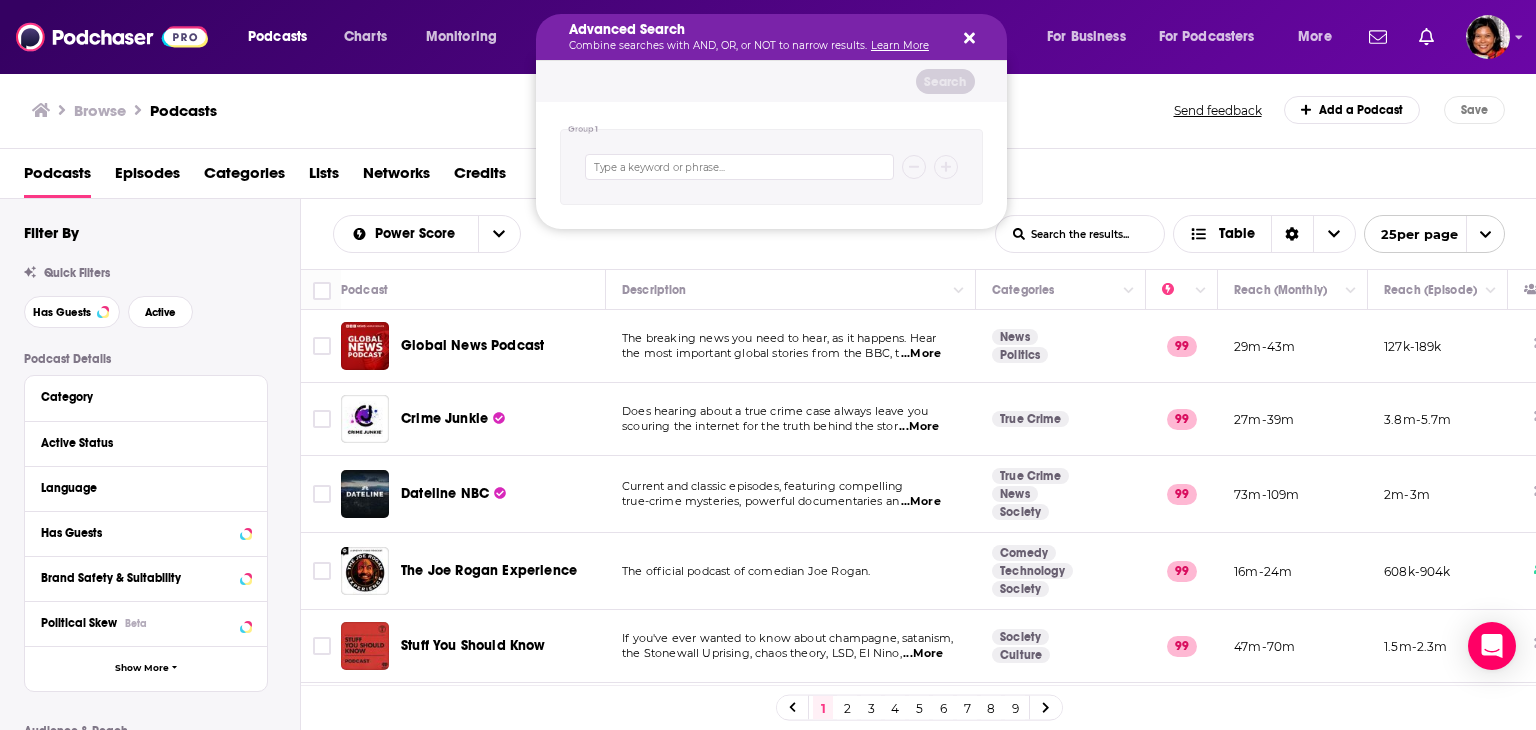 click 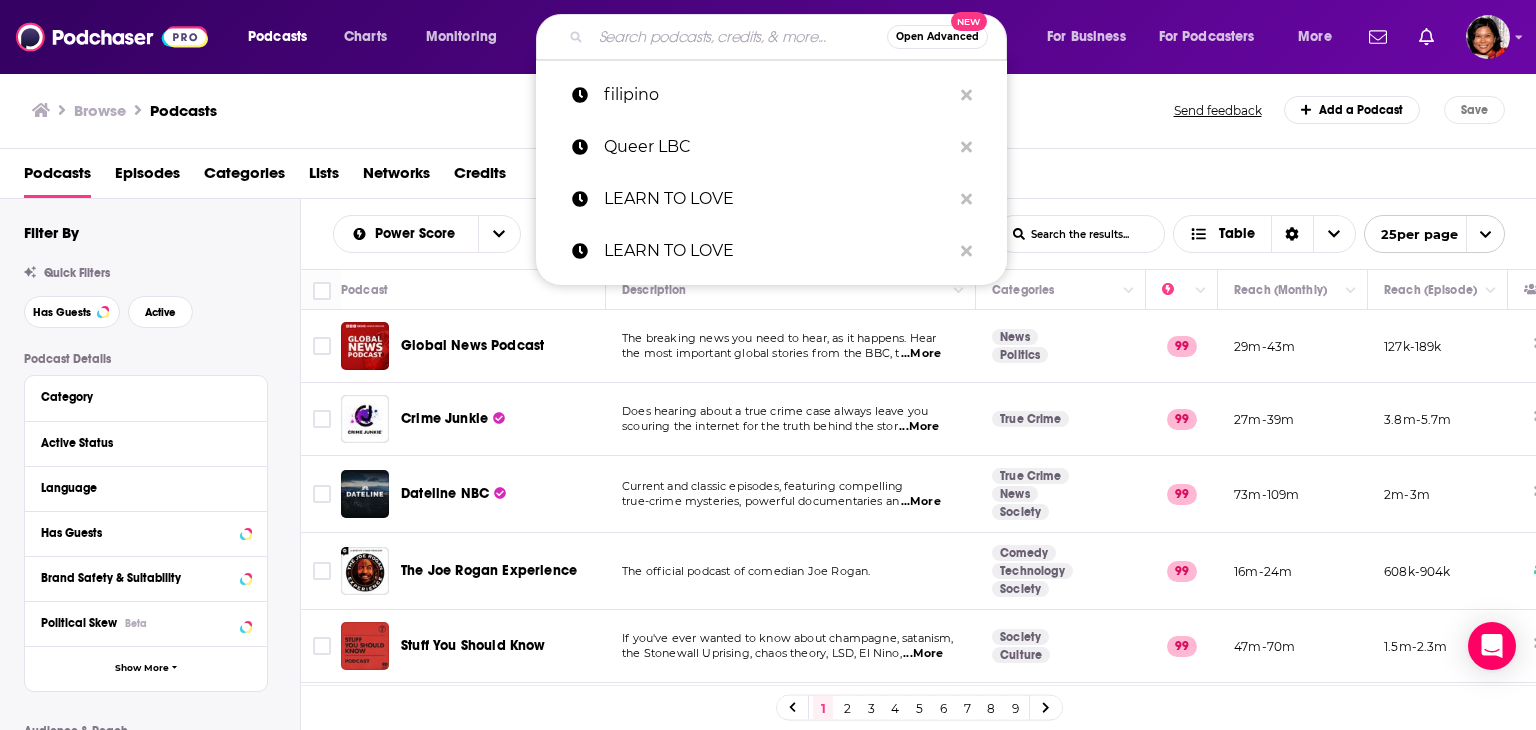 click at bounding box center [739, 37] 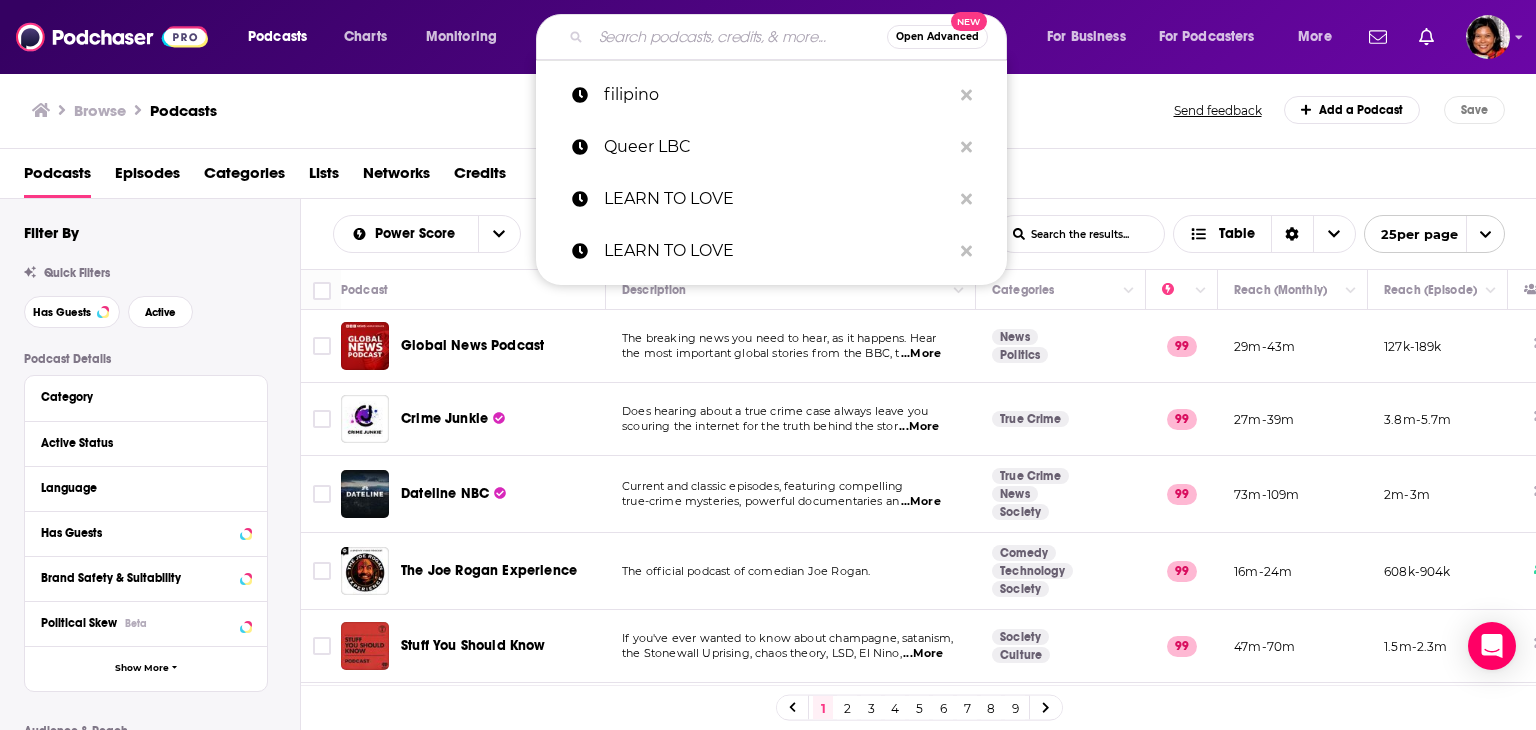 type on "c" 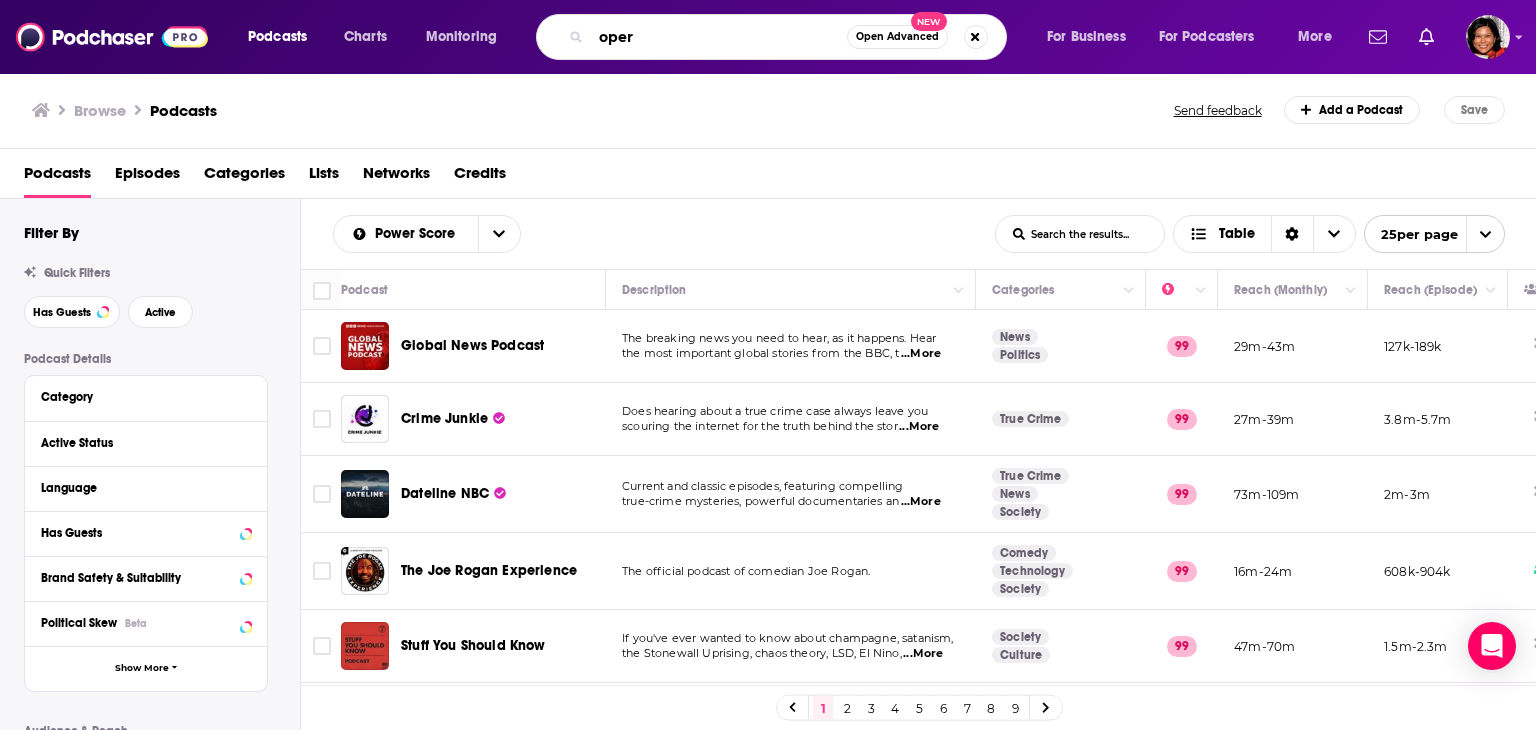 type on "opera" 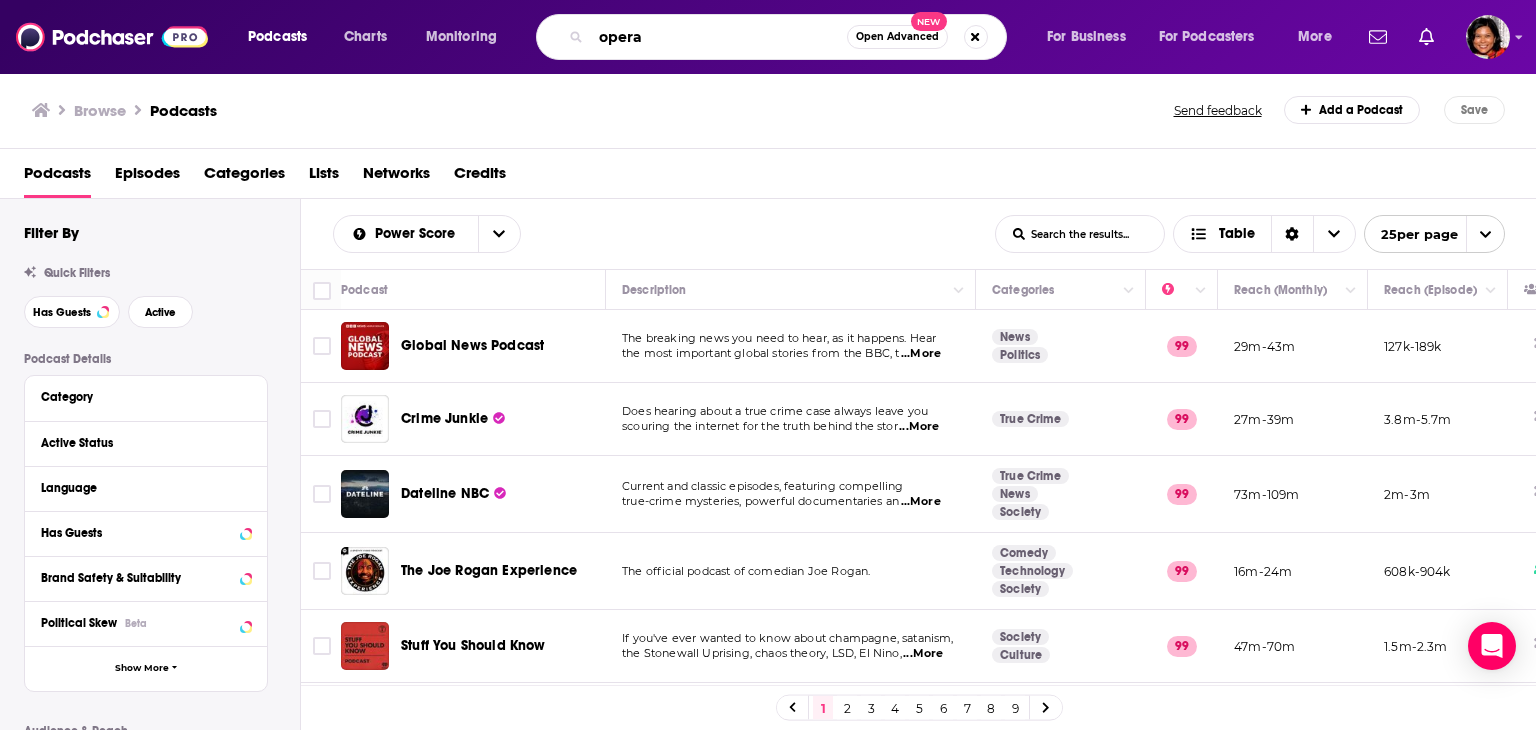 click on "opera" at bounding box center [719, 37] 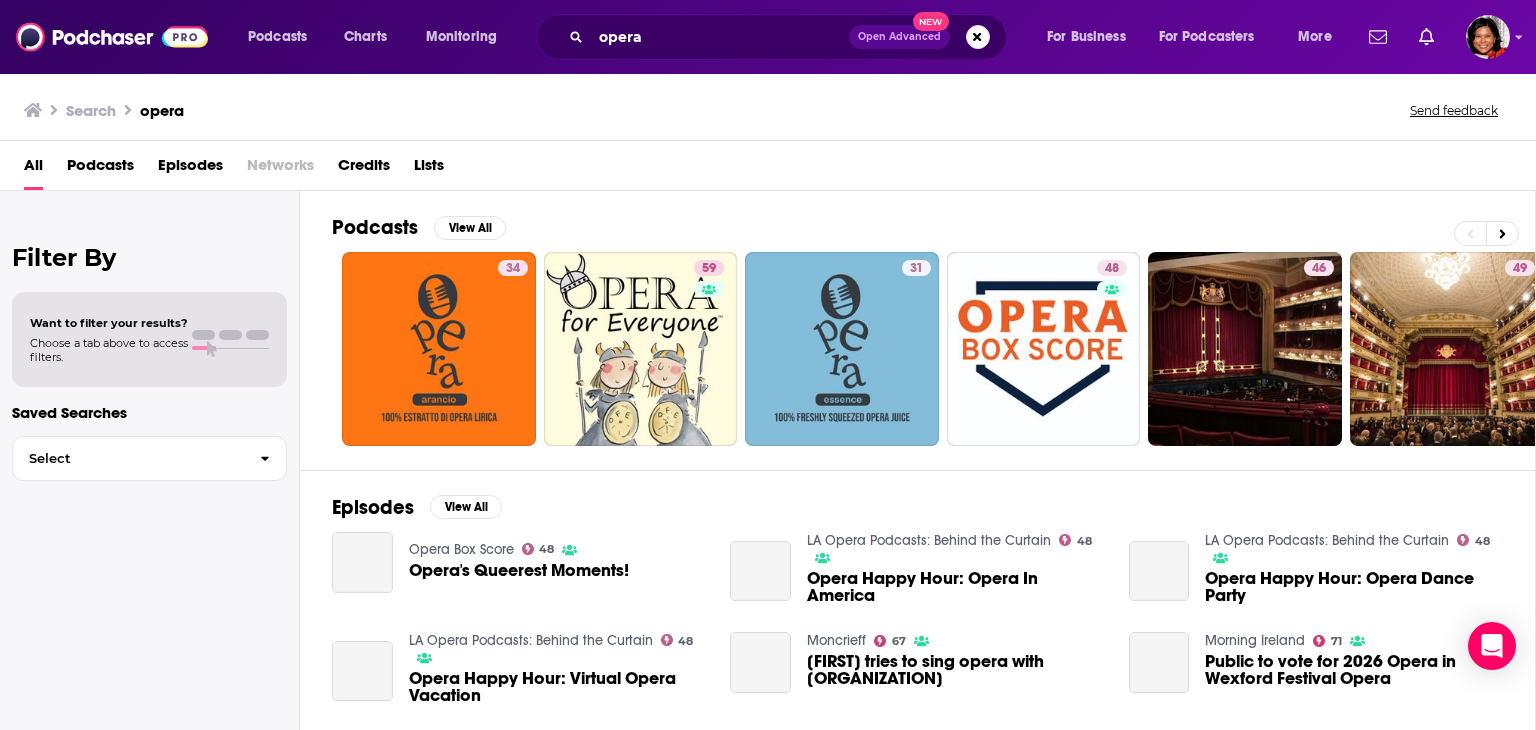 click on "Podcasts" at bounding box center (100, 169) 